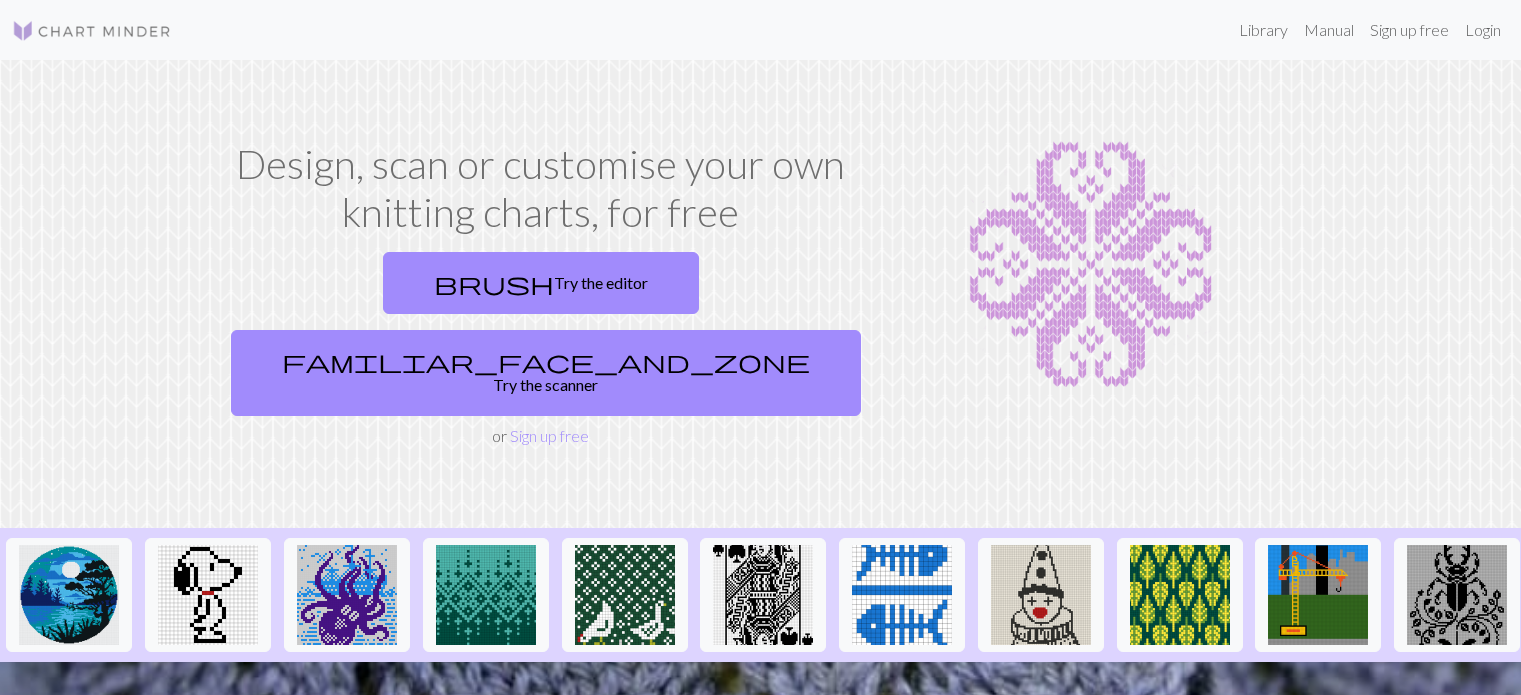scroll, scrollTop: 0, scrollLeft: 0, axis: both 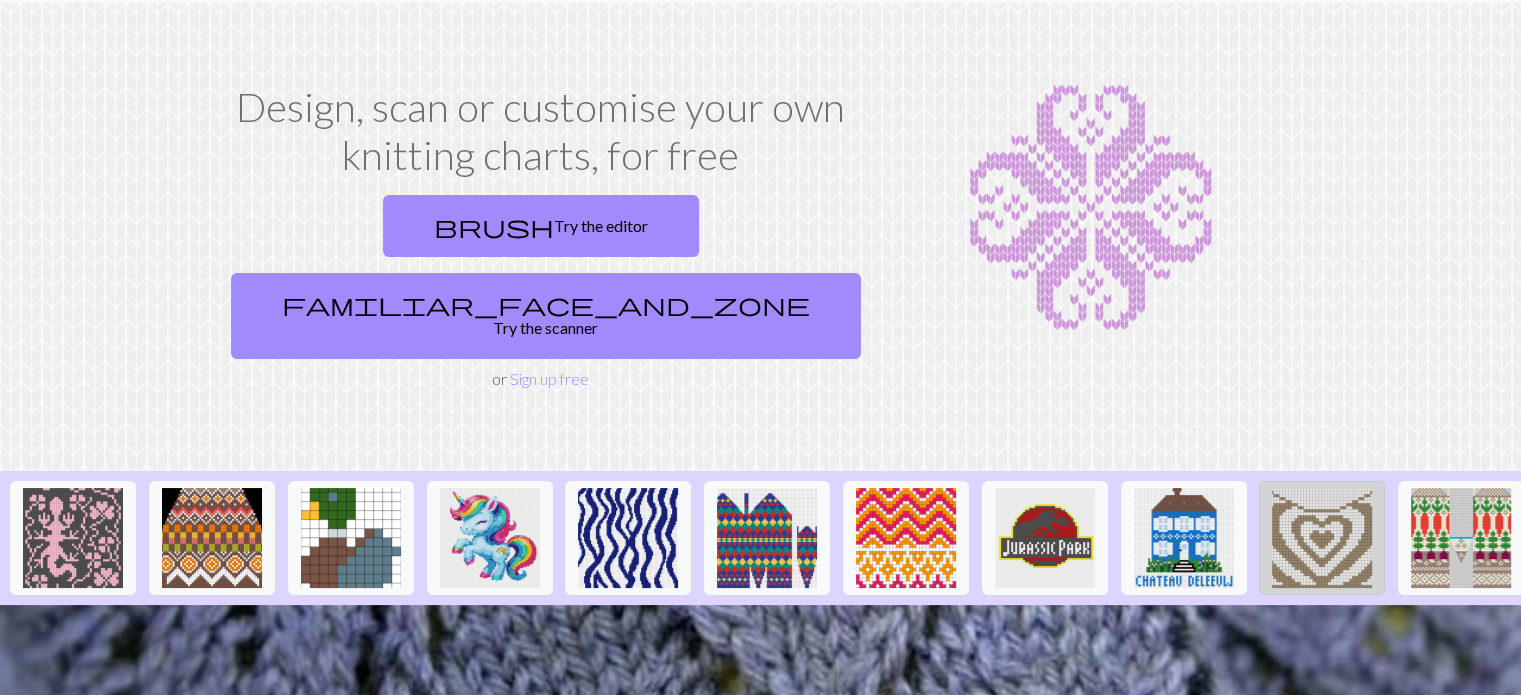 click at bounding box center (1322, 538) 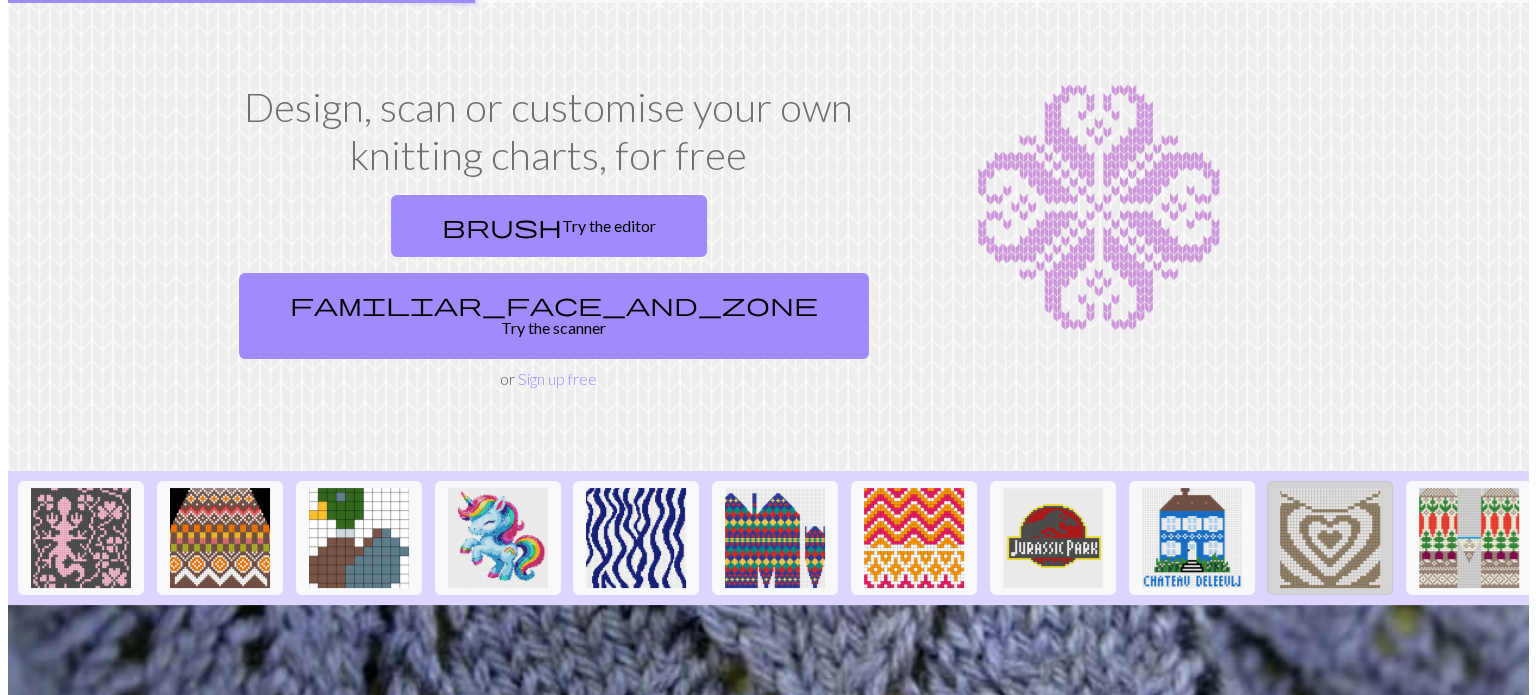 scroll, scrollTop: 0, scrollLeft: 0, axis: both 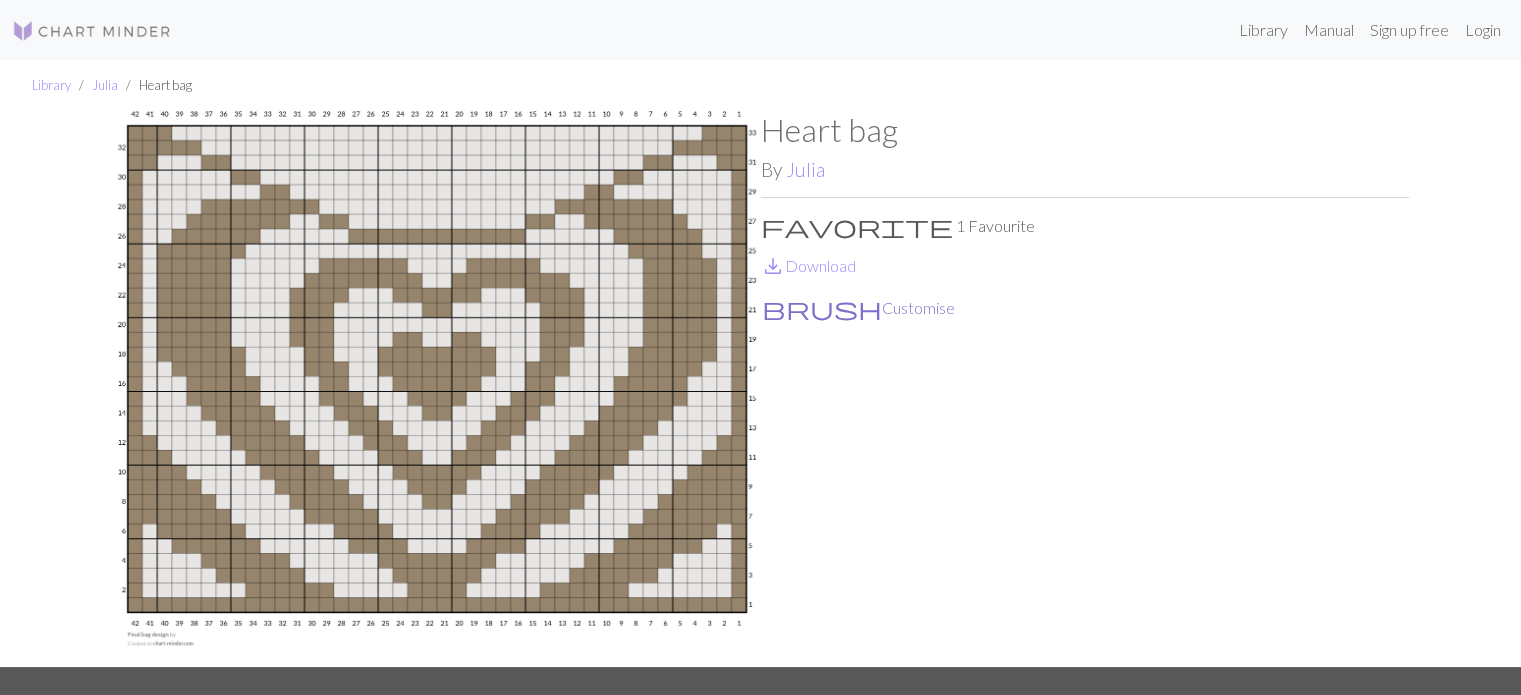 click on "brush" at bounding box center [822, 308] 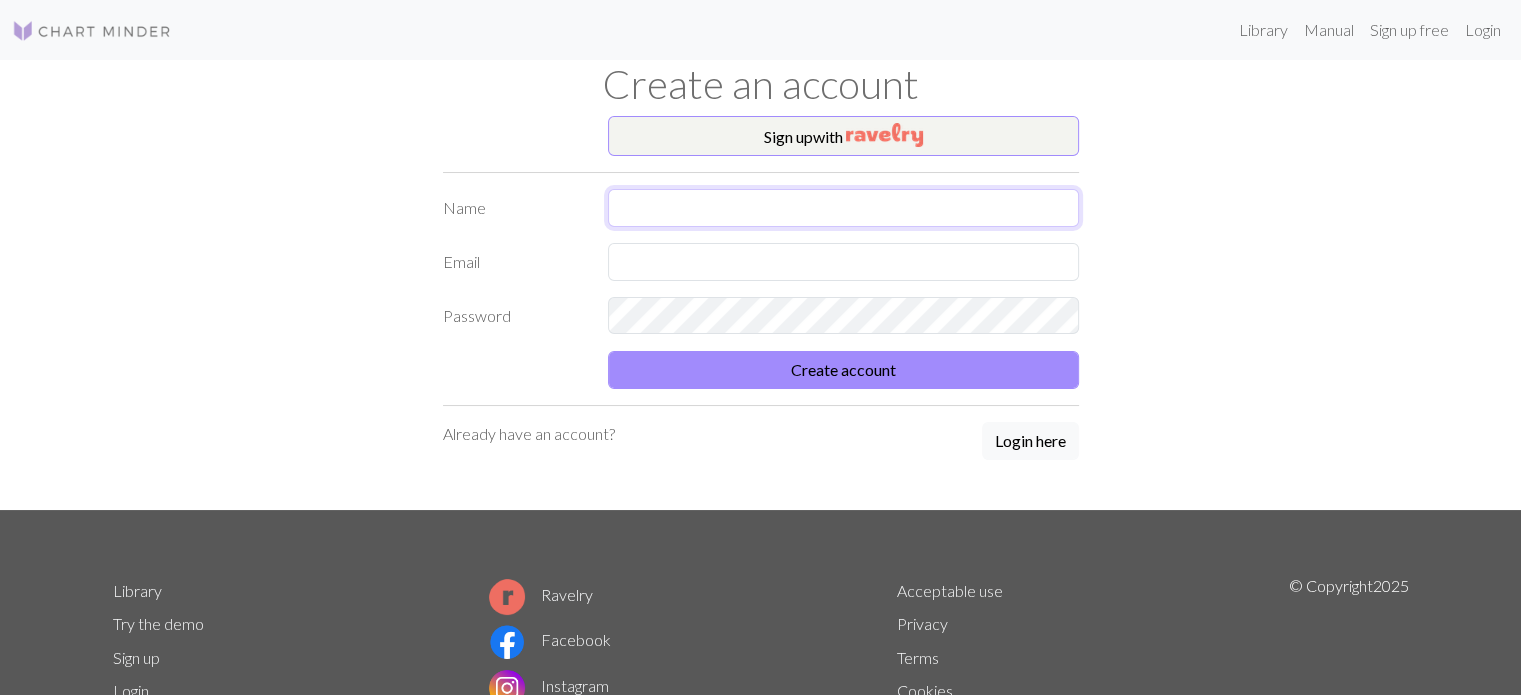click at bounding box center (843, 208) 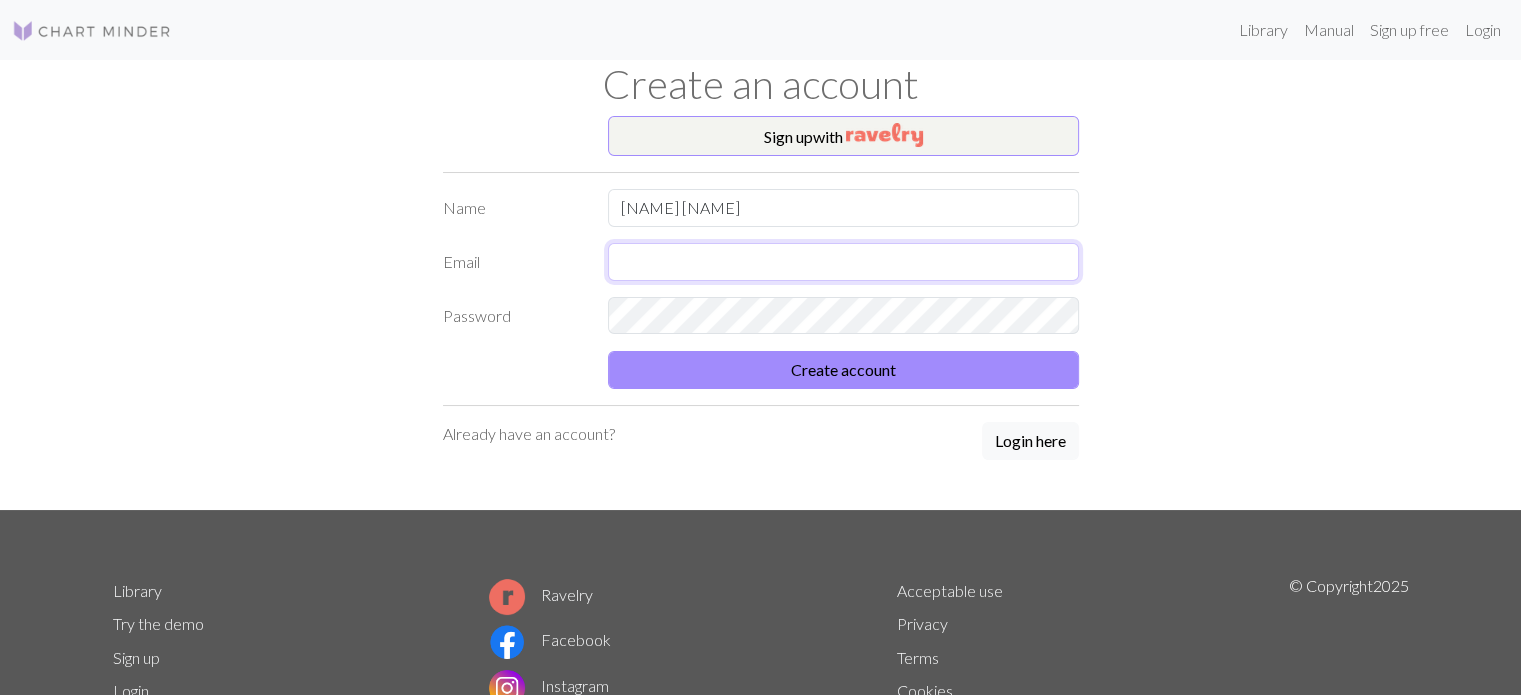 click at bounding box center [843, 262] 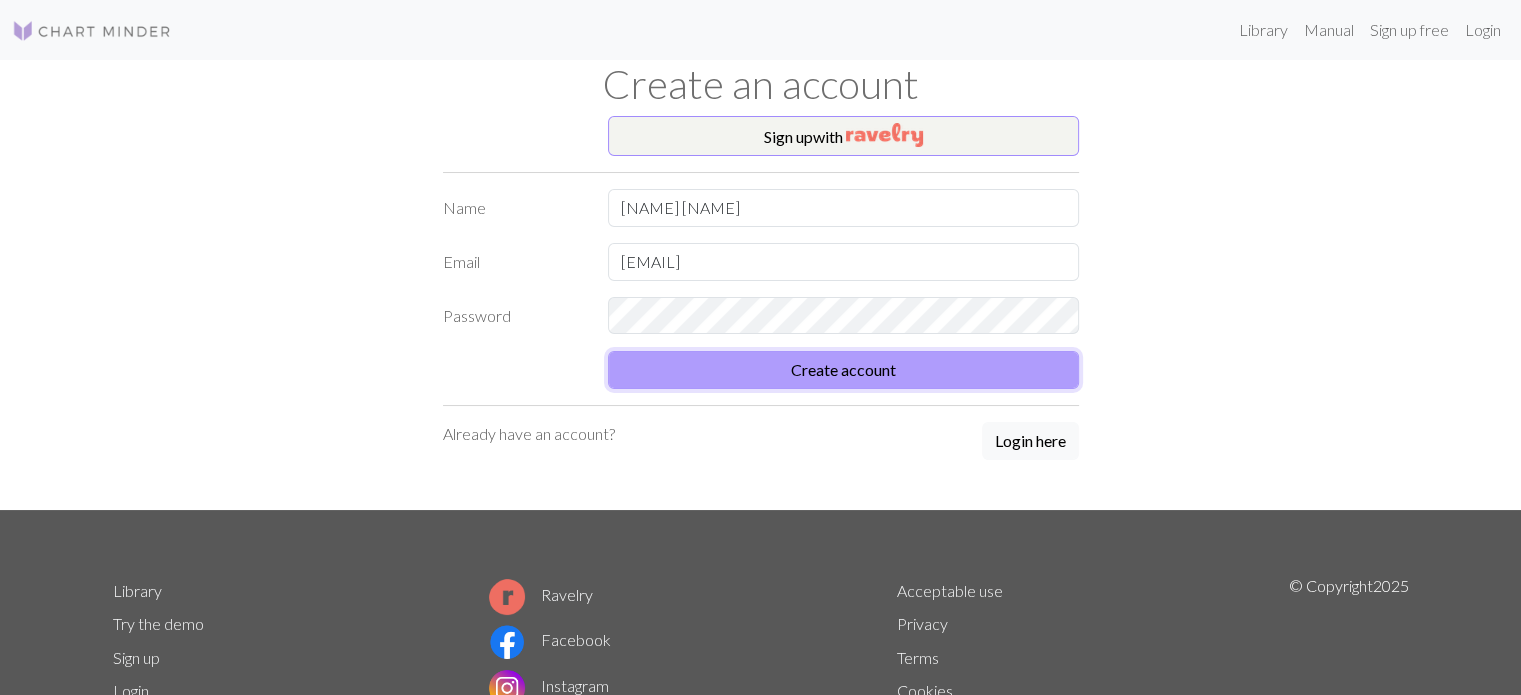 click on "Create account" at bounding box center [843, 370] 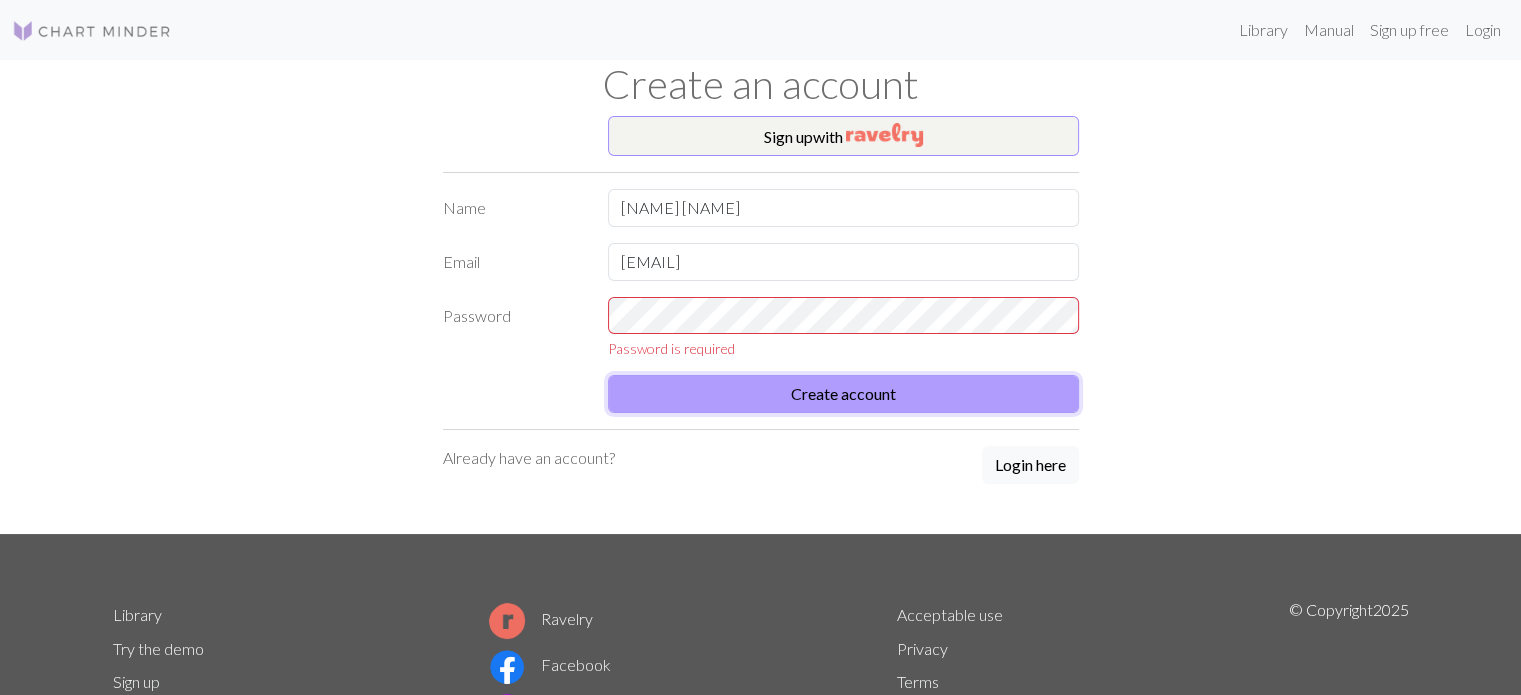 click on "Create account" at bounding box center [843, 394] 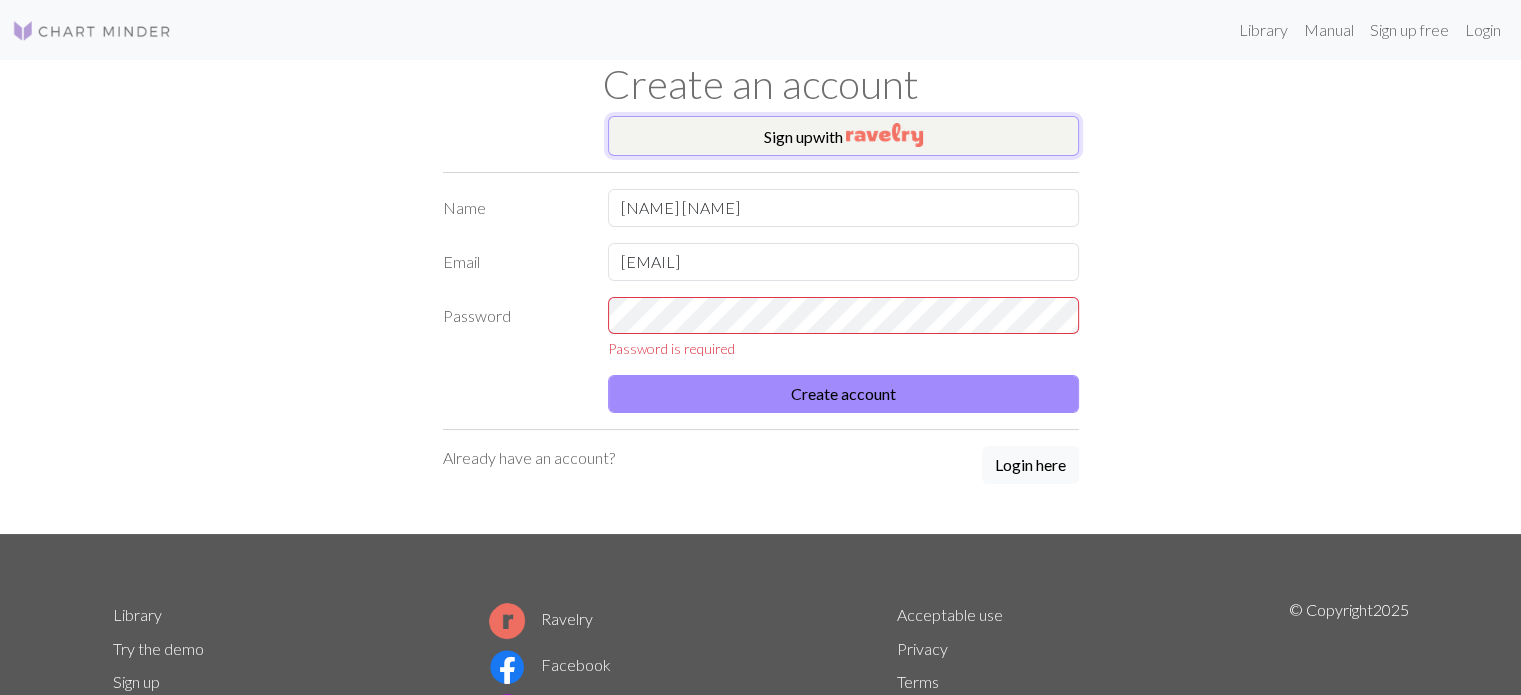 click on "Sign up  with" at bounding box center [843, 136] 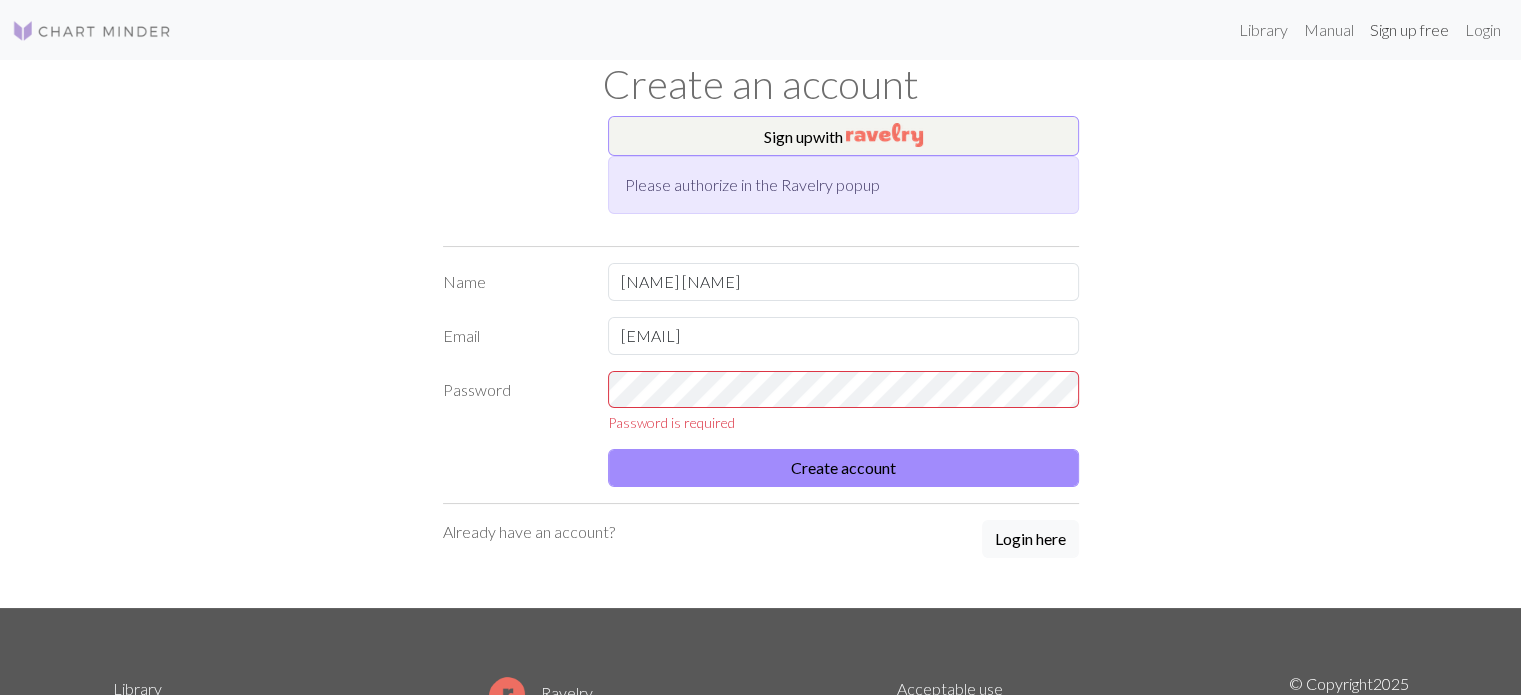 click on "Sign up free" at bounding box center [1409, 30] 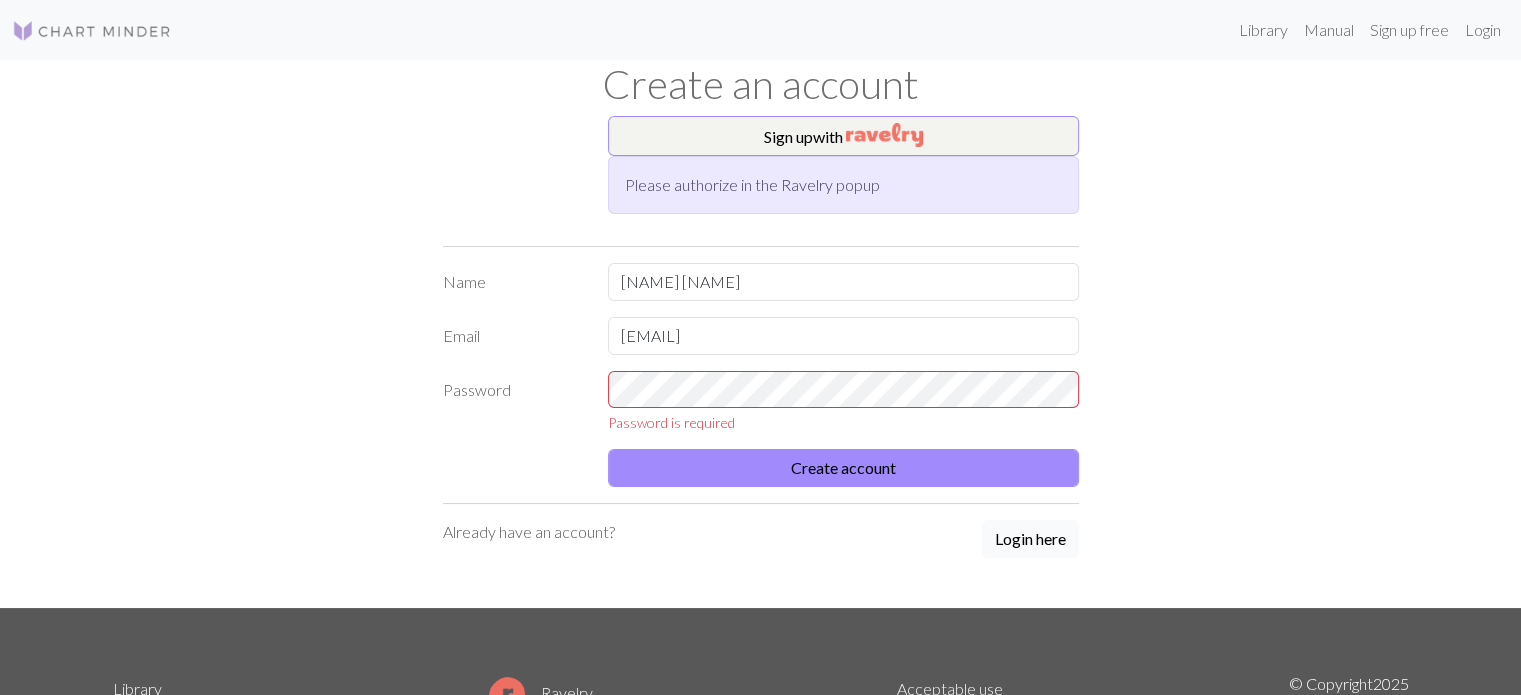 click on "Login here" at bounding box center (1030, 539) 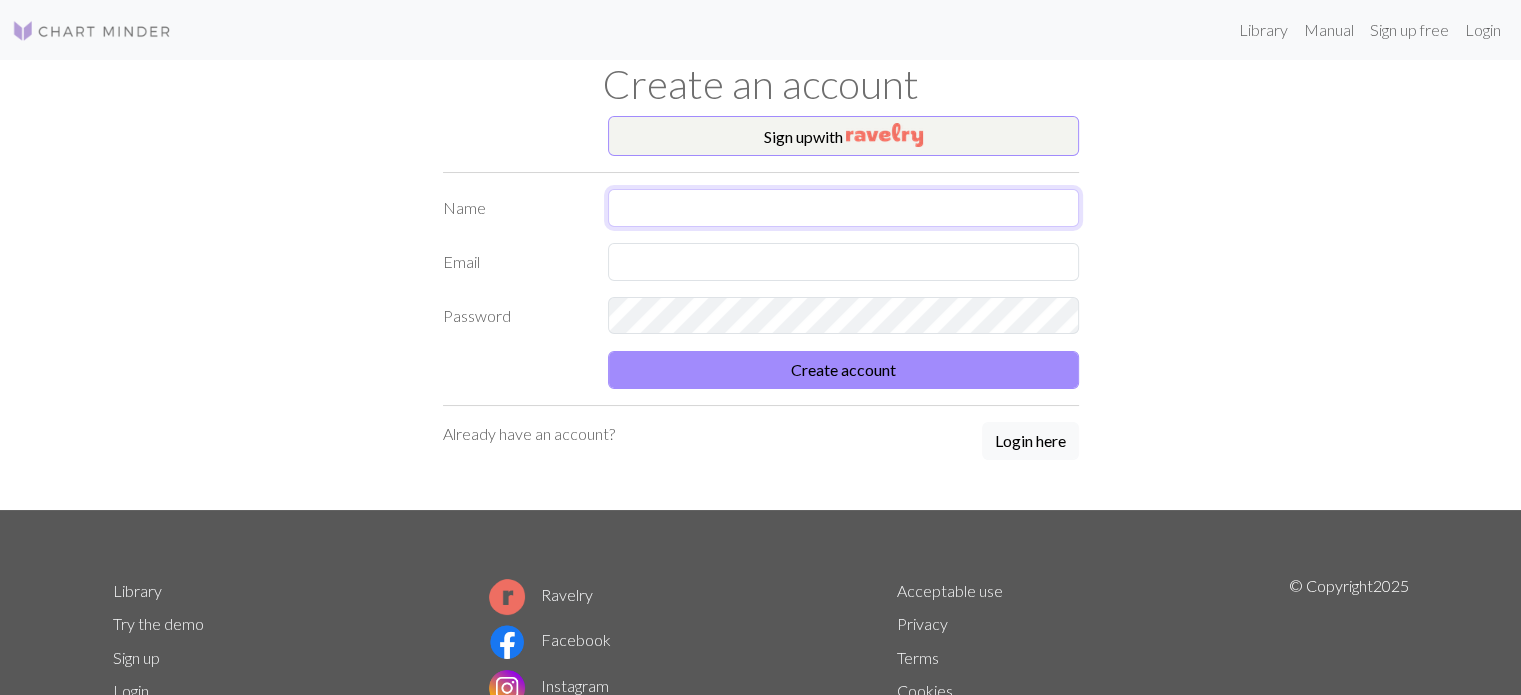 click at bounding box center (843, 208) 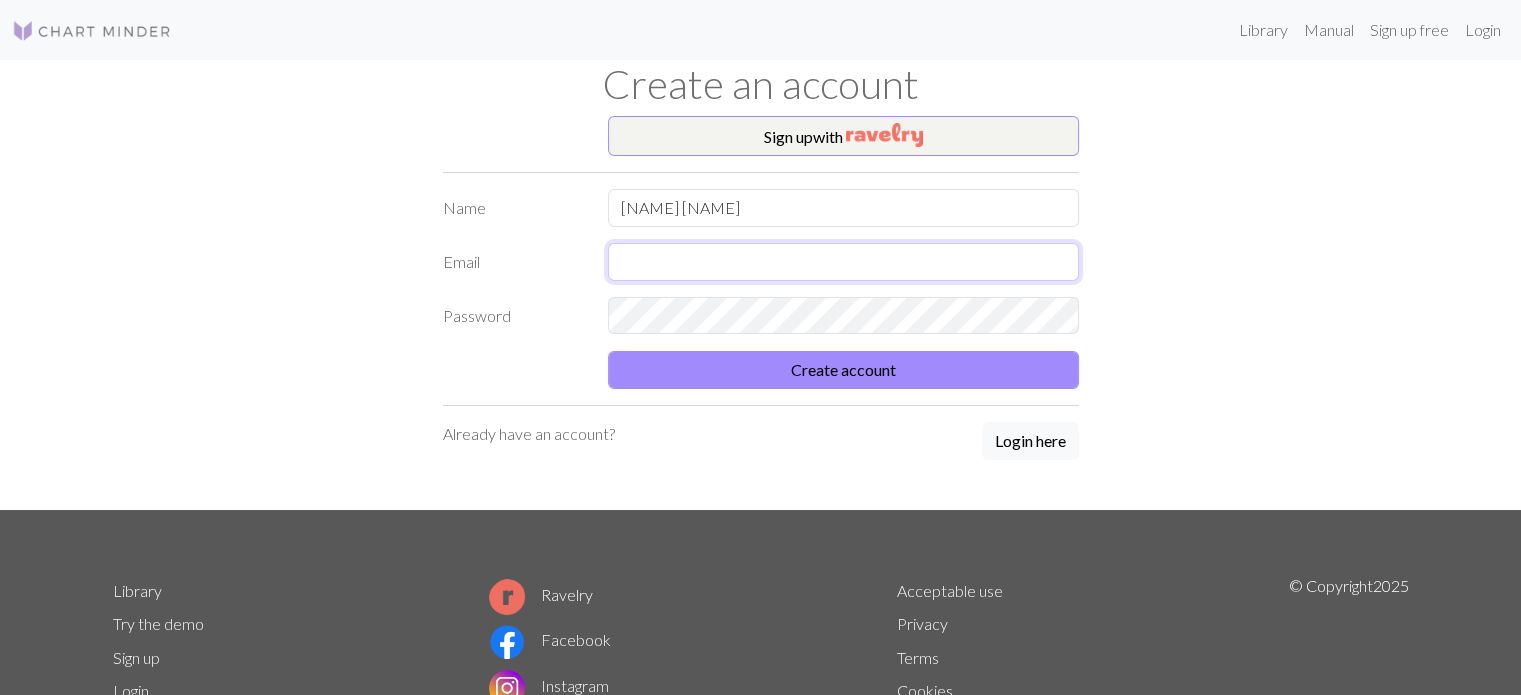 click at bounding box center [843, 262] 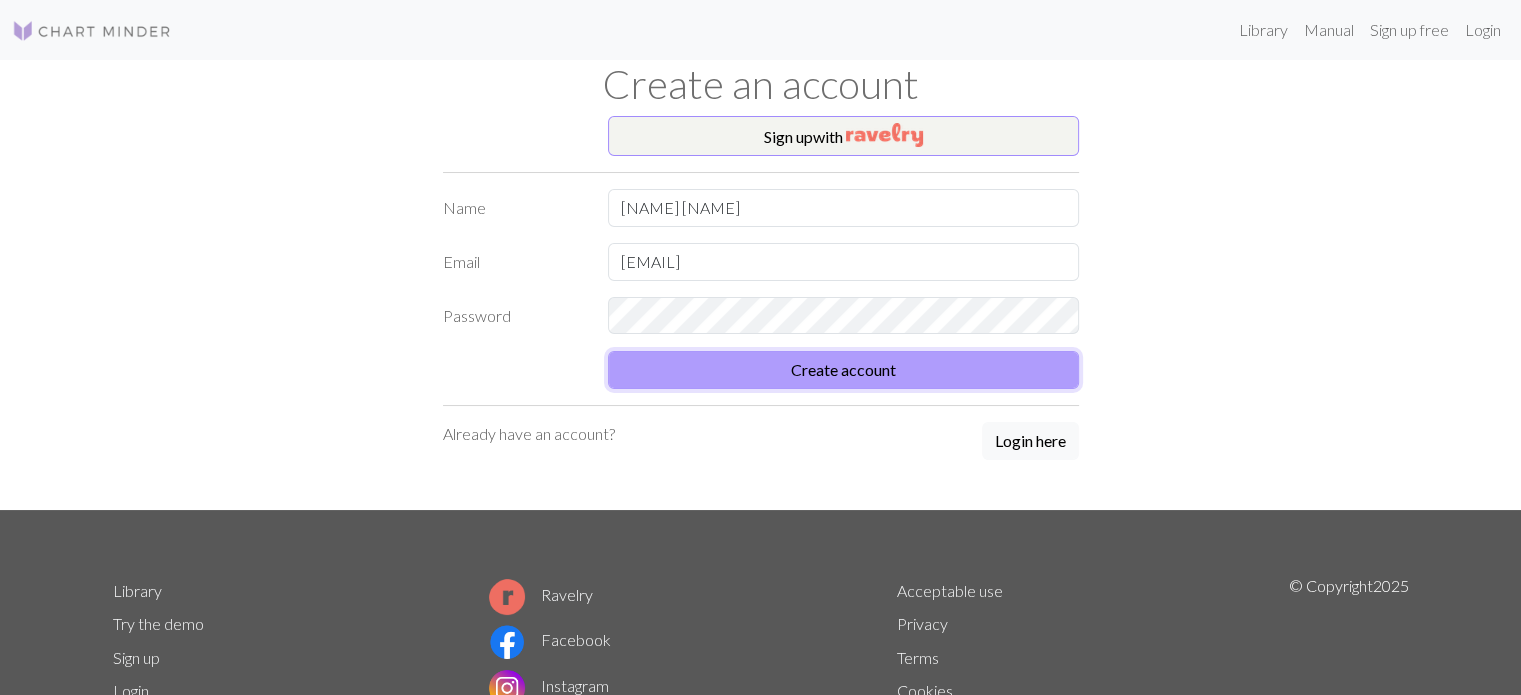 click on "Create account" at bounding box center (843, 370) 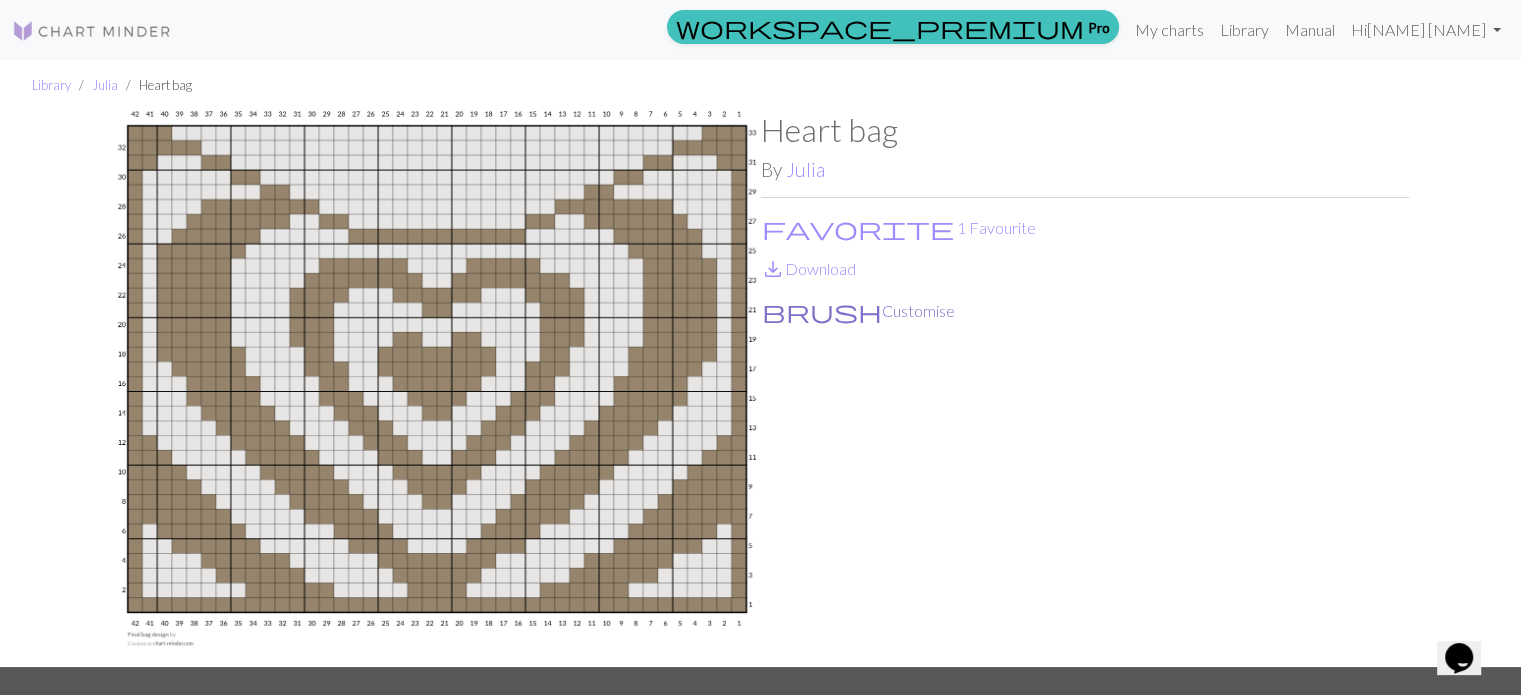 click on "brush Customise" at bounding box center [858, 311] 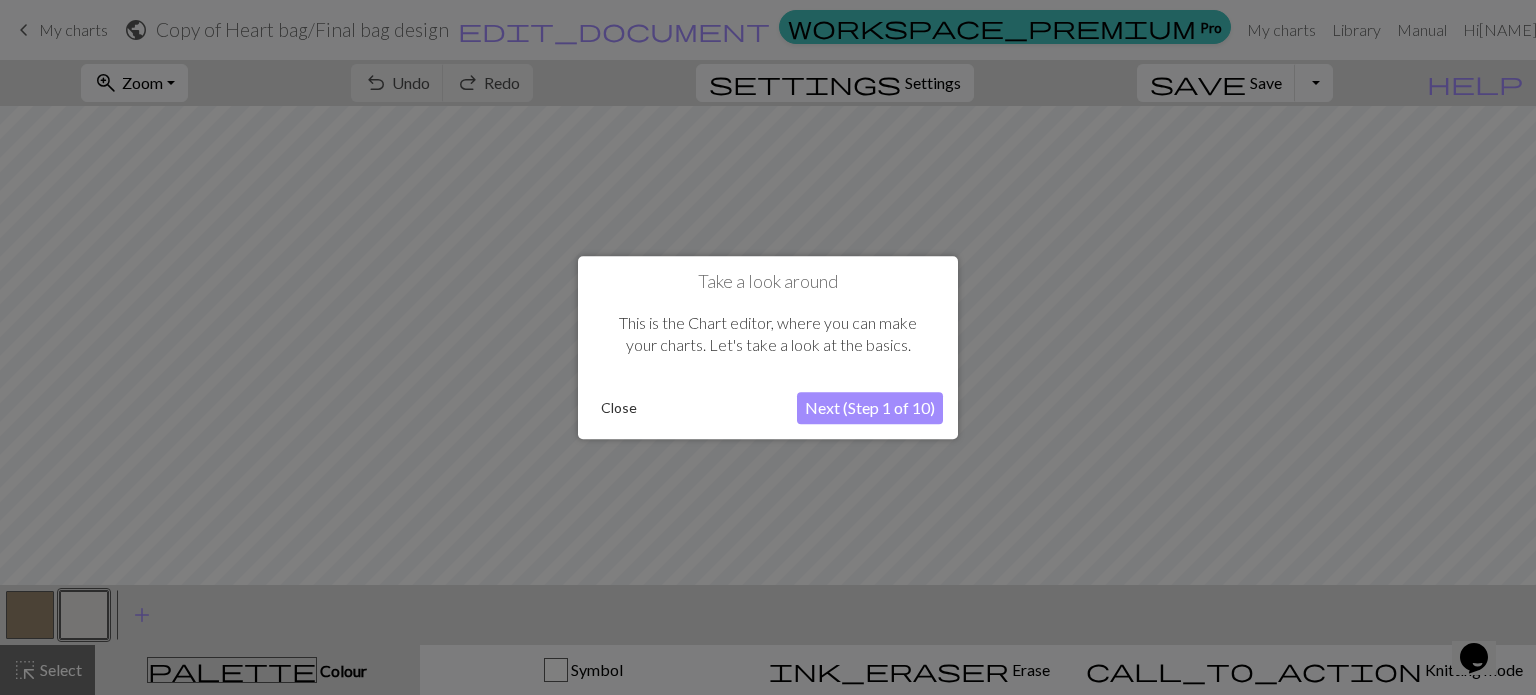 click on "Next (Step 1 of 10)" at bounding box center [870, 408] 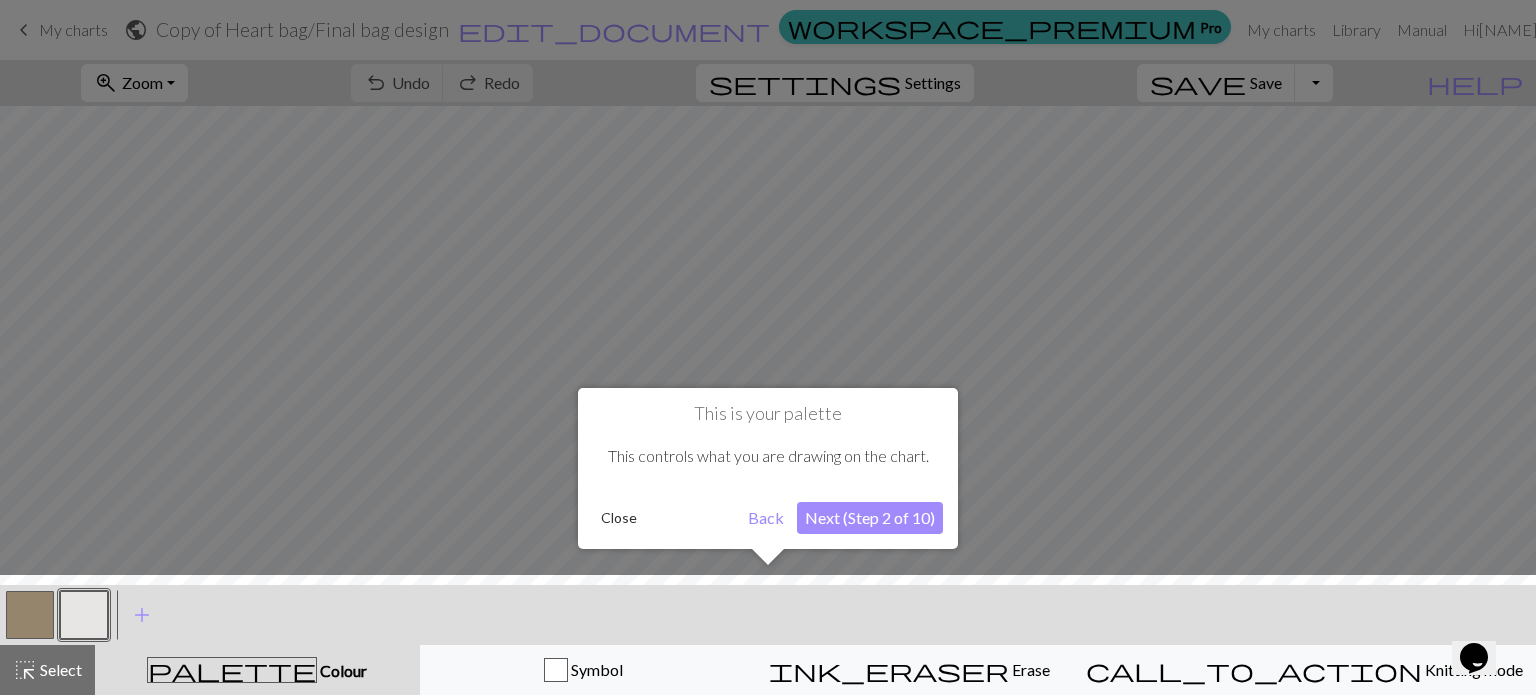 click on "Next (Step 2 of 10)" at bounding box center (870, 518) 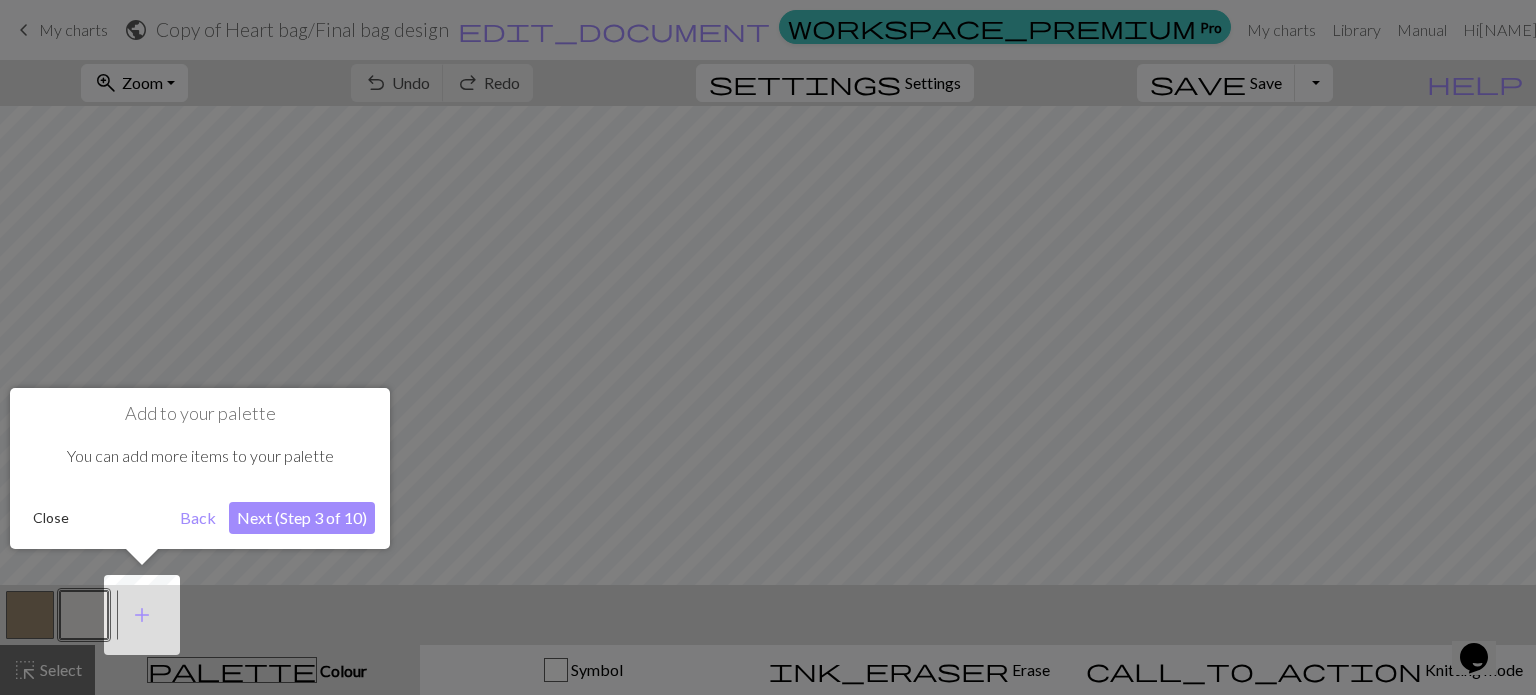 click on "Next (Step 3 of 10)" at bounding box center [302, 518] 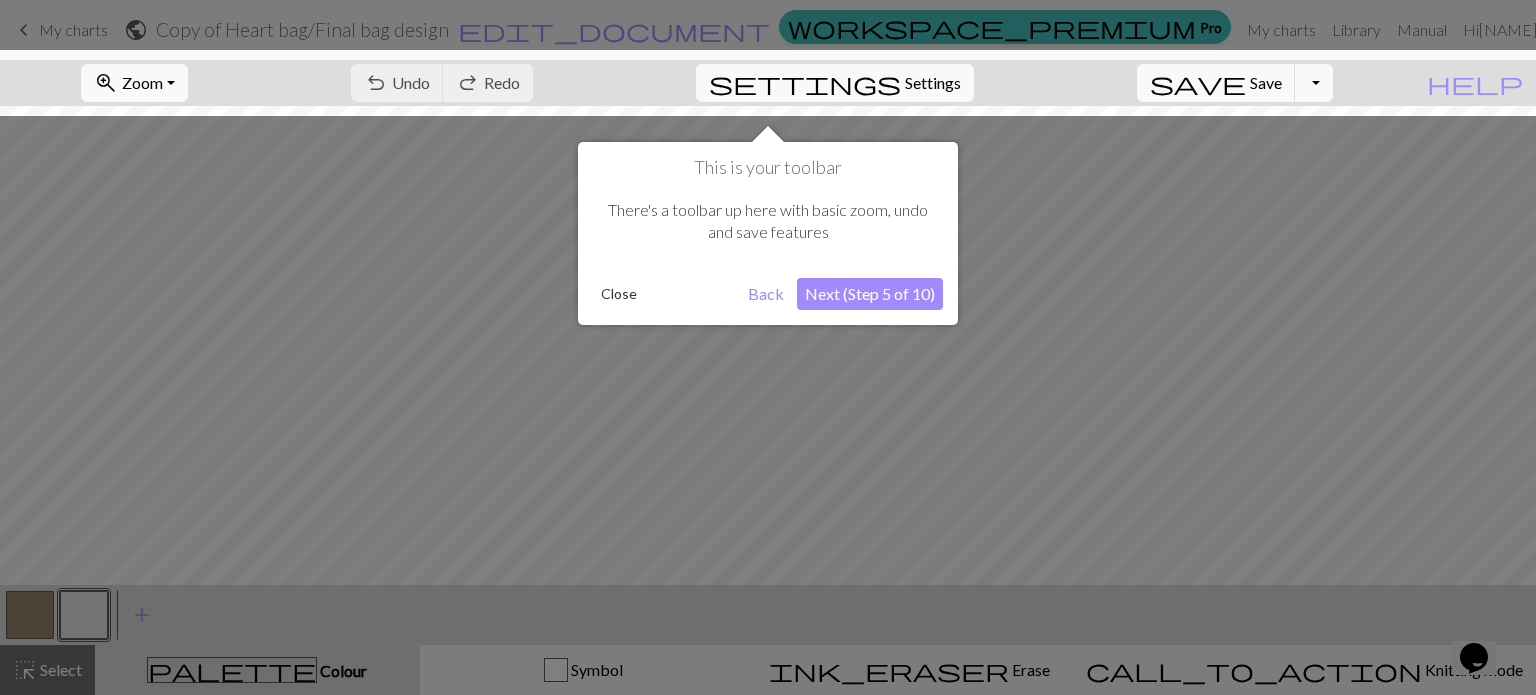 click on "Next (Step 5 of 10)" at bounding box center [870, 294] 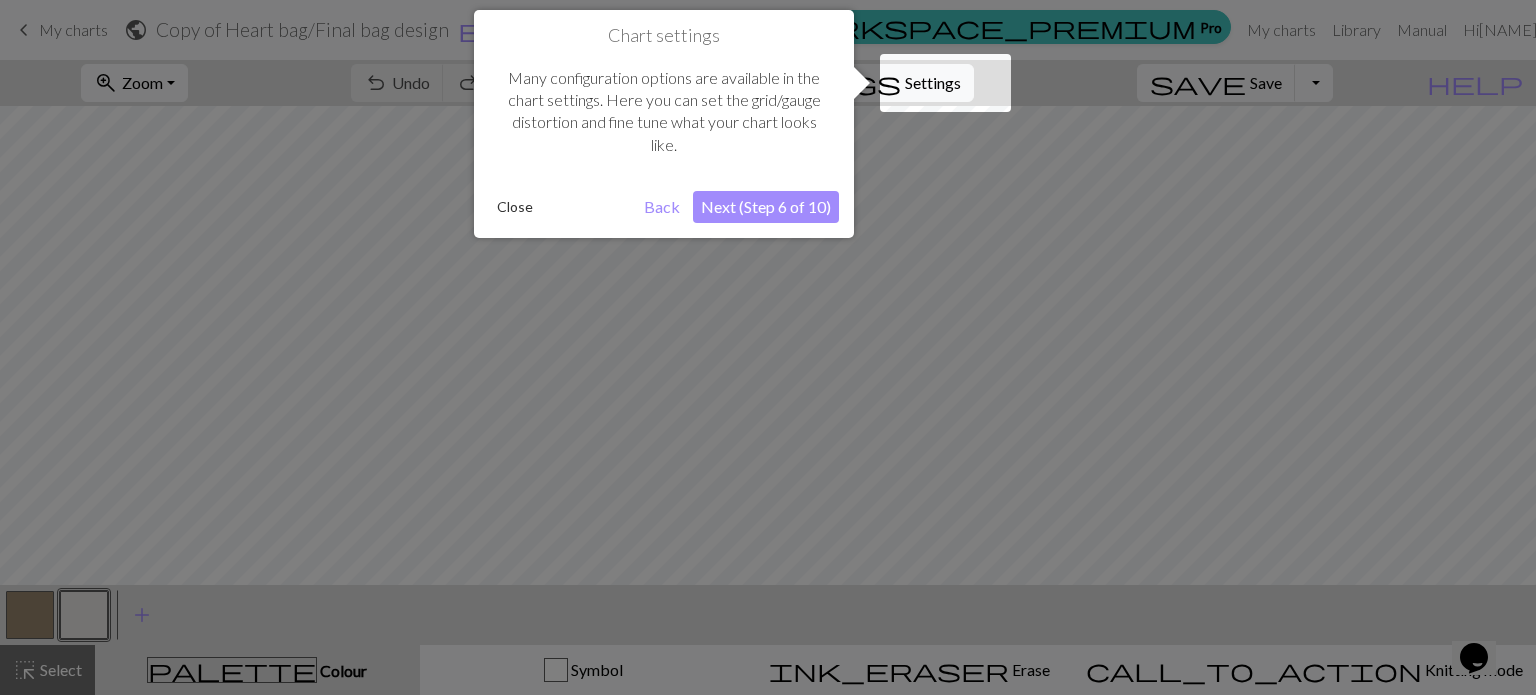 click on "Next (Step 6 of 10)" at bounding box center [766, 207] 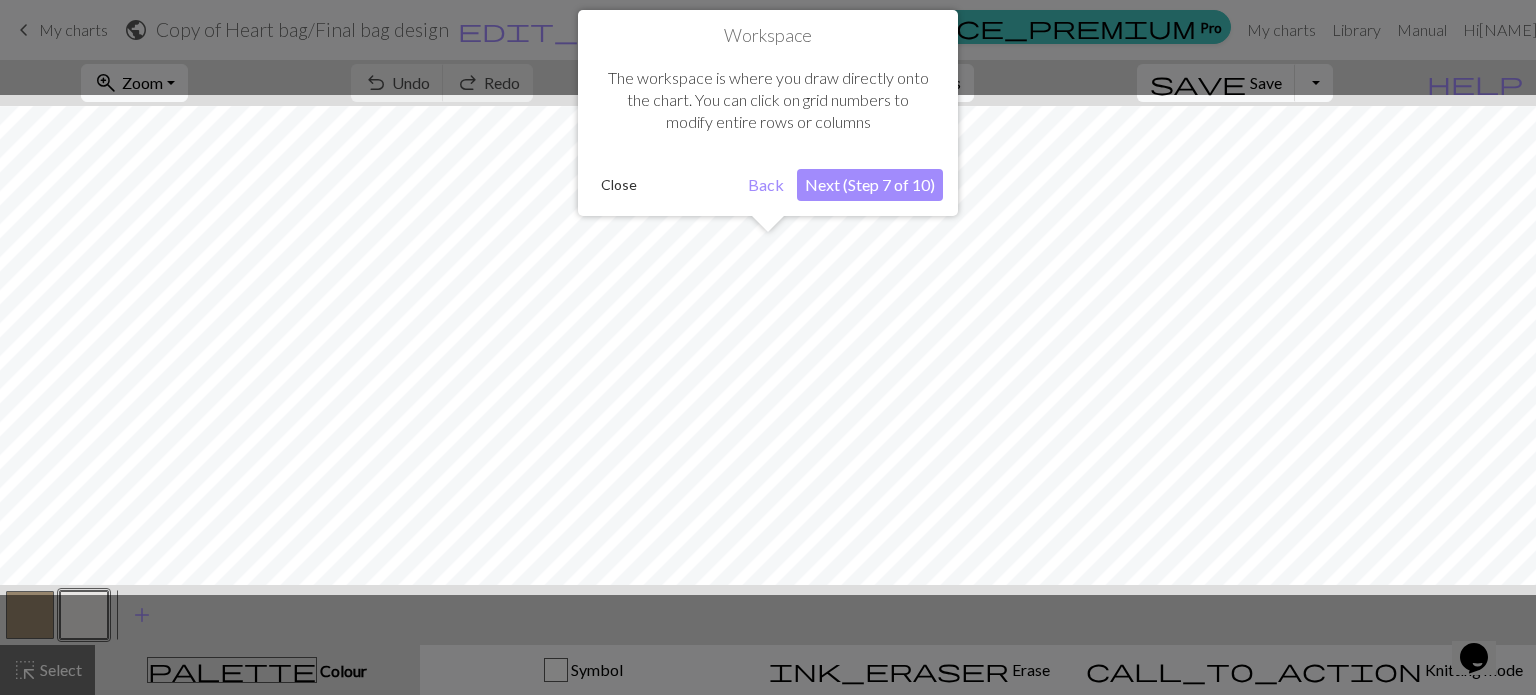 scroll, scrollTop: 75, scrollLeft: 0, axis: vertical 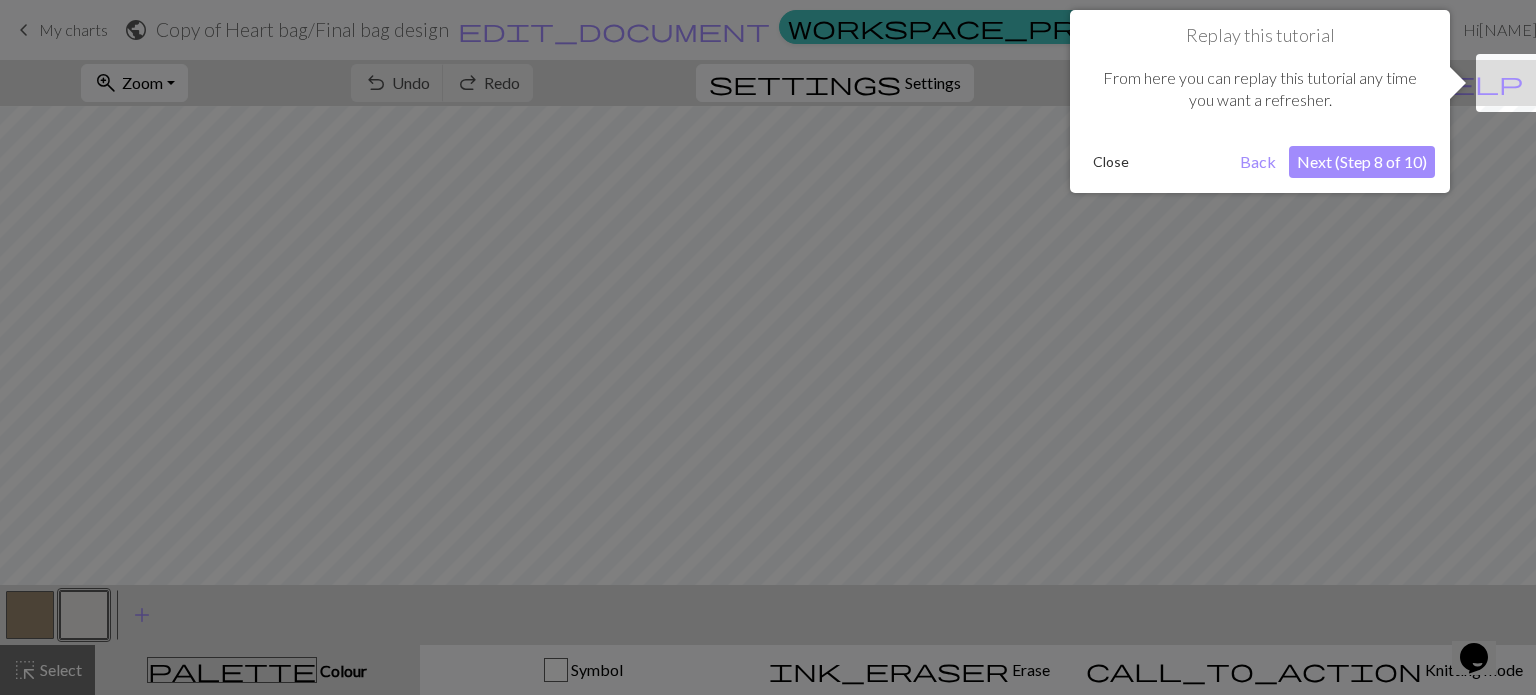 click on "Next (Step 8 of 10)" at bounding box center [1362, 162] 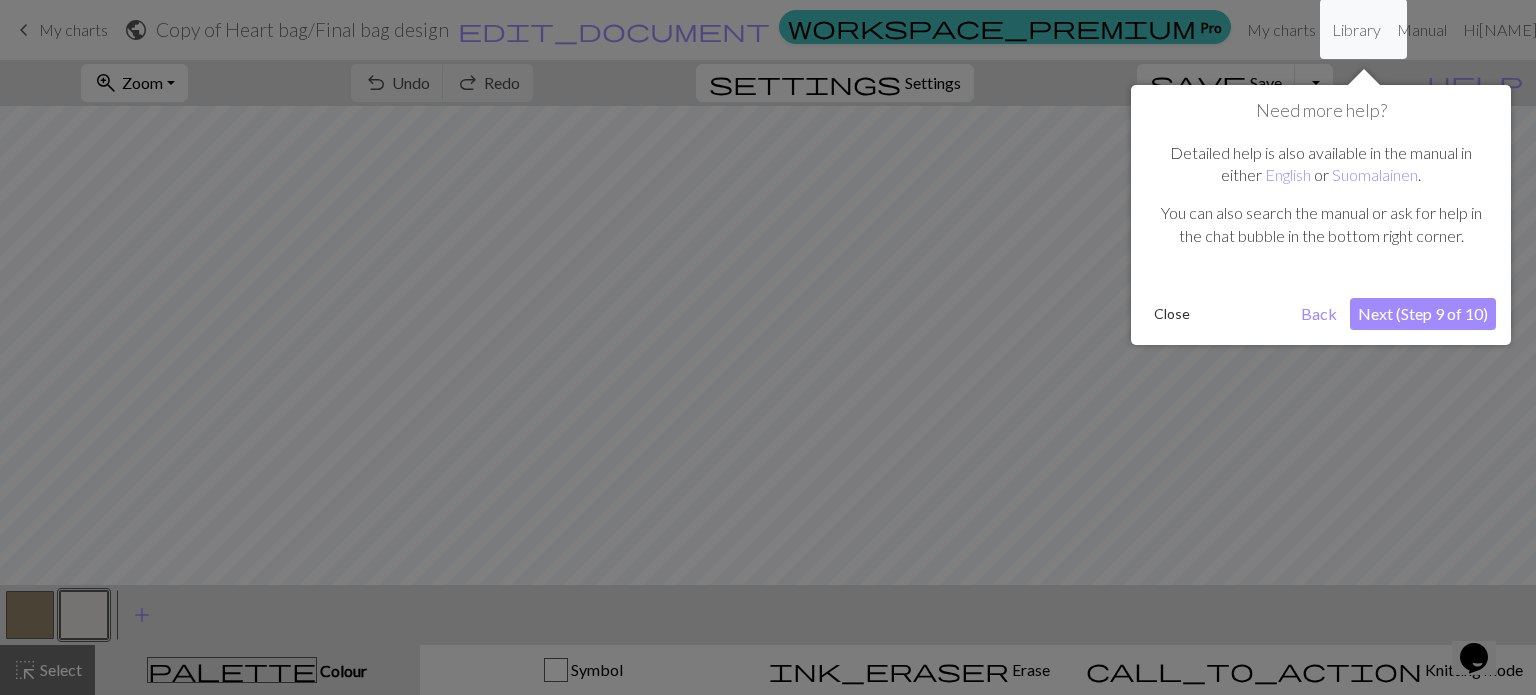 click on "Next (Step 9 of 10)" at bounding box center [1423, 314] 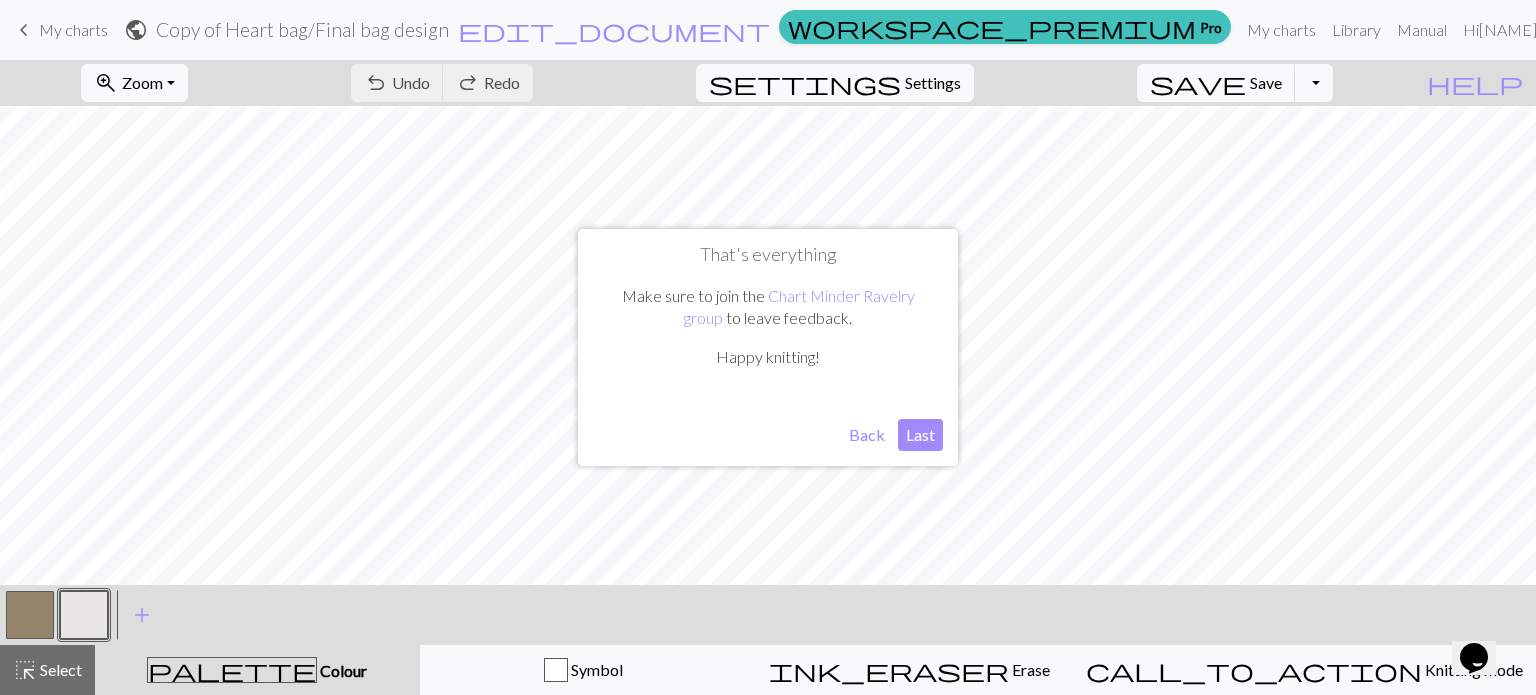 click on "Last" at bounding box center (920, 435) 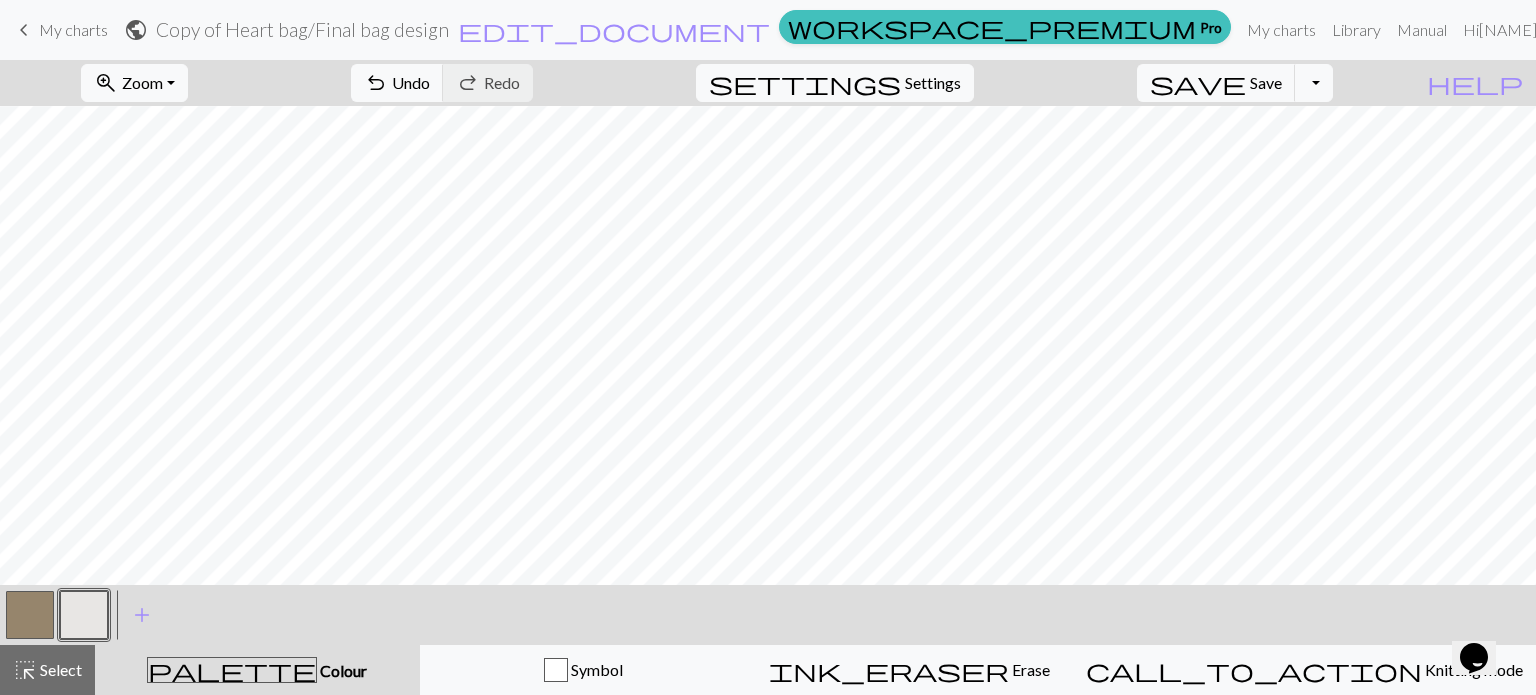 click at bounding box center (57, 615) 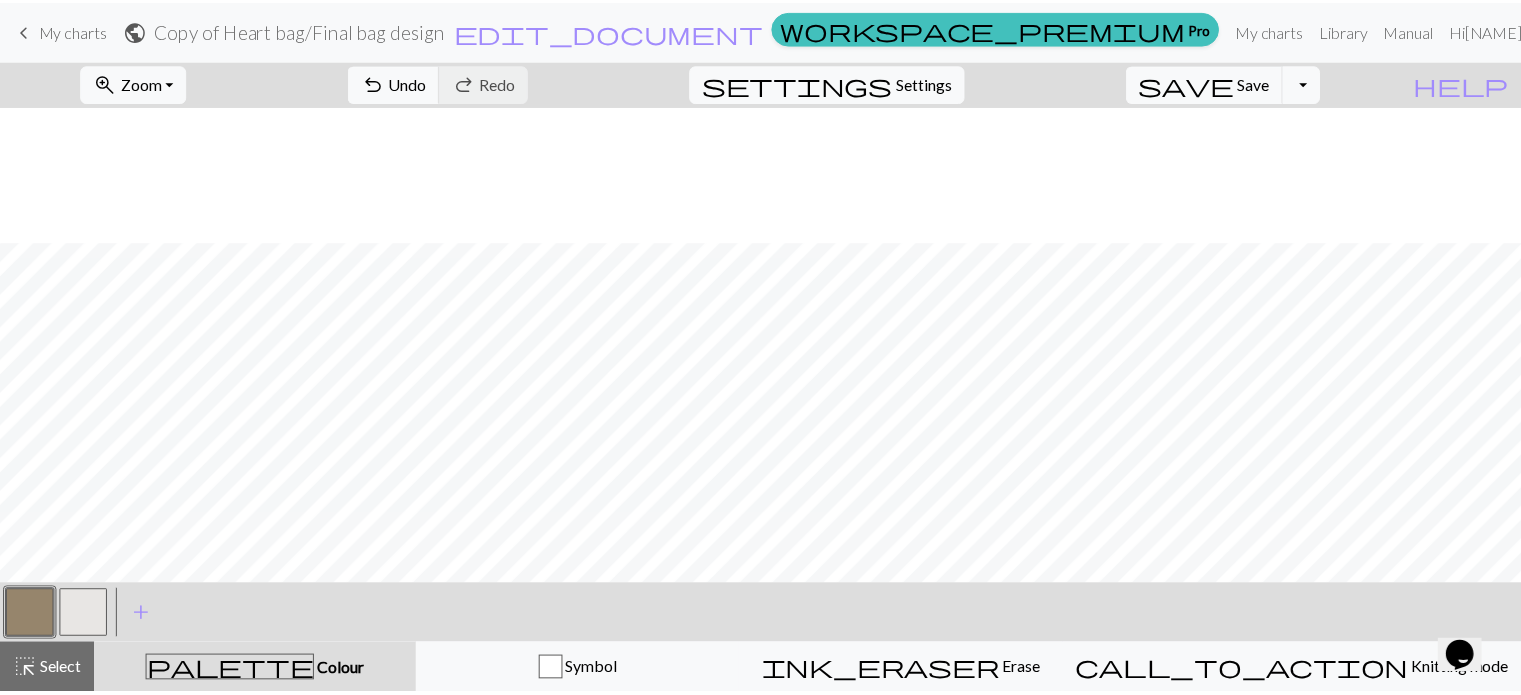 scroll, scrollTop: 285, scrollLeft: 0, axis: vertical 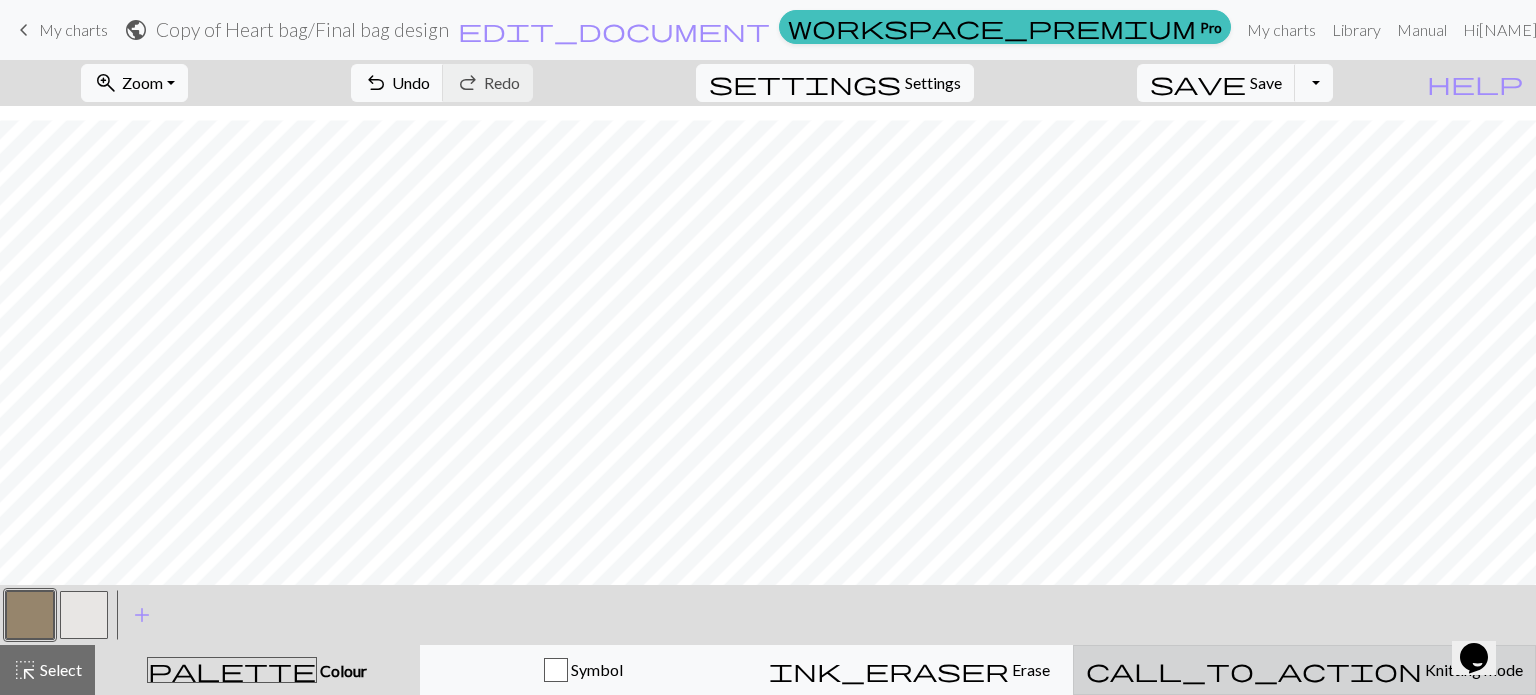 click on "call_to_action   Knitting mode   Knitting mode" at bounding box center [1304, 670] 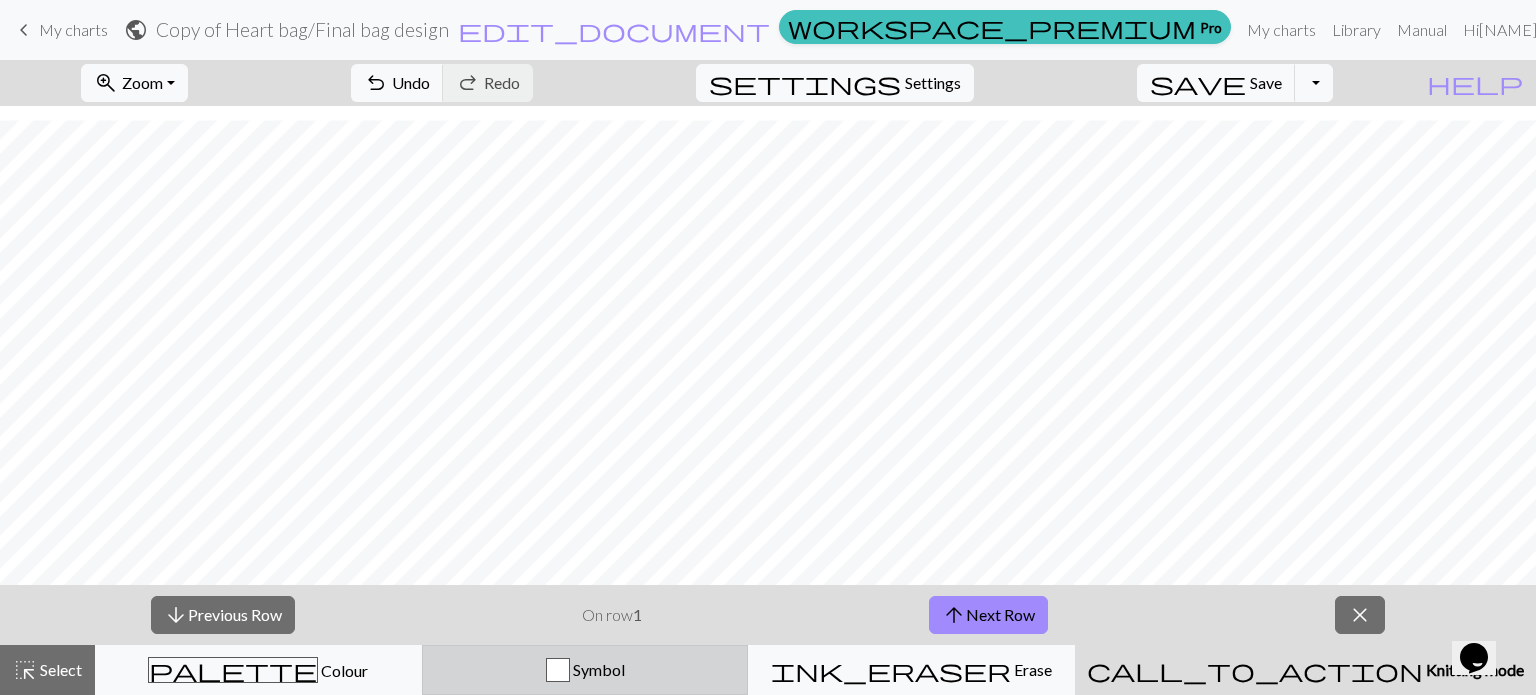 click on "Symbol" at bounding box center (585, 670) 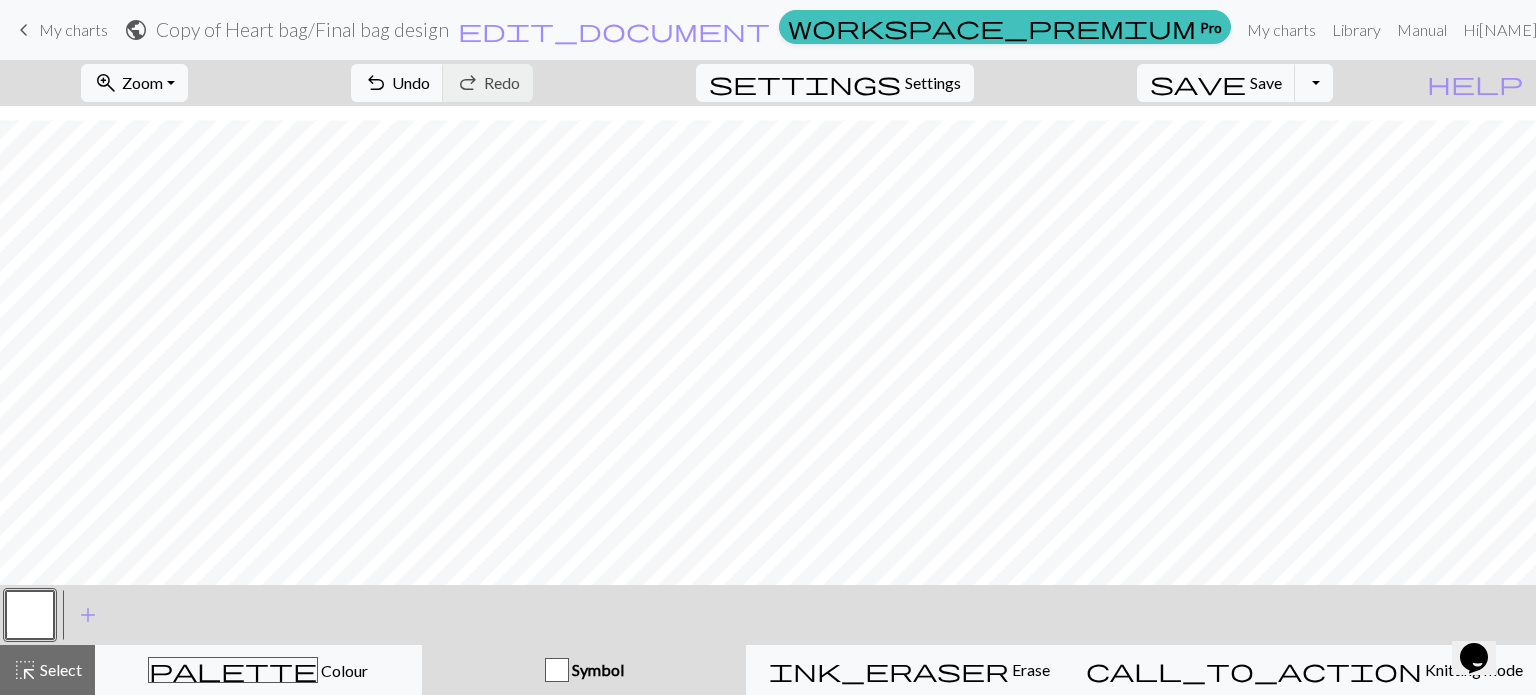 click on "My charts" at bounding box center [73, 29] 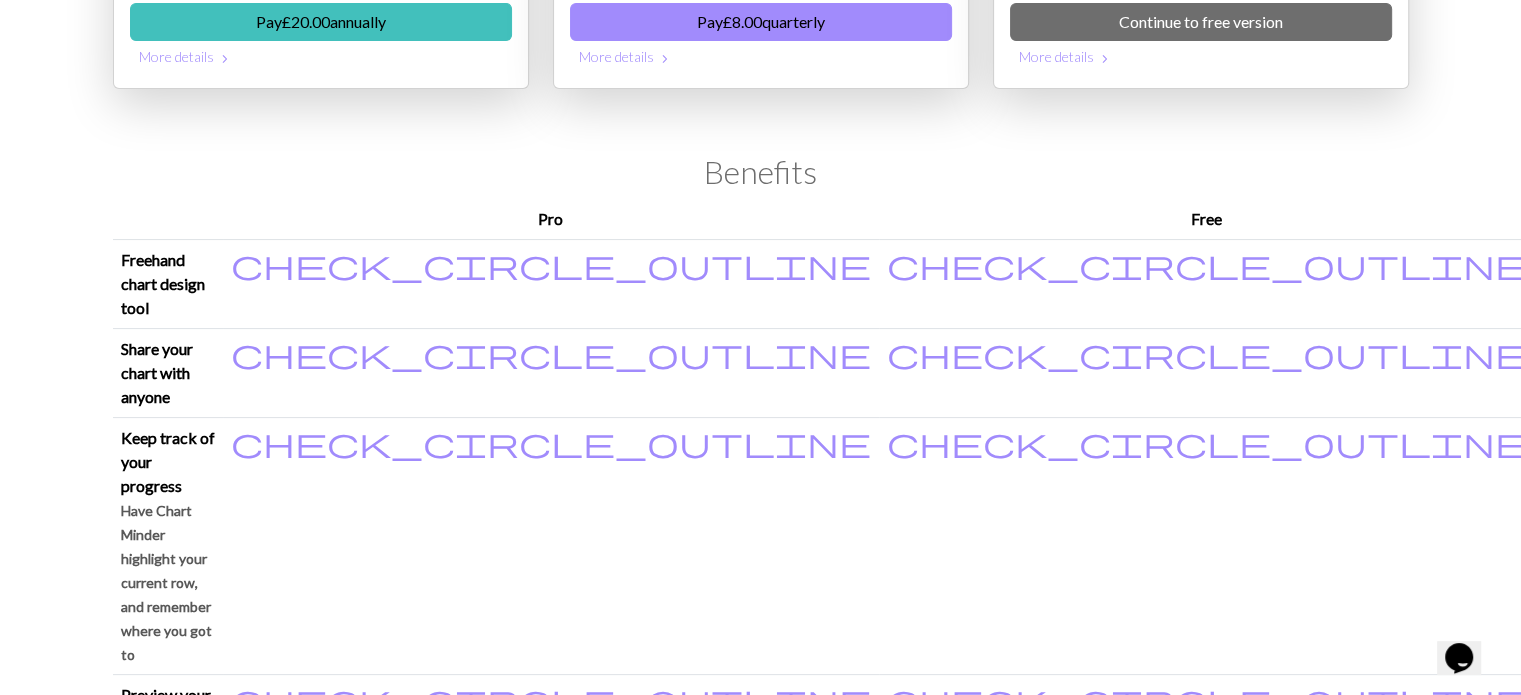 scroll, scrollTop: 302, scrollLeft: 0, axis: vertical 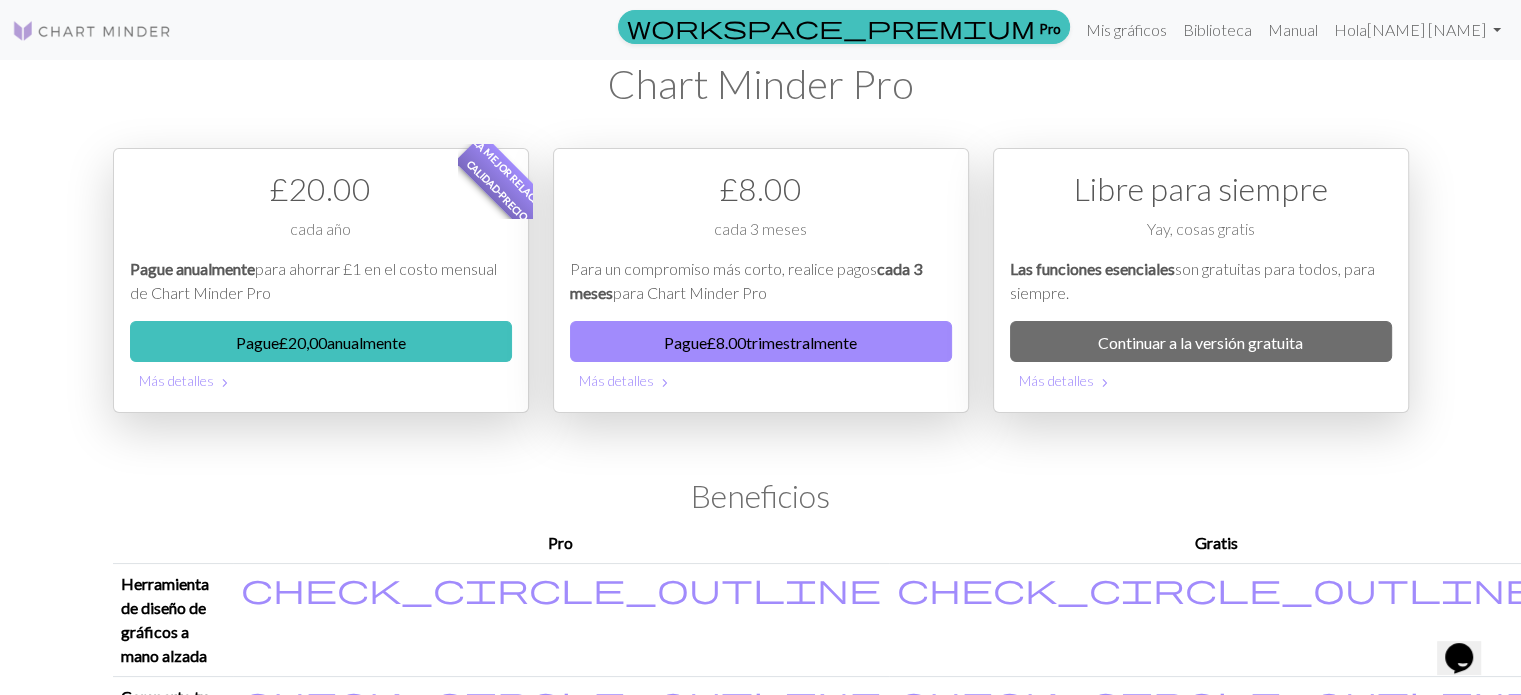 click on "Chart Minder Pro" at bounding box center (761, 84) 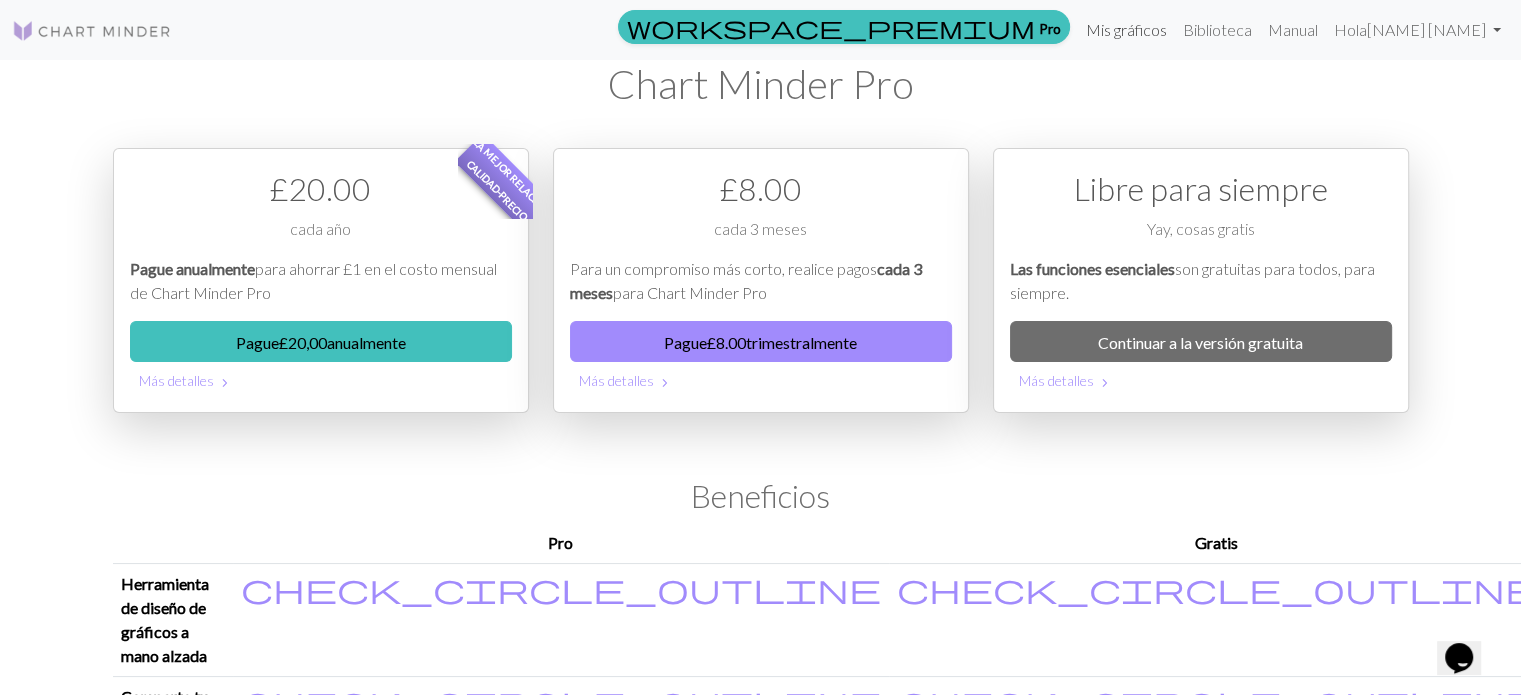 click on "Mis gráficos" at bounding box center [1126, 29] 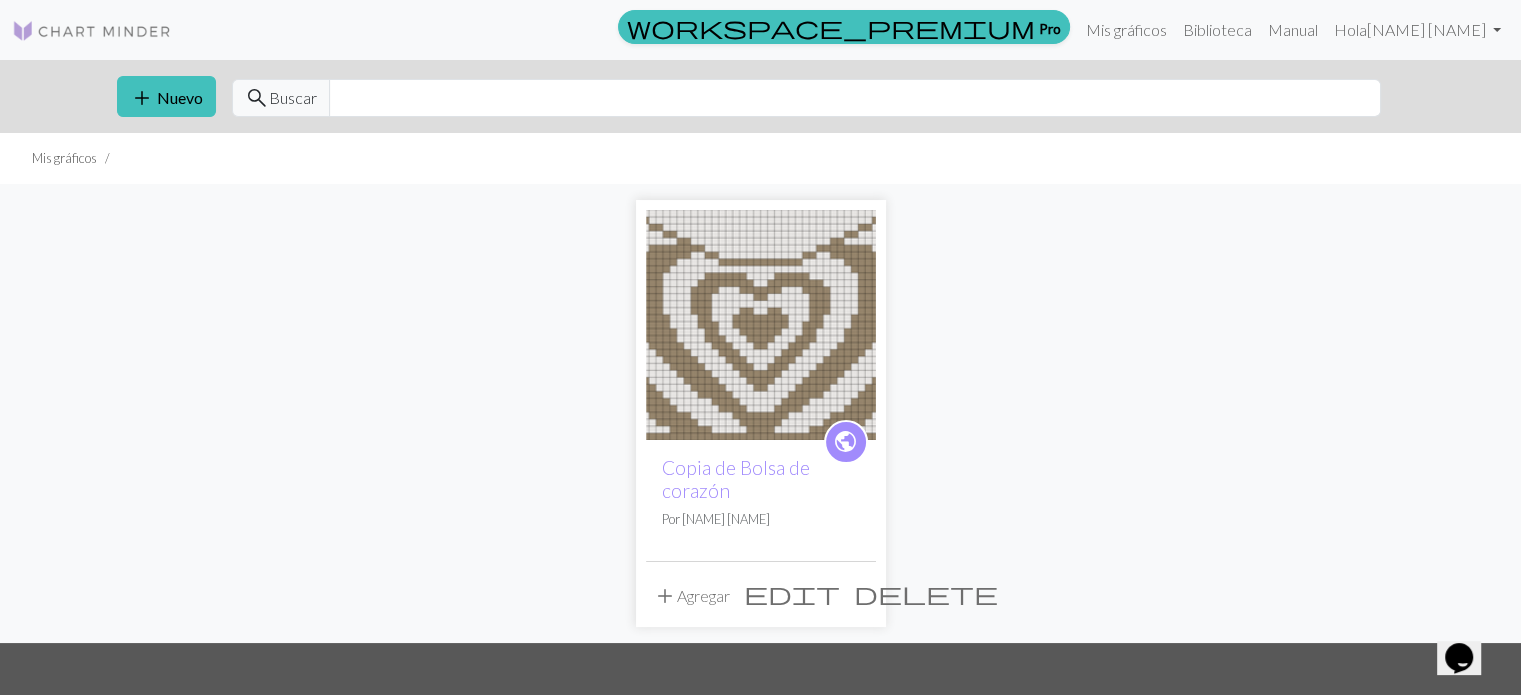 click on "delete" at bounding box center [926, 593] 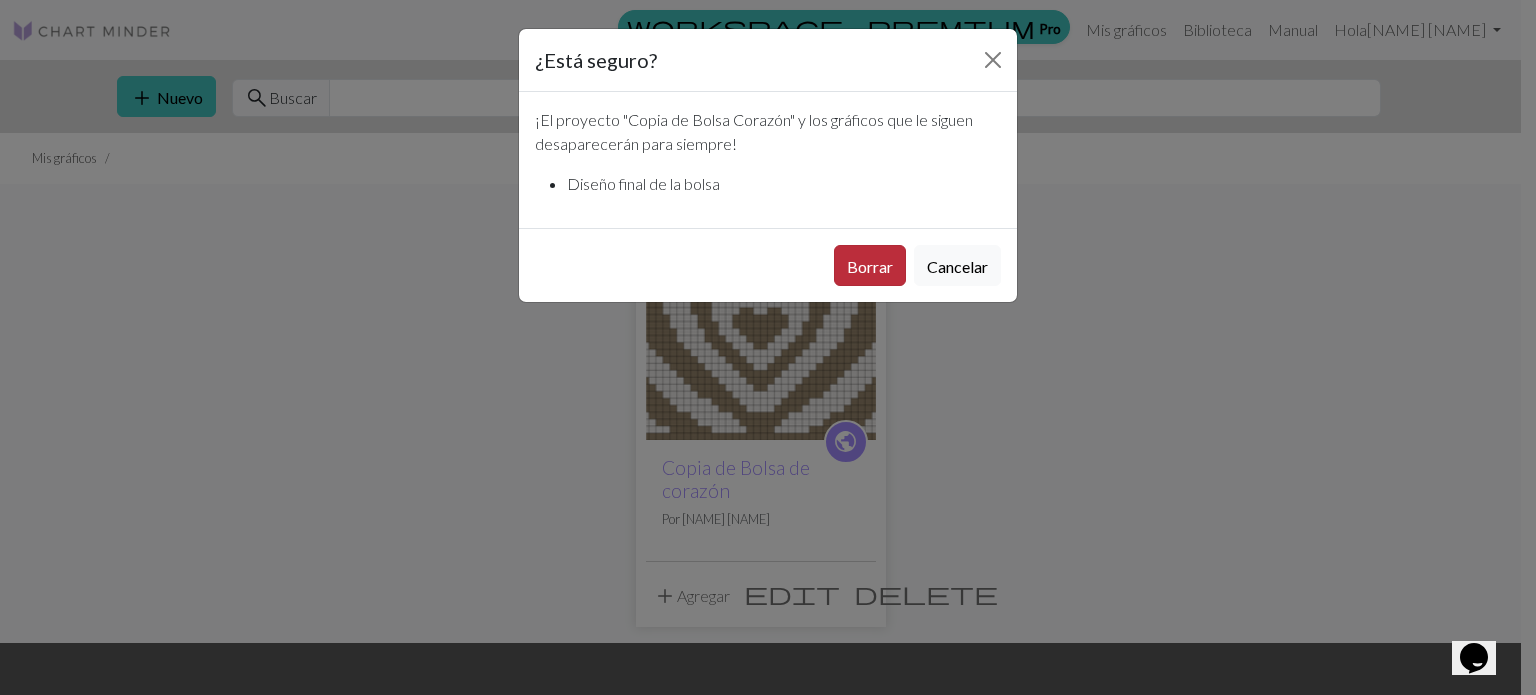 click on "Borrar" at bounding box center (870, 265) 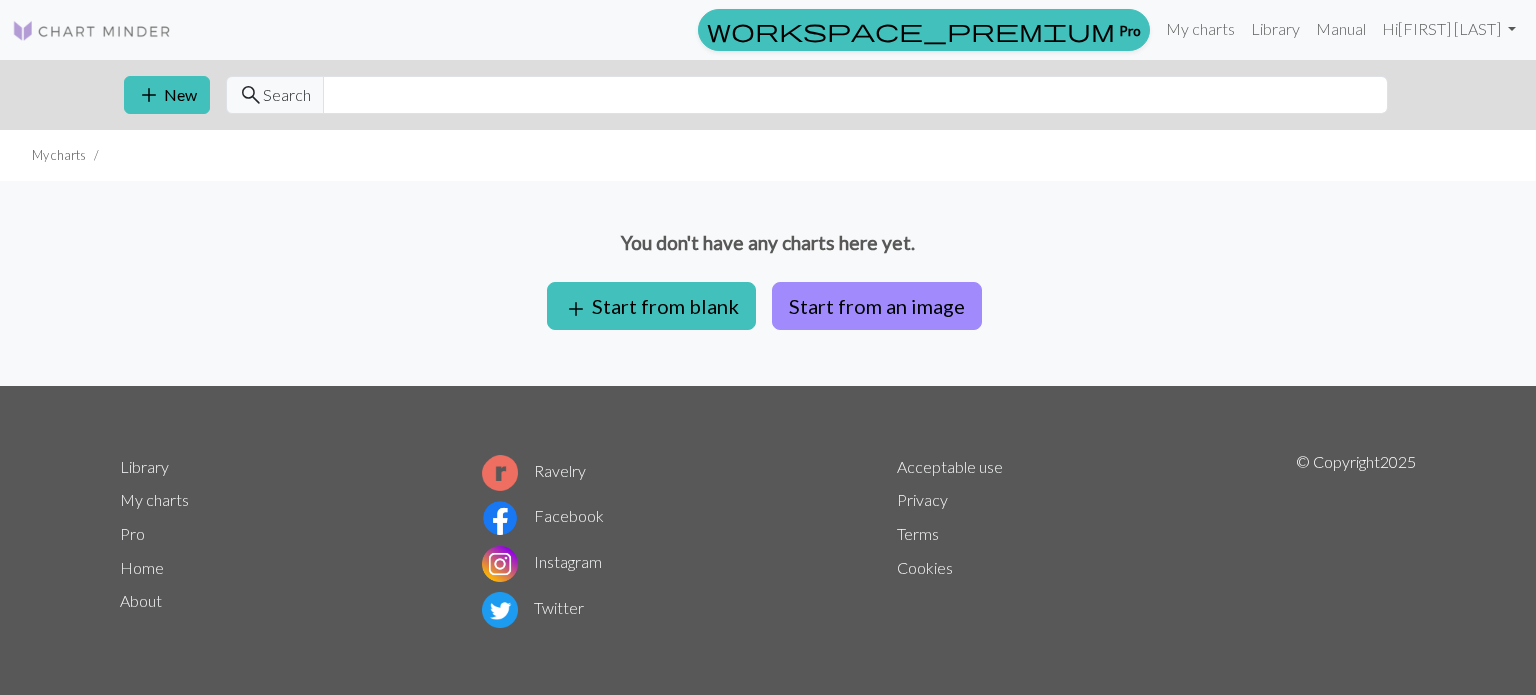 scroll, scrollTop: 0, scrollLeft: 0, axis: both 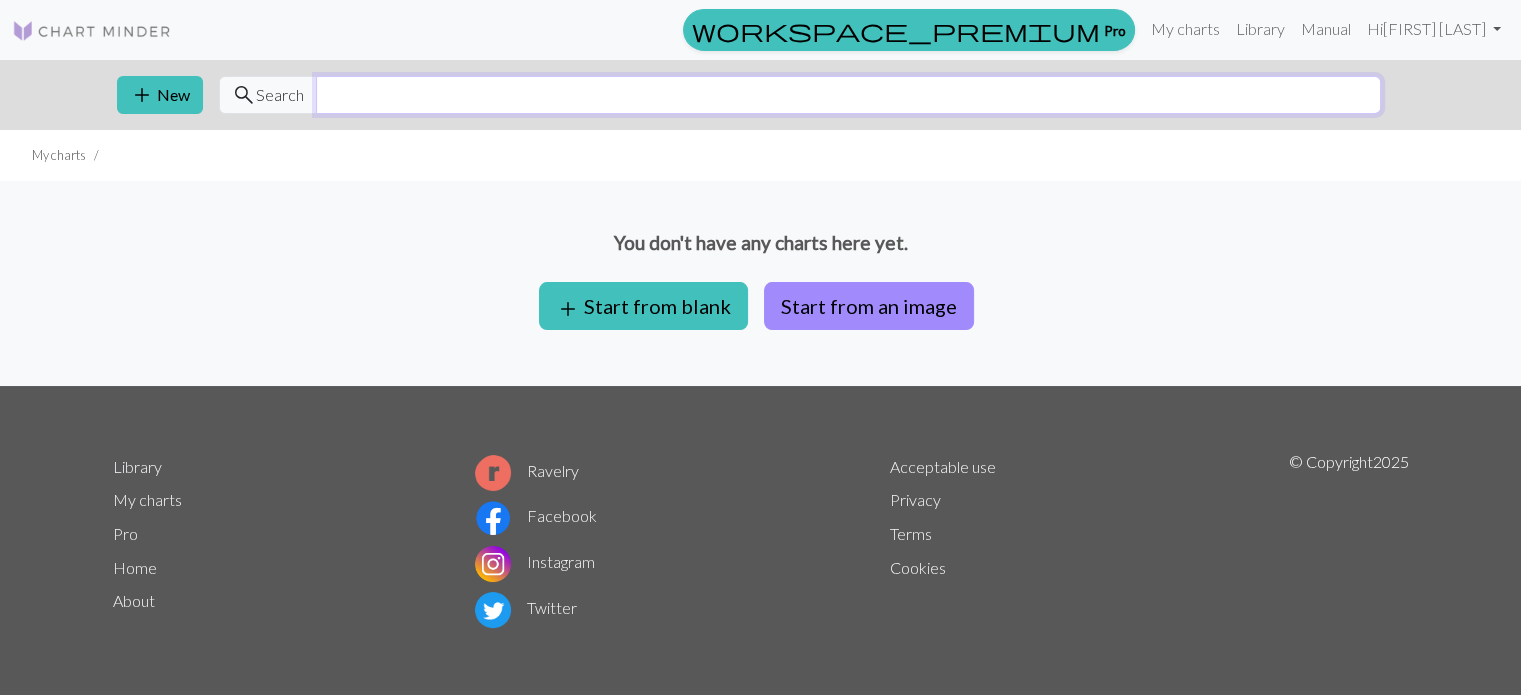 click at bounding box center (848, 95) 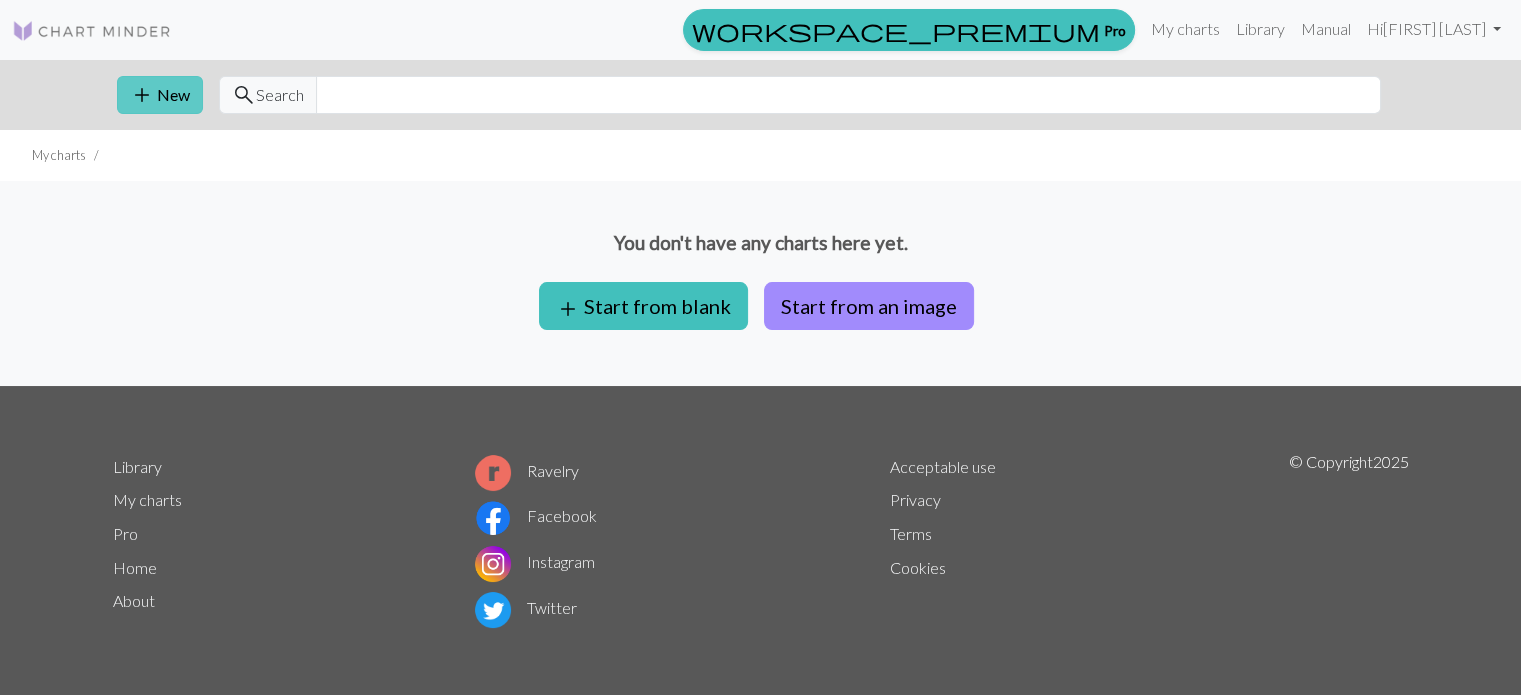click on "add   New" at bounding box center (160, 95) 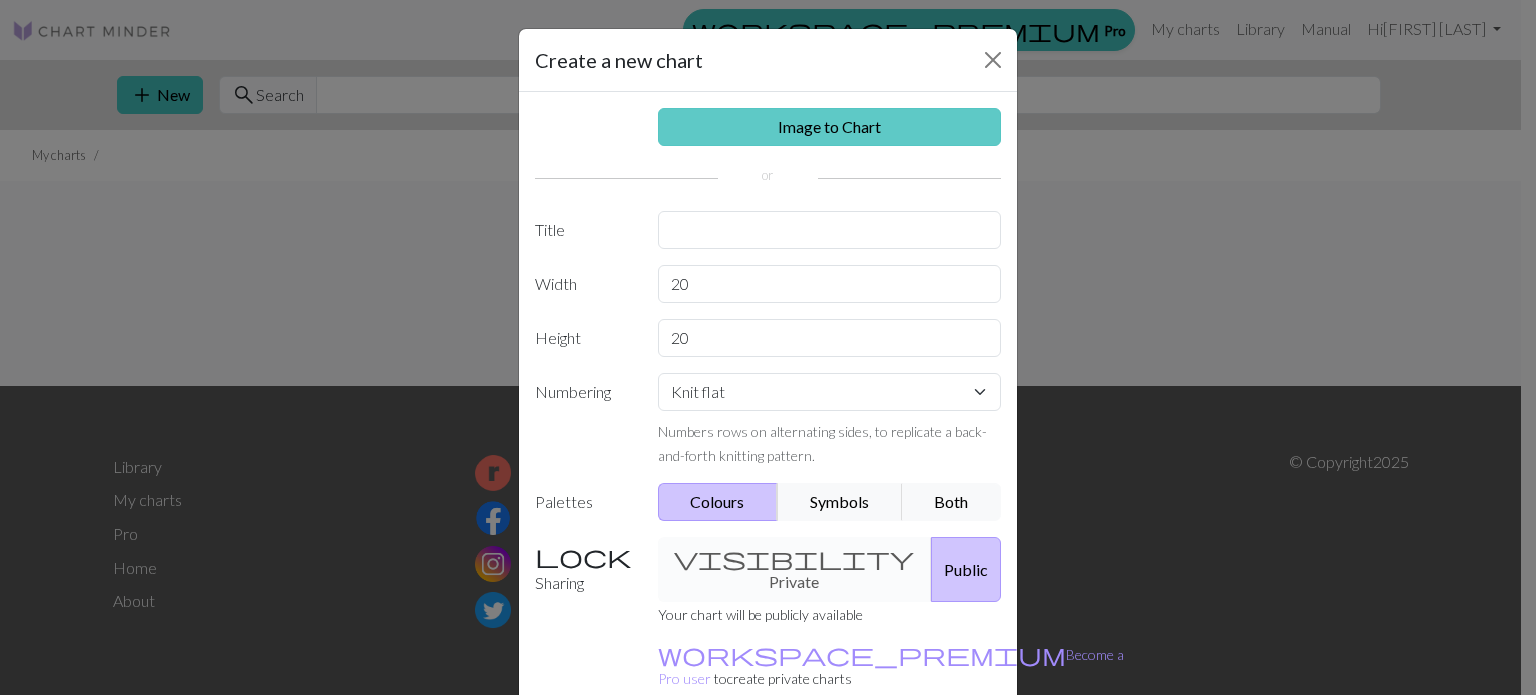 click on "Image to Chart" at bounding box center [830, 127] 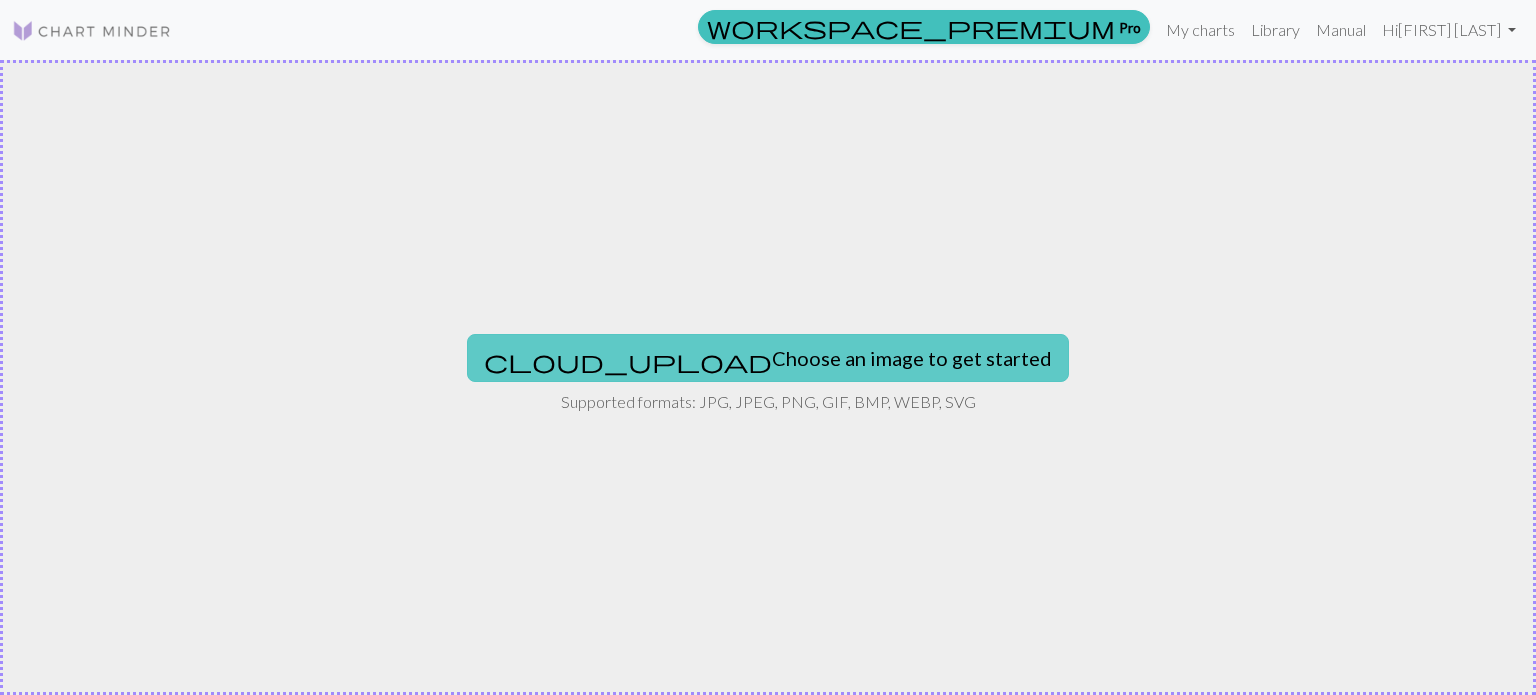 click on "cloud_upload  Choose an image to get started" at bounding box center [768, 358] 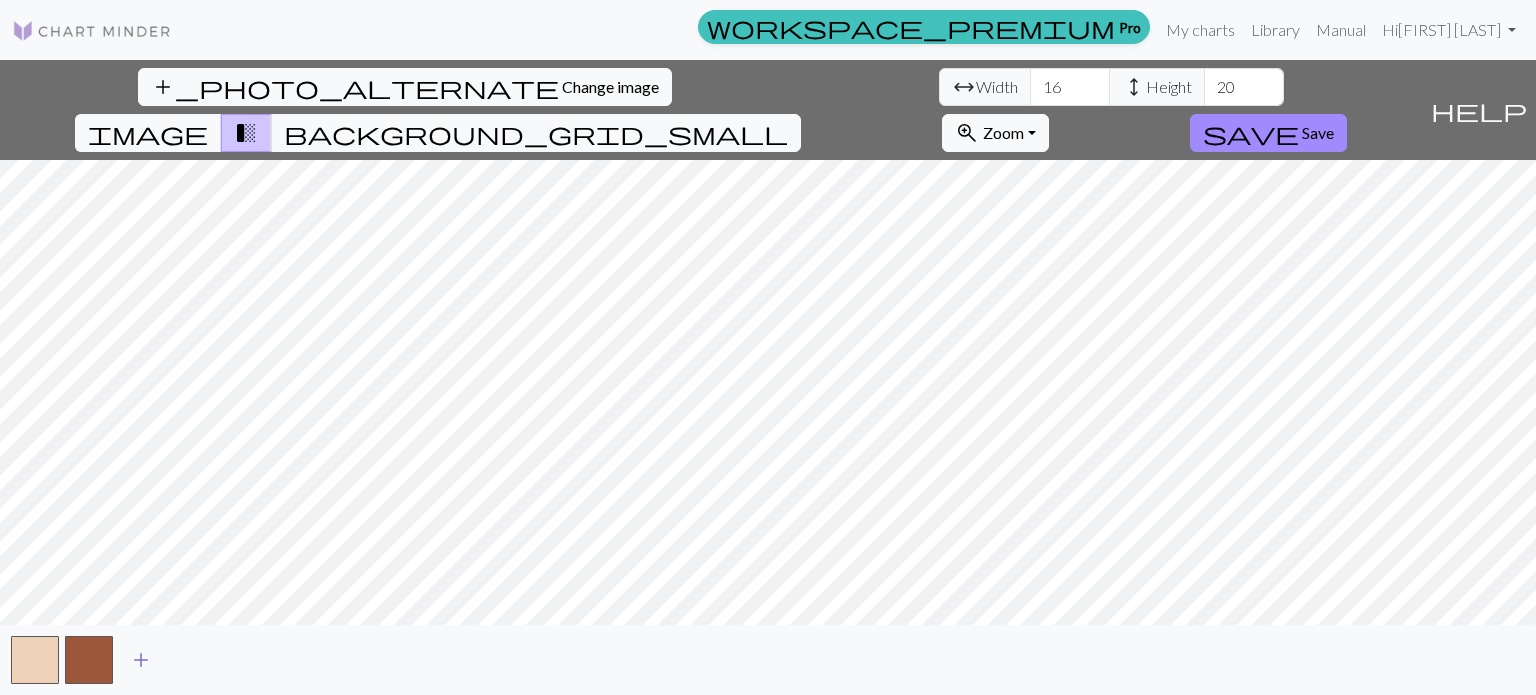 click on "add" at bounding box center (141, 660) 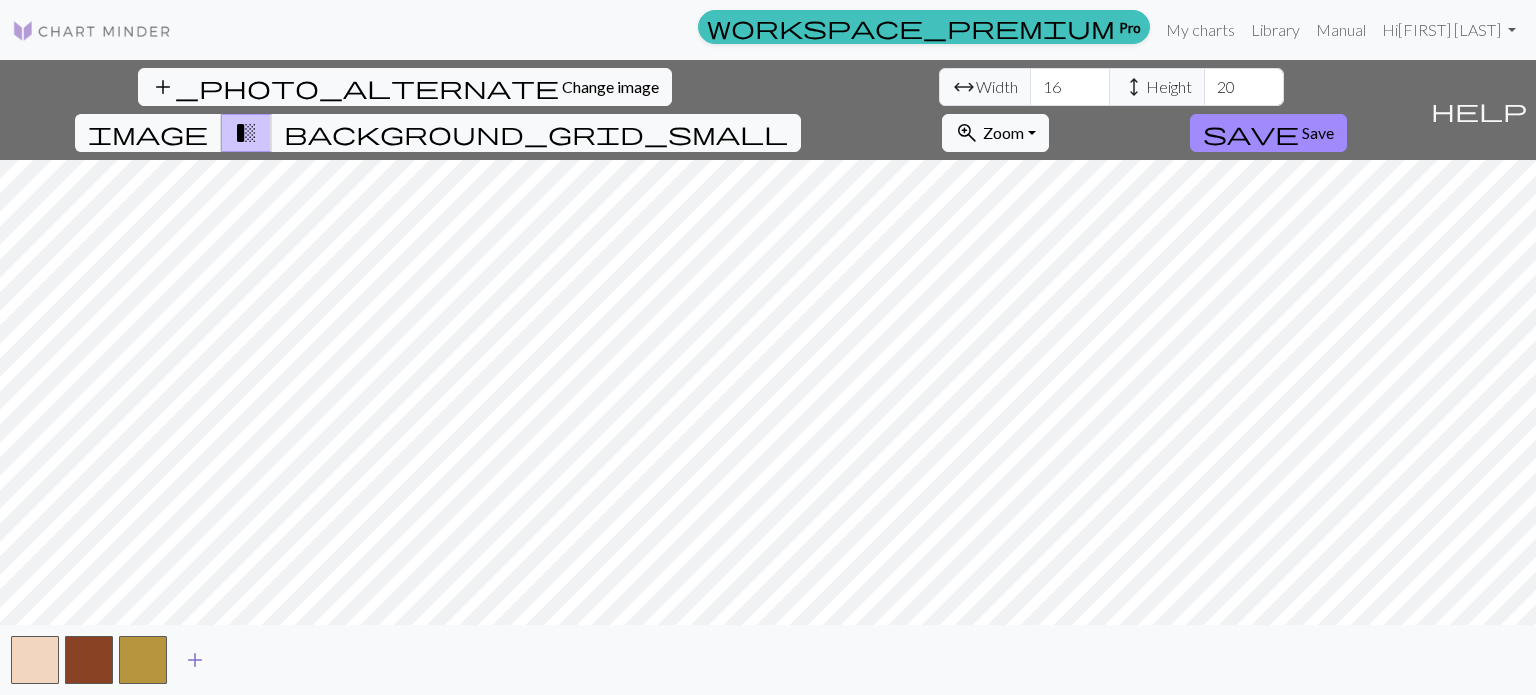 click on "add" at bounding box center [195, 660] 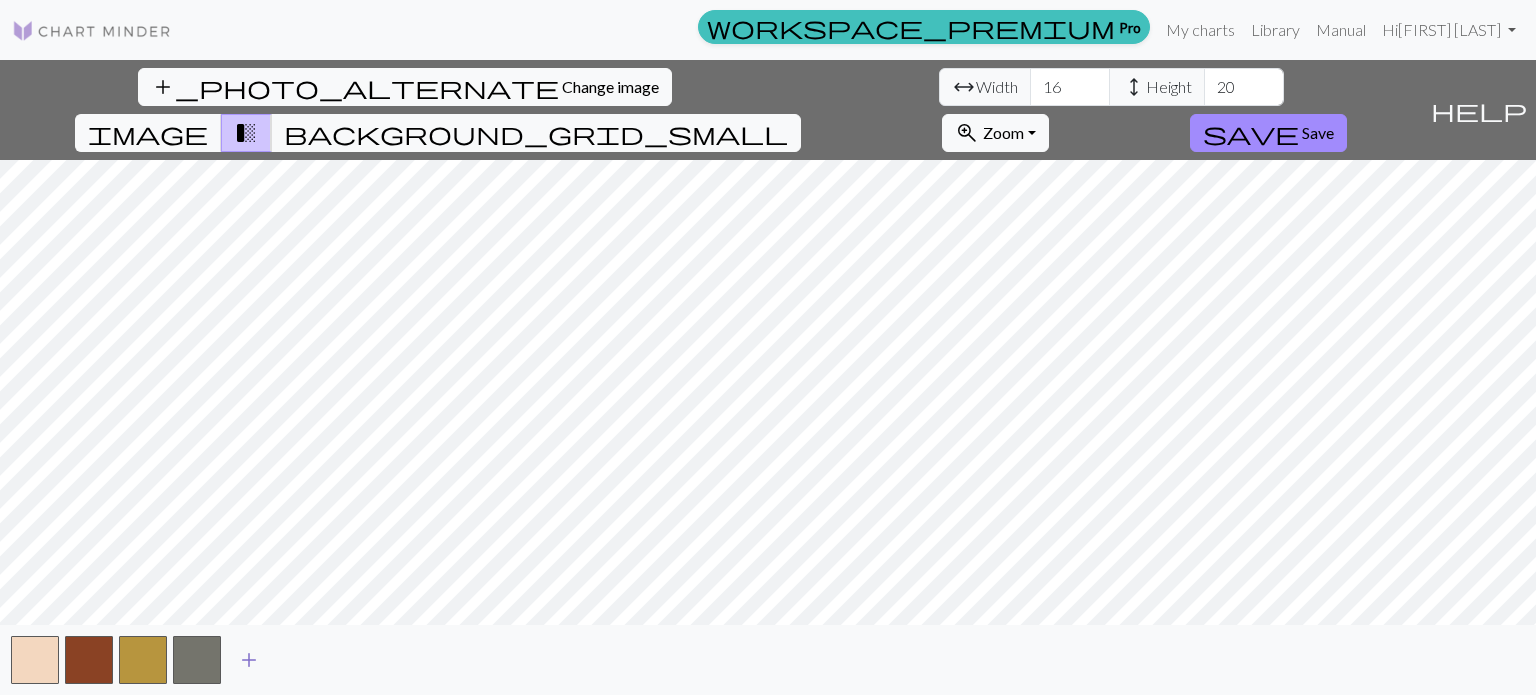 click on "add" at bounding box center [249, 660] 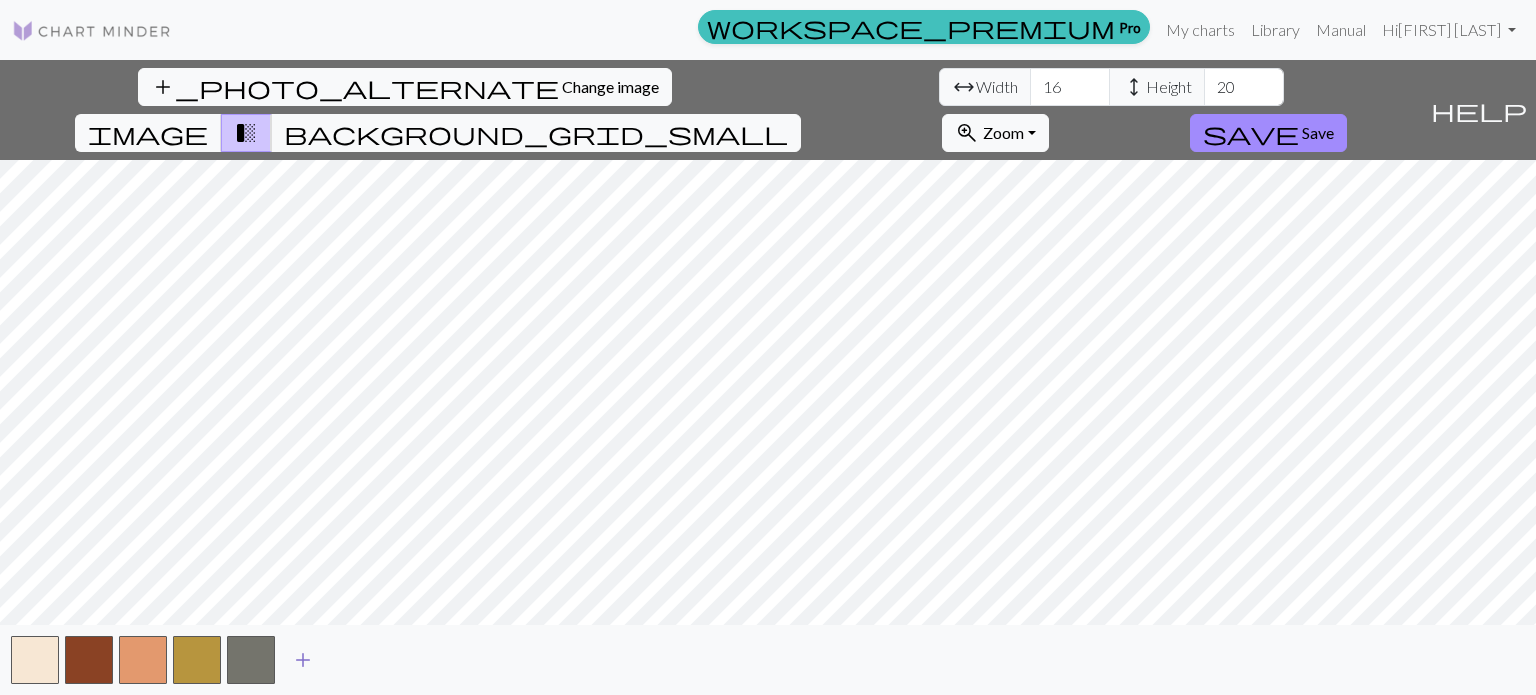 click on "add" at bounding box center (303, 660) 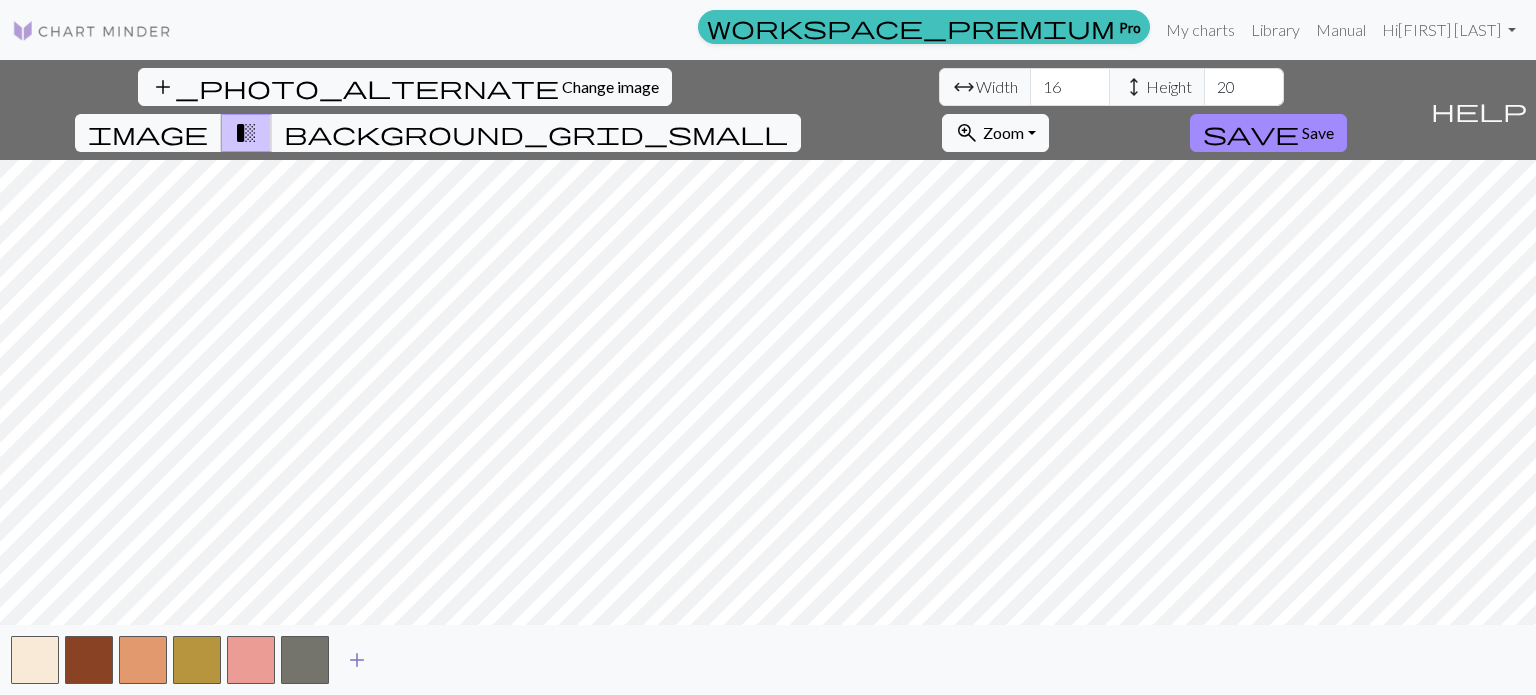 click on "add" at bounding box center (357, 660) 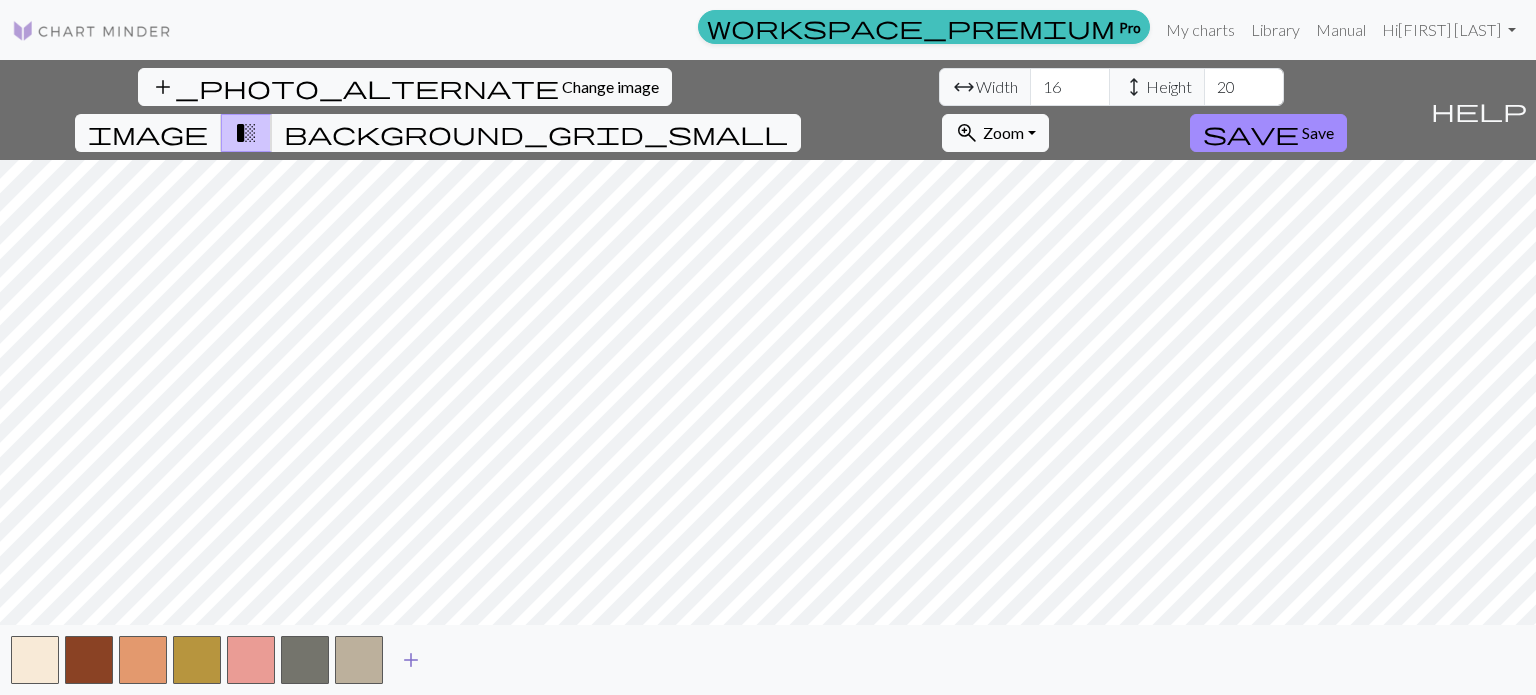 click on "add" at bounding box center (411, 660) 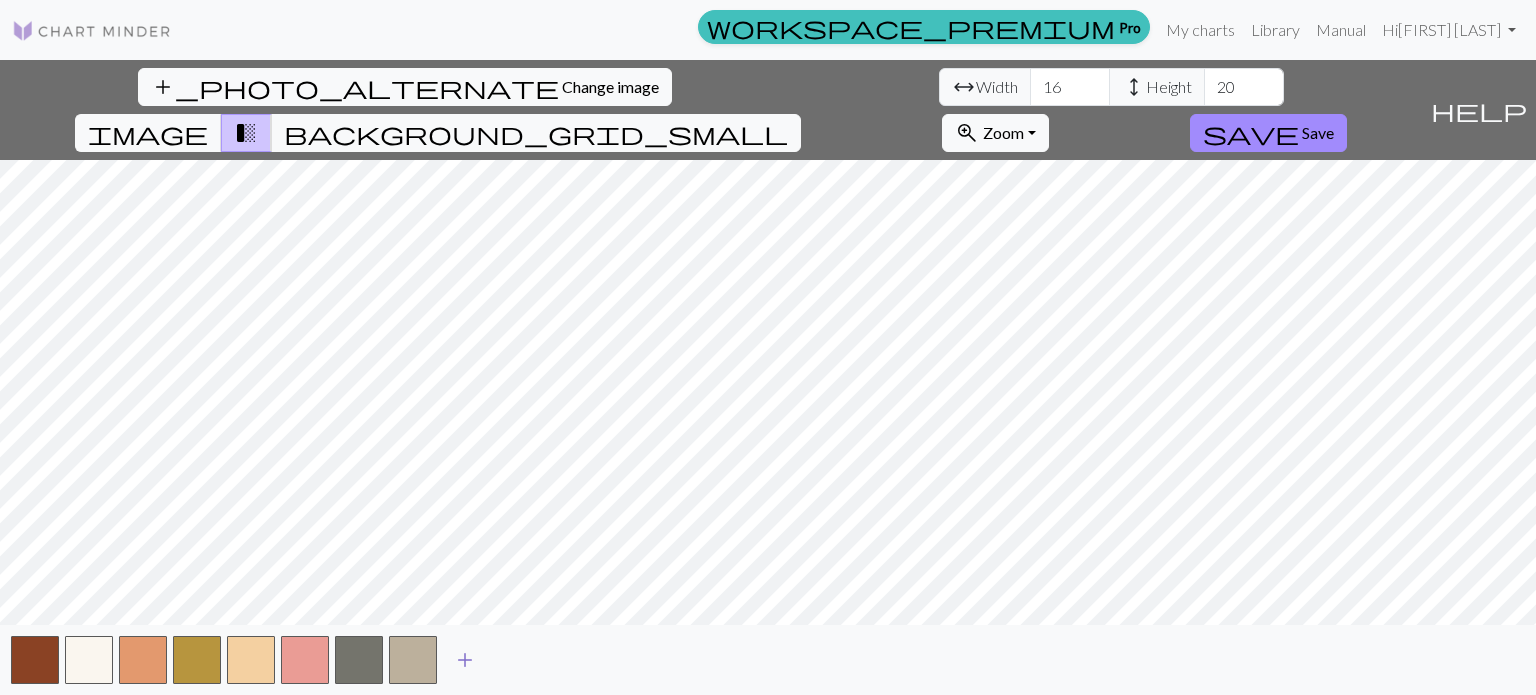 click on "add" at bounding box center (465, 660) 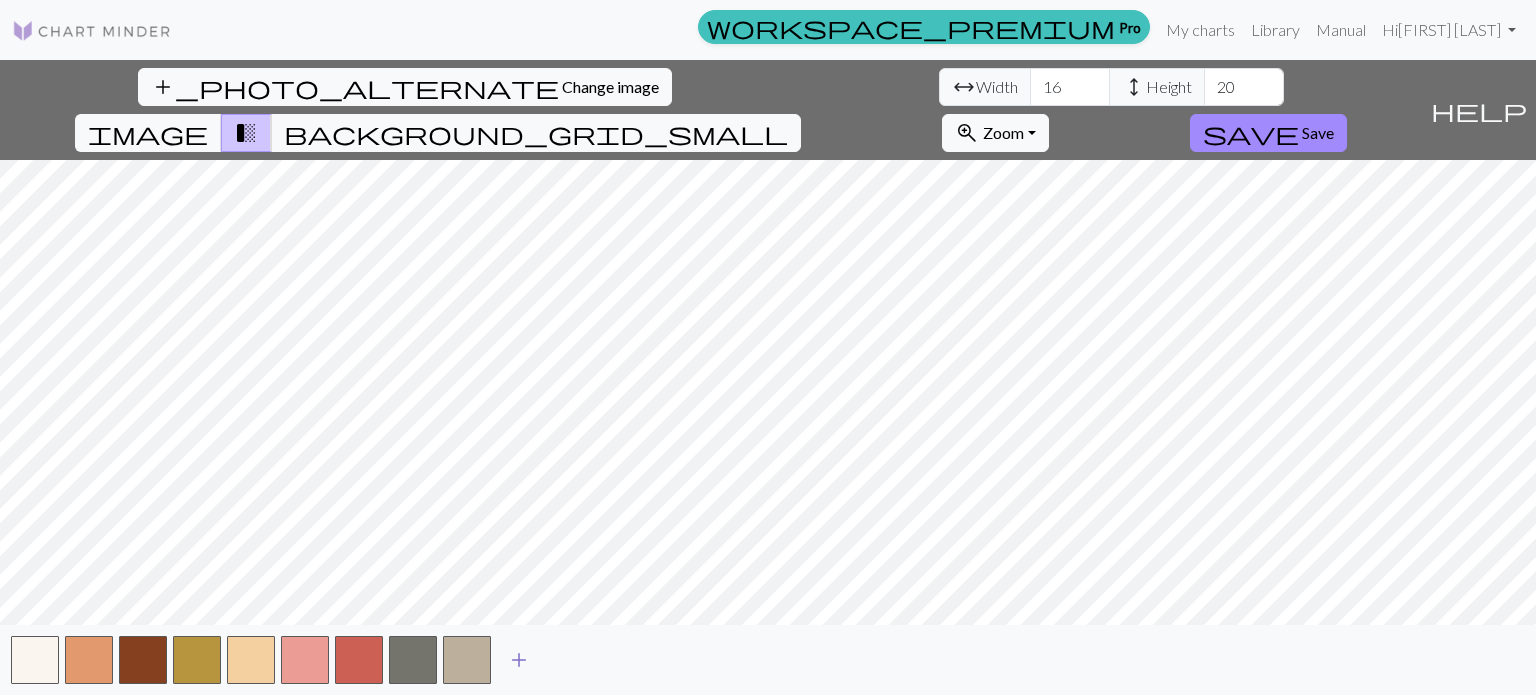 click on "add" at bounding box center [519, 660] 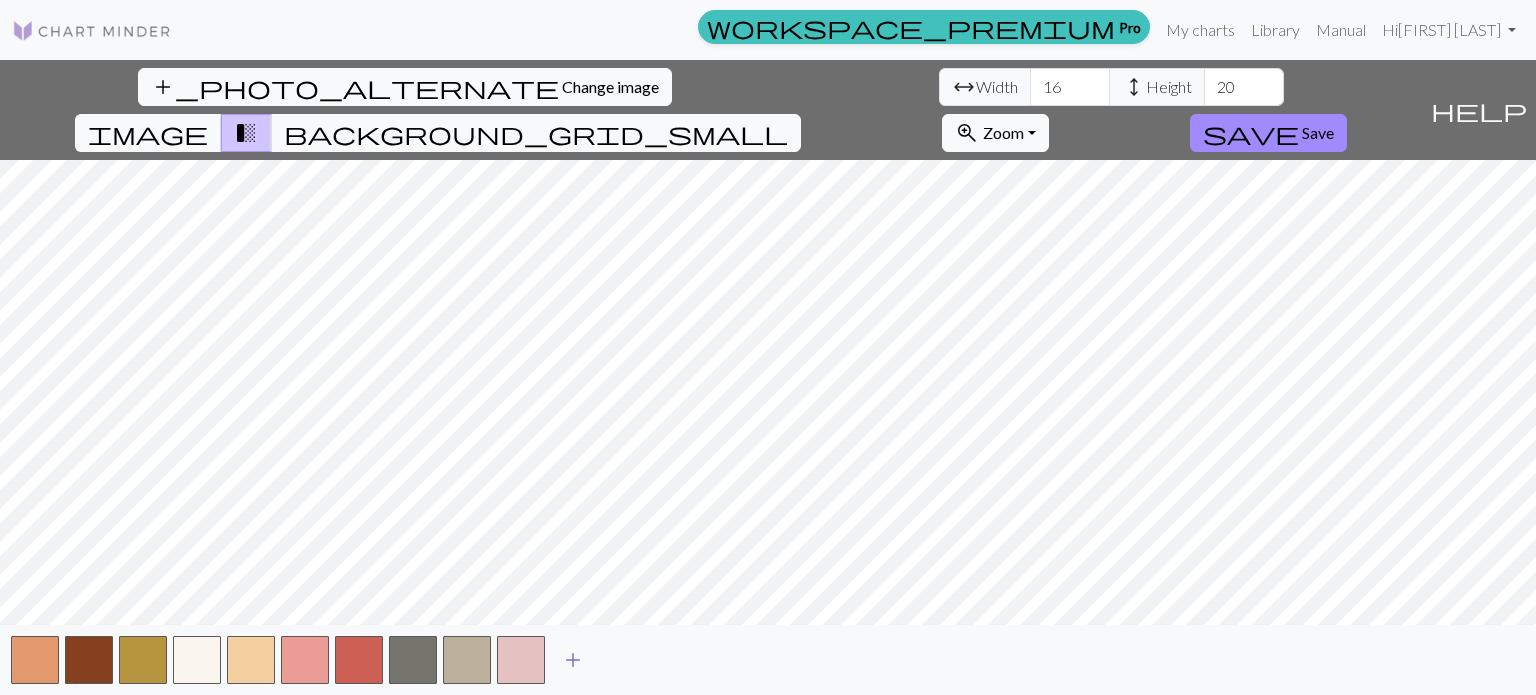 click on "add" at bounding box center [573, 660] 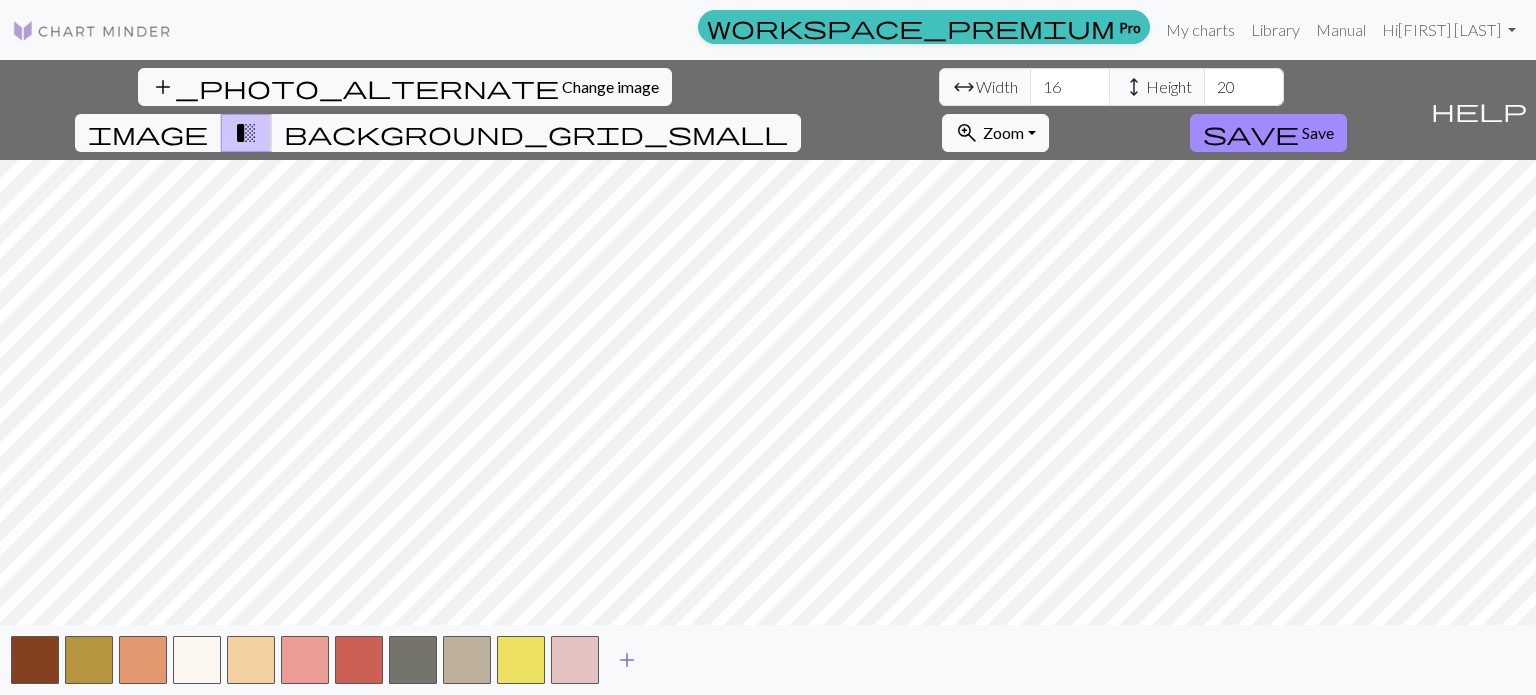 click on "add" at bounding box center (627, 660) 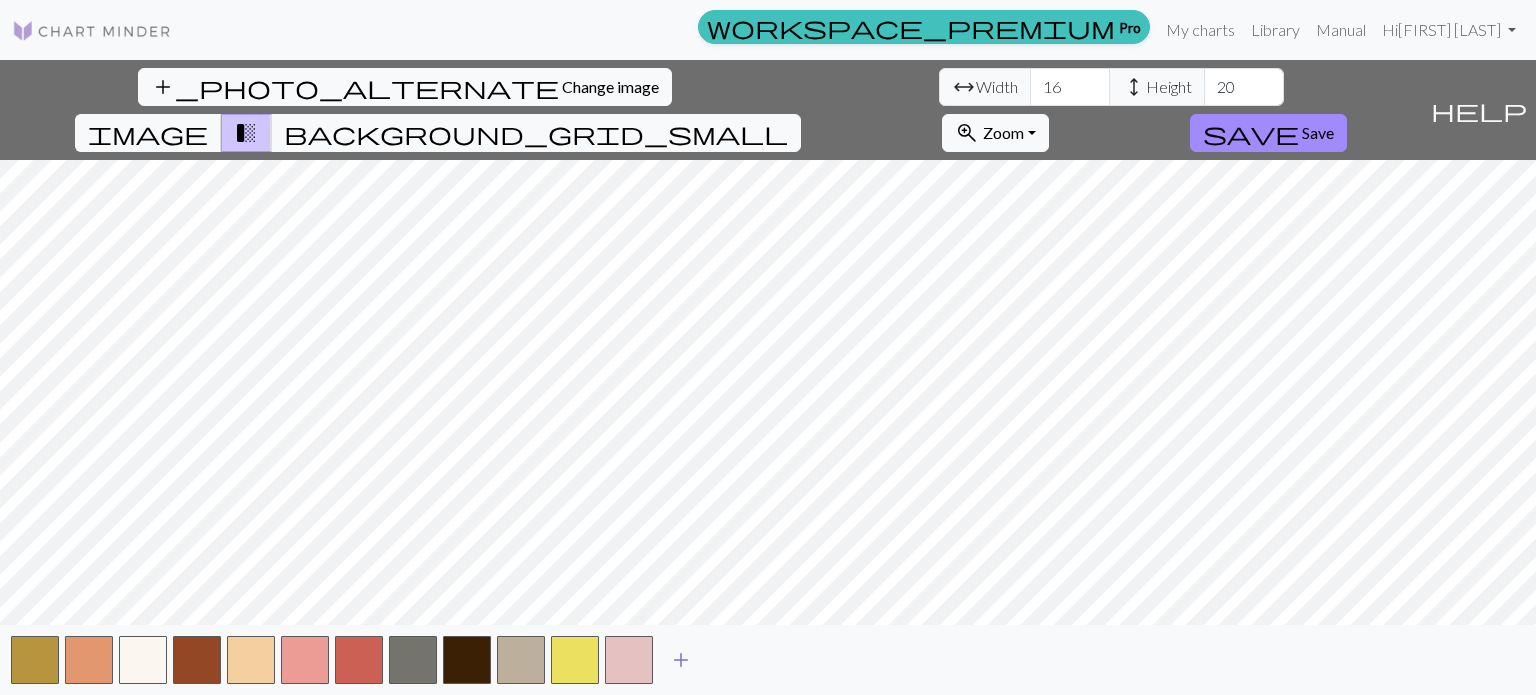 click on "add" at bounding box center [681, 660] 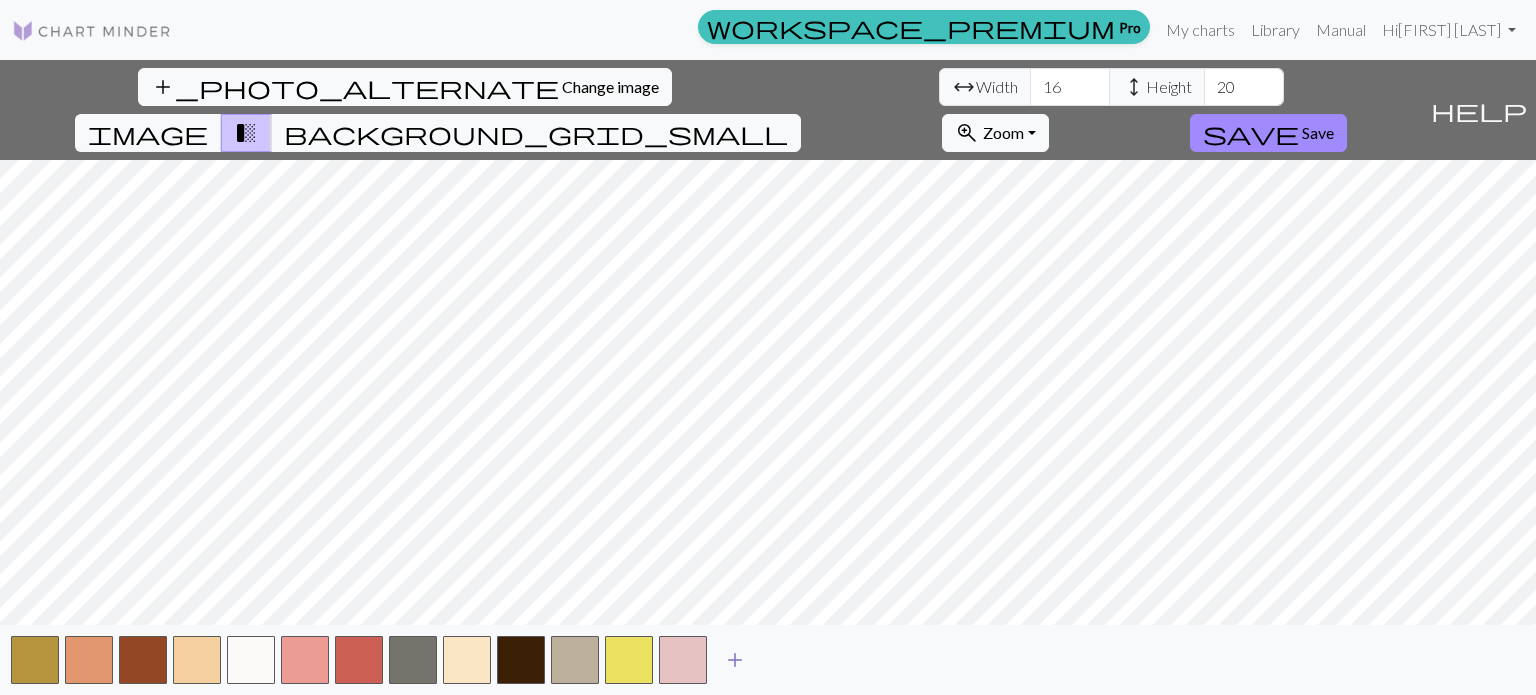 click on "add" at bounding box center [735, 660] 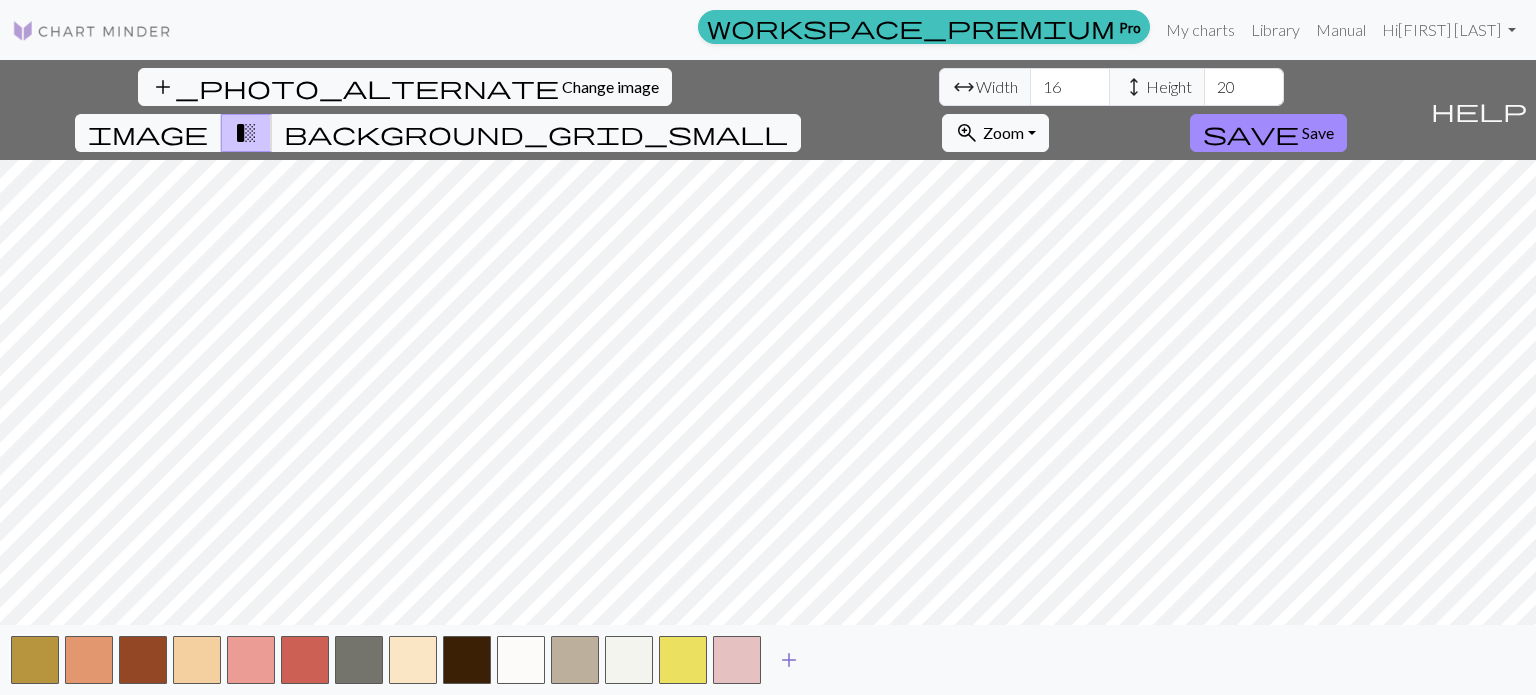 click on "add" at bounding box center (789, 660) 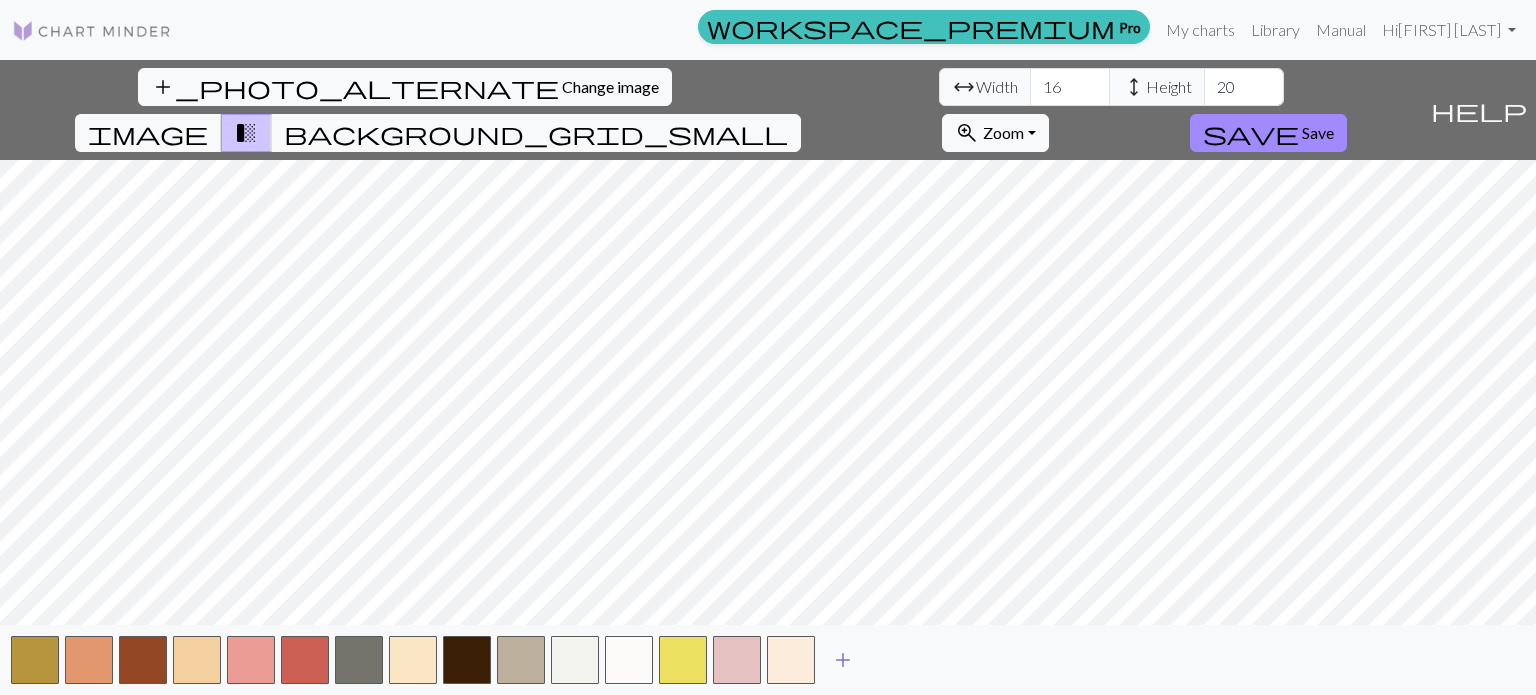 click on "add" at bounding box center [843, 660] 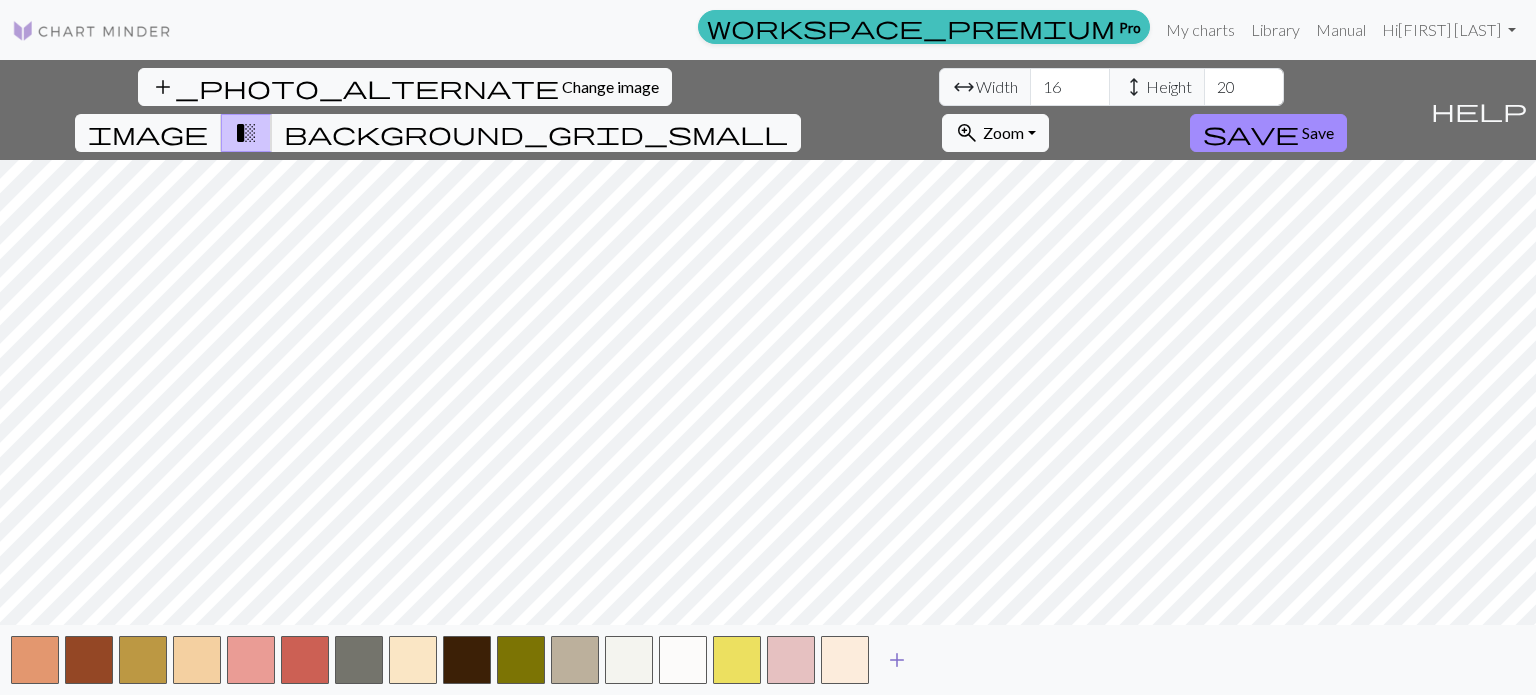 click on "add" at bounding box center (897, 660) 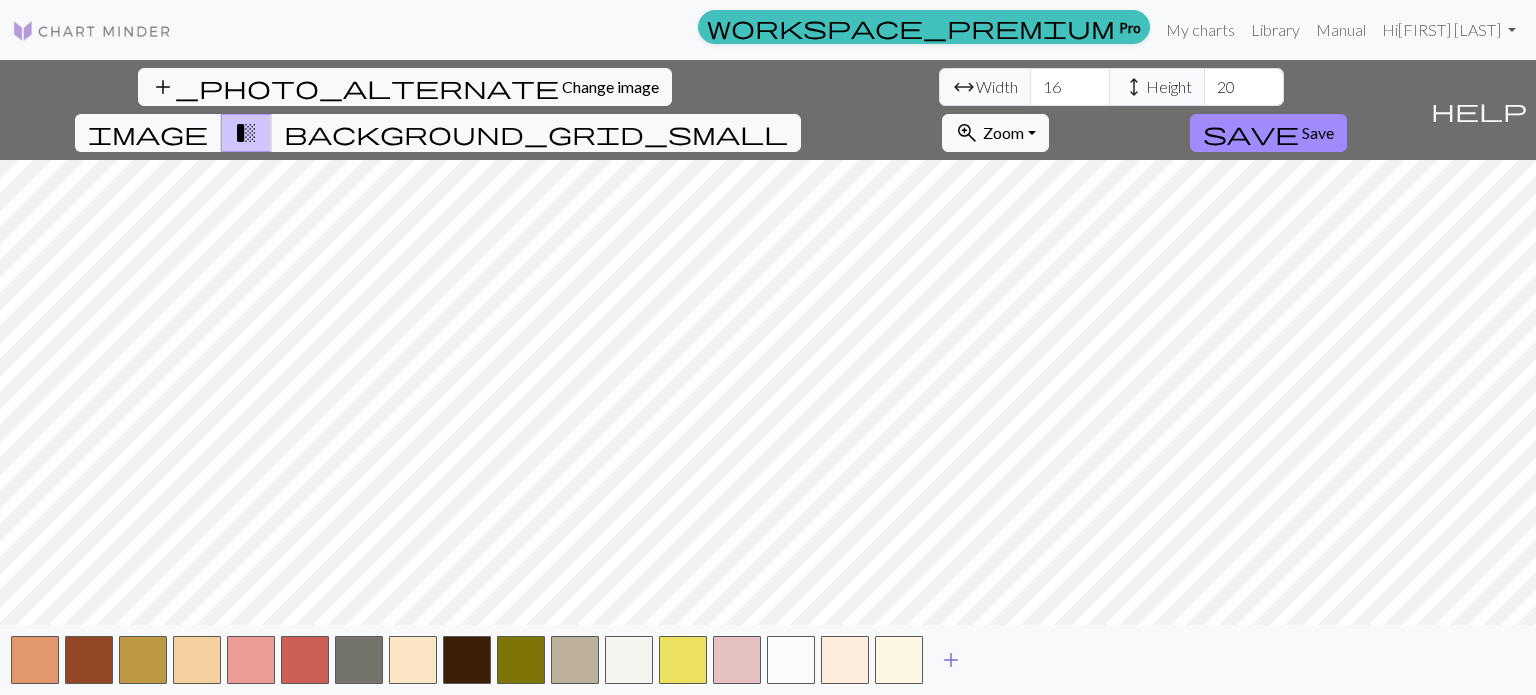 click on "add" at bounding box center (951, 660) 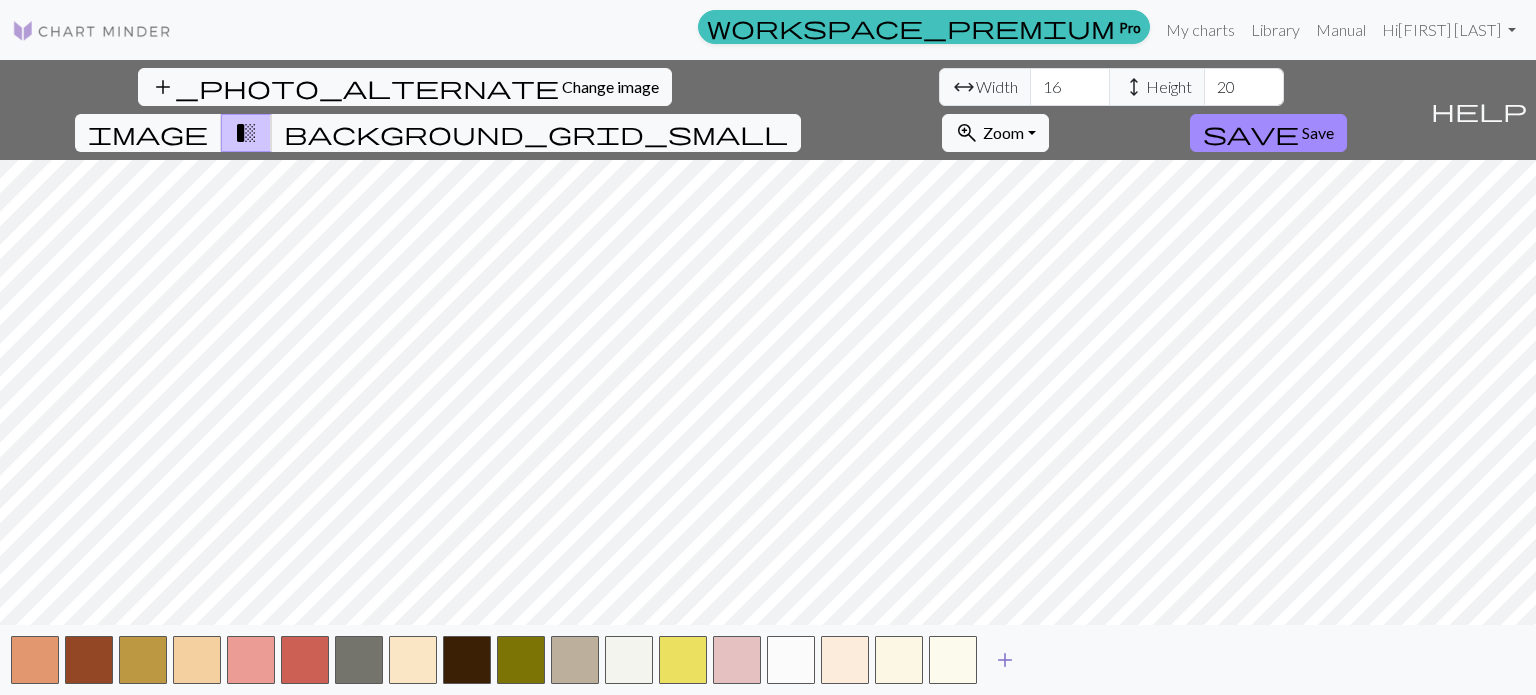 click on "add" at bounding box center [1005, 660] 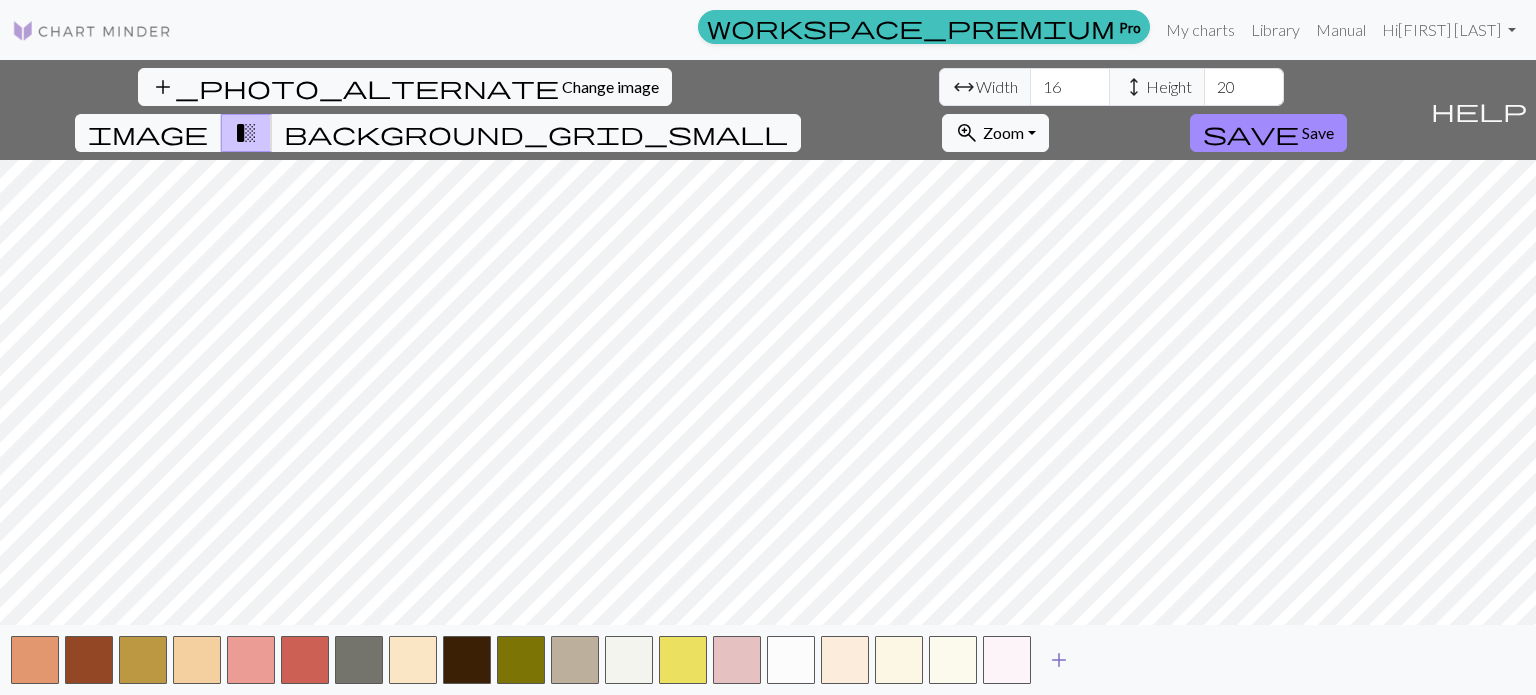click on "add" at bounding box center (1059, 660) 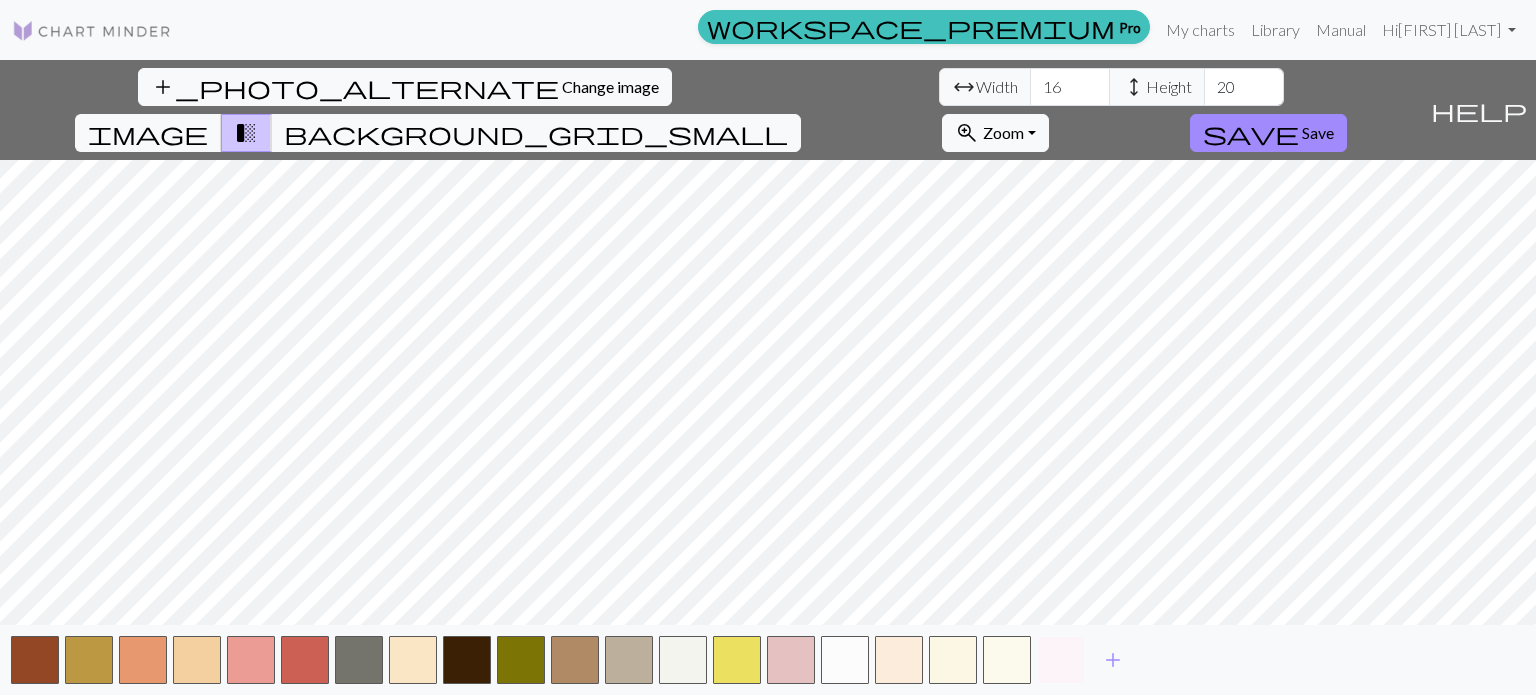click at bounding box center [1061, 660] 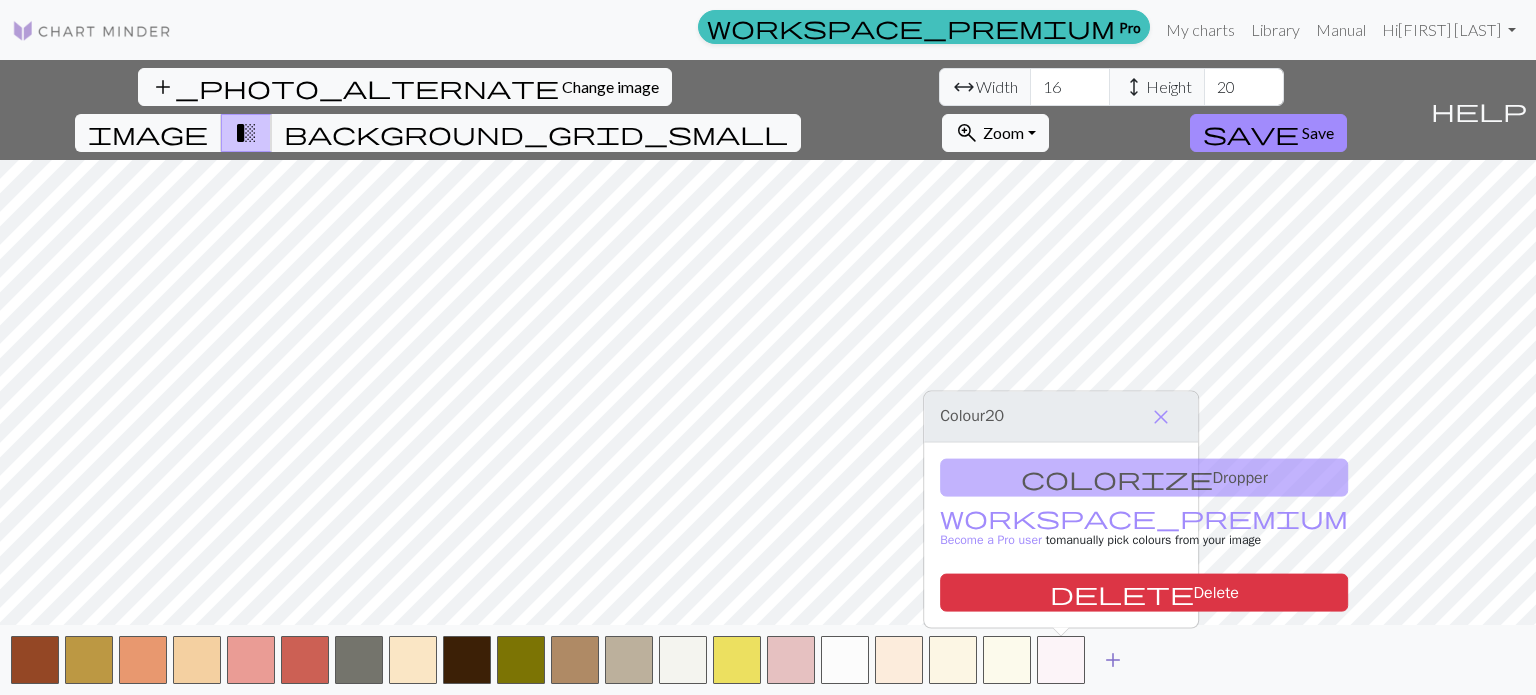 click on "add" at bounding box center [1113, 660] 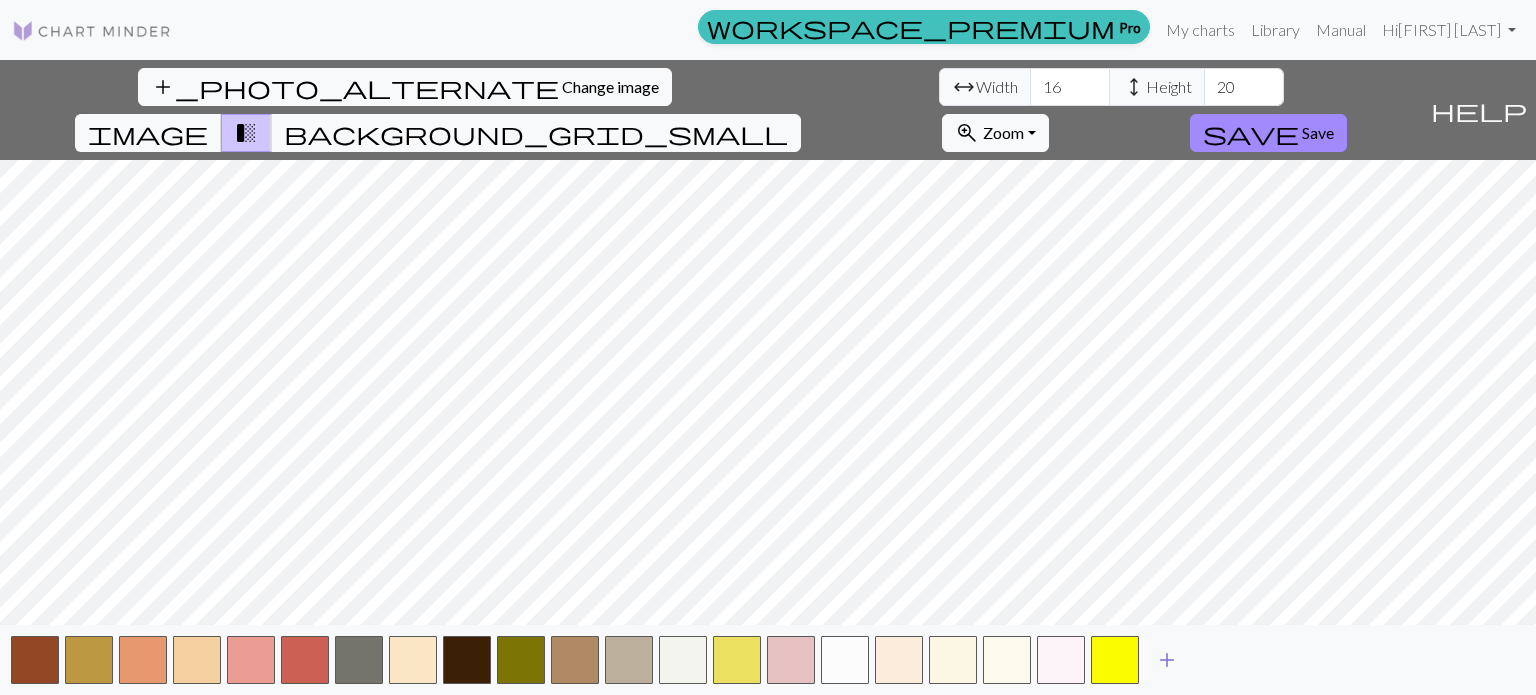 click on "add" at bounding box center [1167, 660] 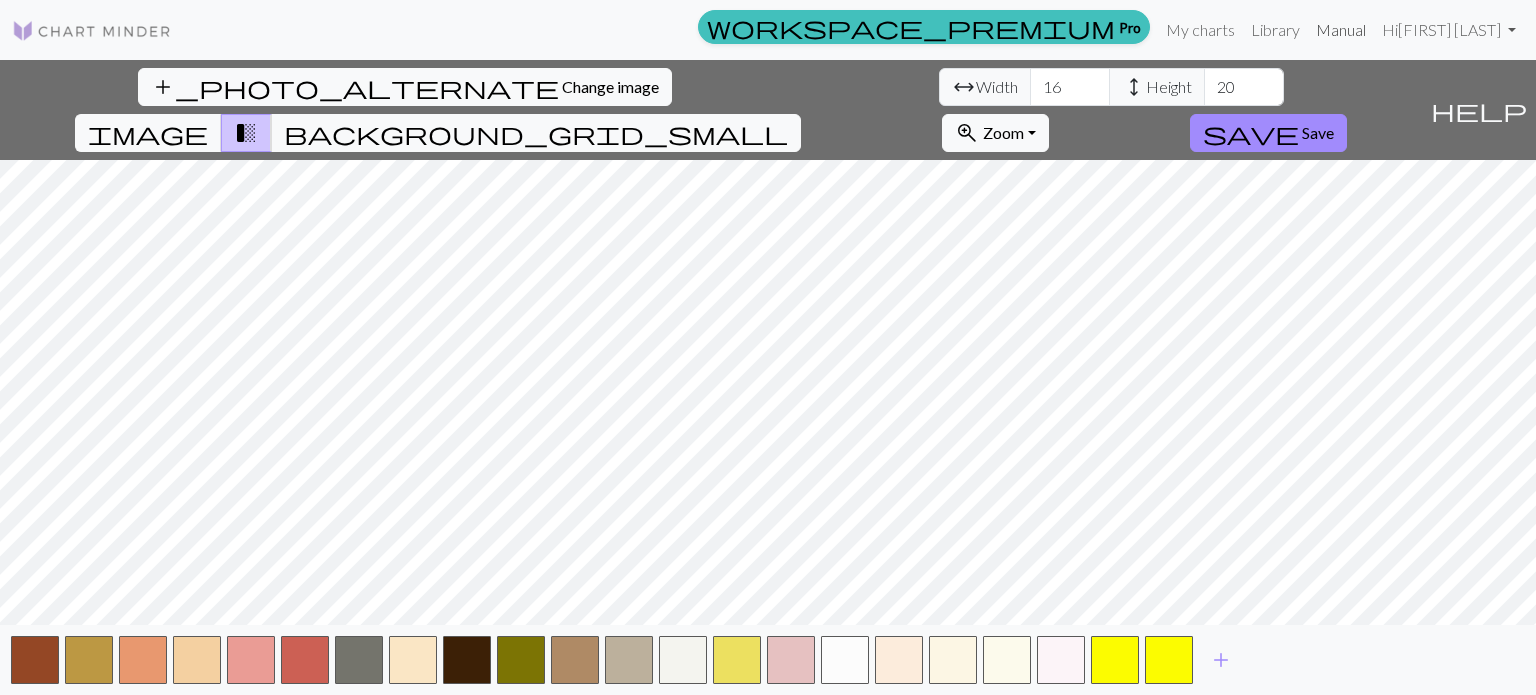 click on "Manual" at bounding box center (1341, 30) 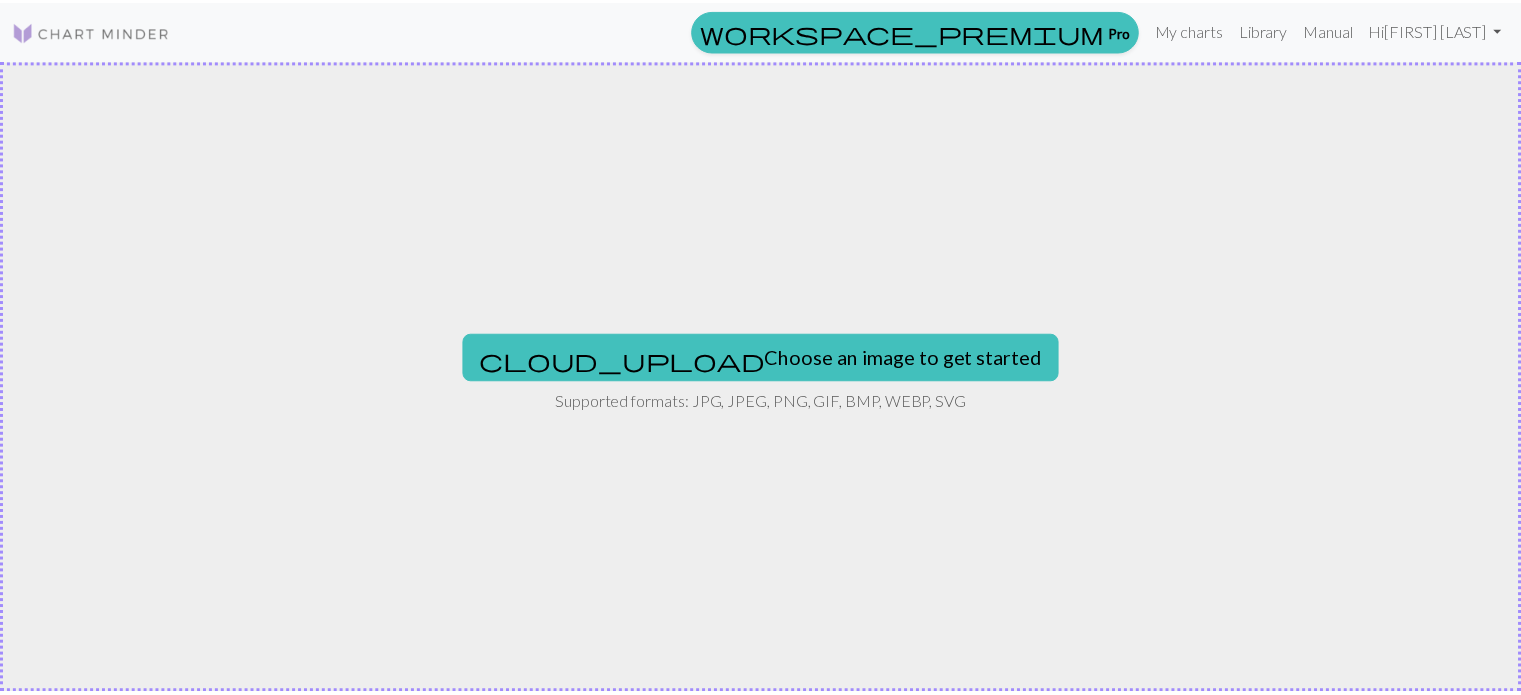 scroll, scrollTop: 0, scrollLeft: 0, axis: both 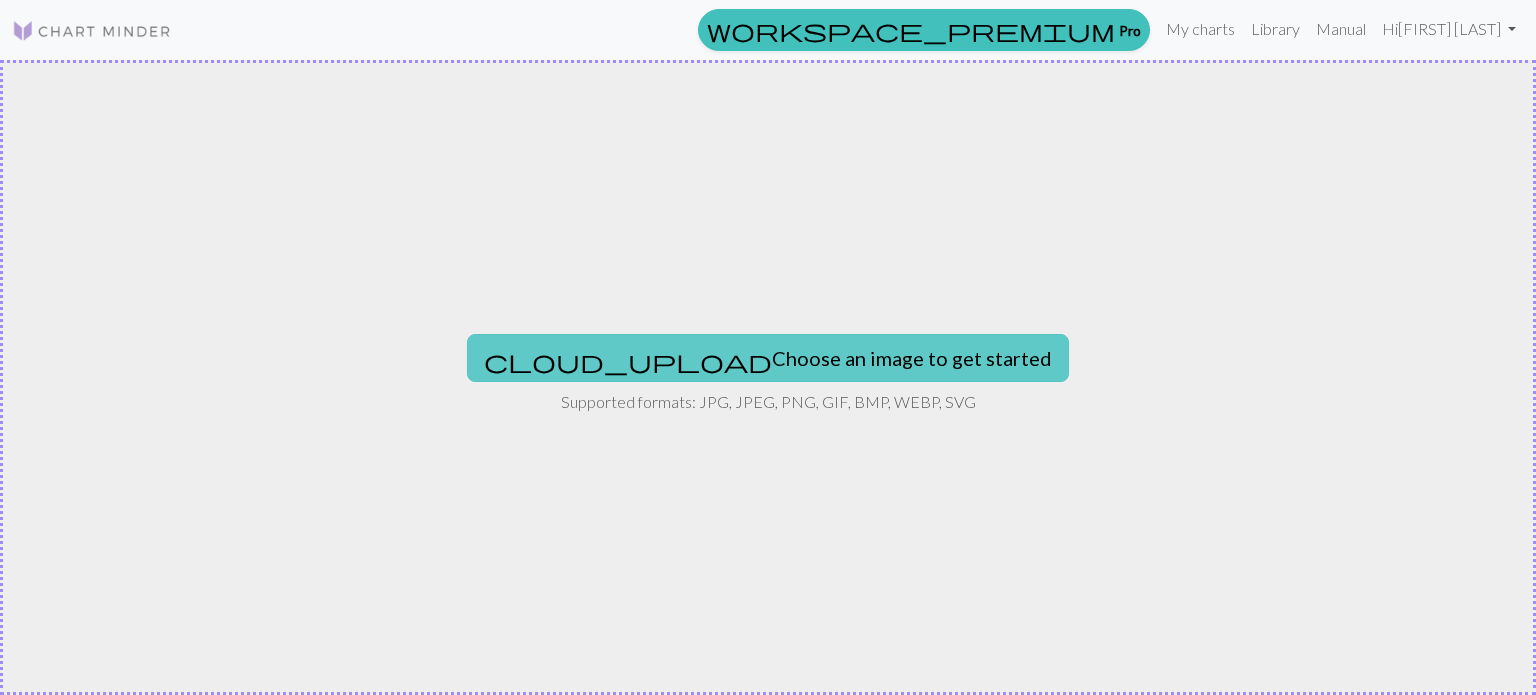 click on "cloud_upload  Choose an image to get started" at bounding box center [768, 358] 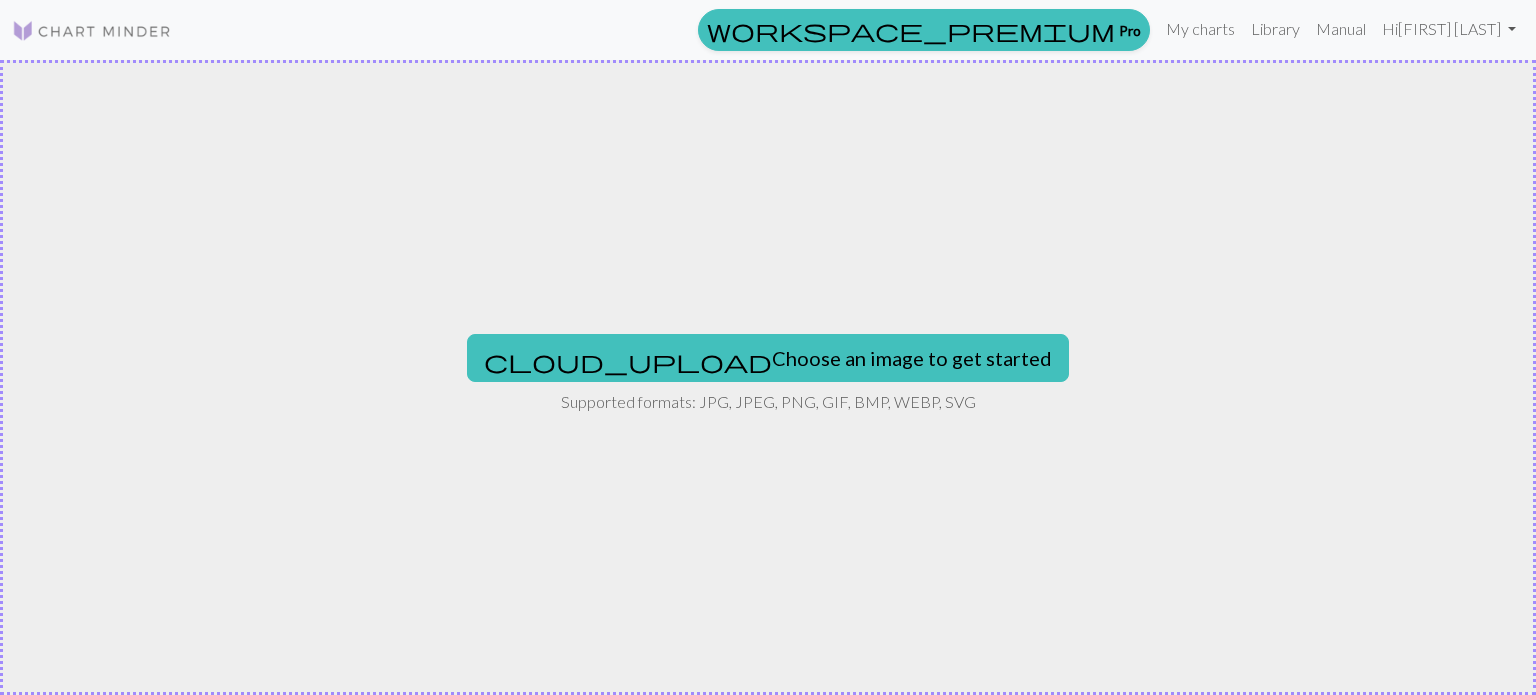 click on "cloud_upload  Choose an image to get started Supported formats: JPG, JPEG, PNG, GIF, BMP, WEBP, SVG" at bounding box center (768, 377) 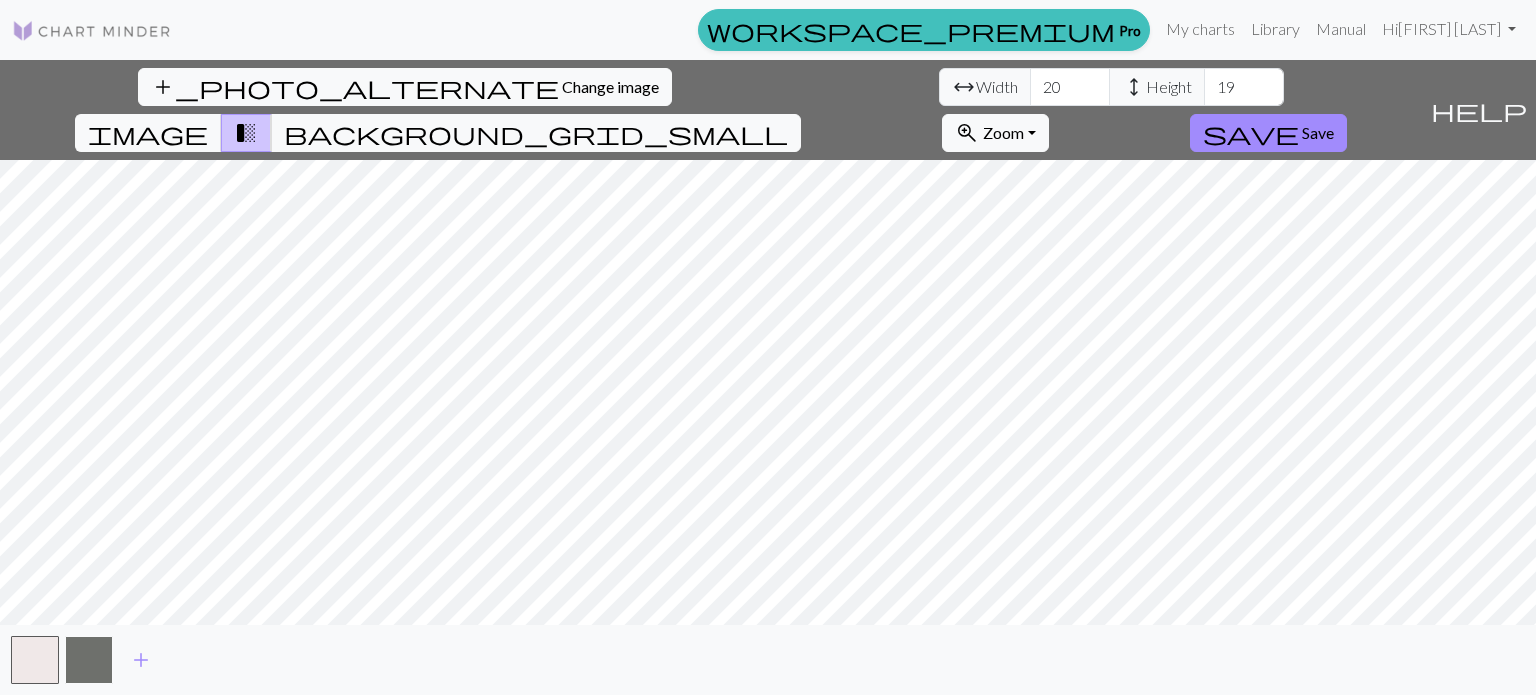 click at bounding box center (89, 660) 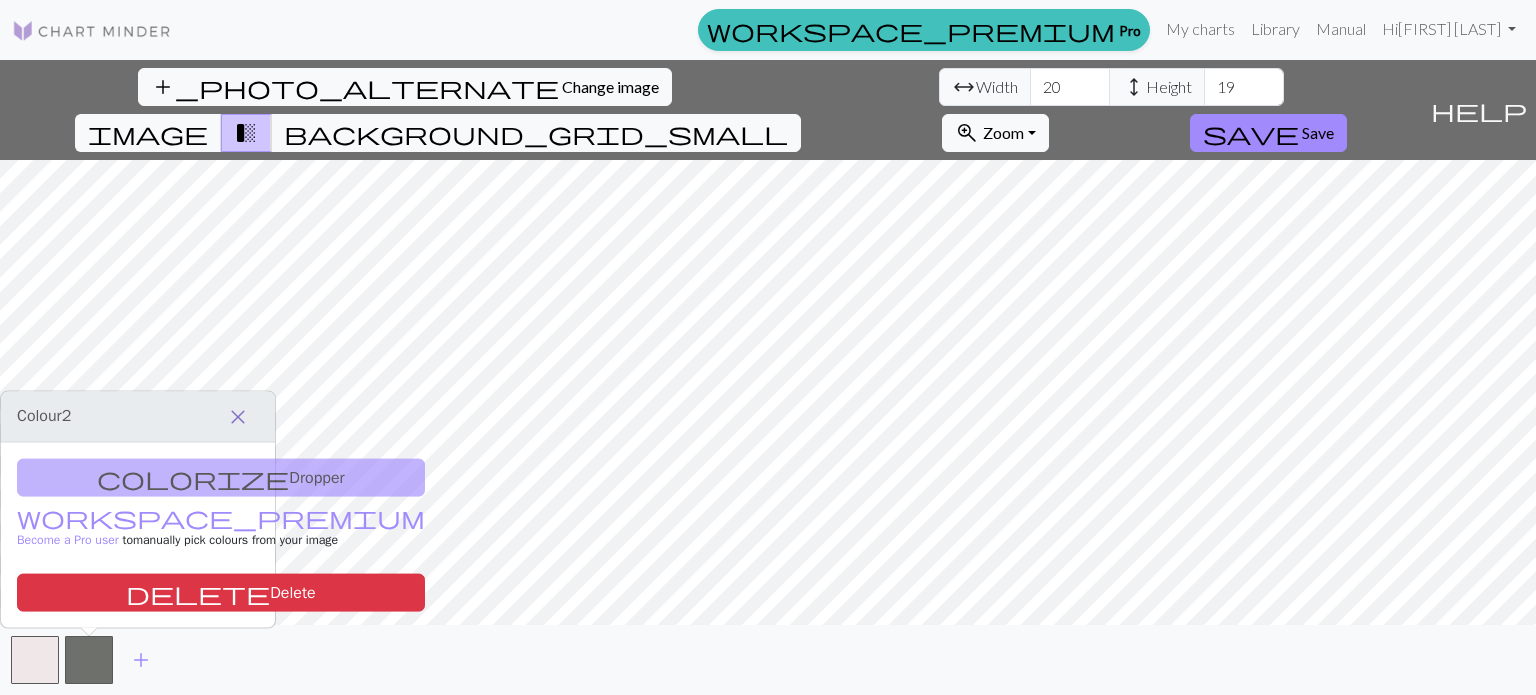 click on "close" at bounding box center (238, 417) 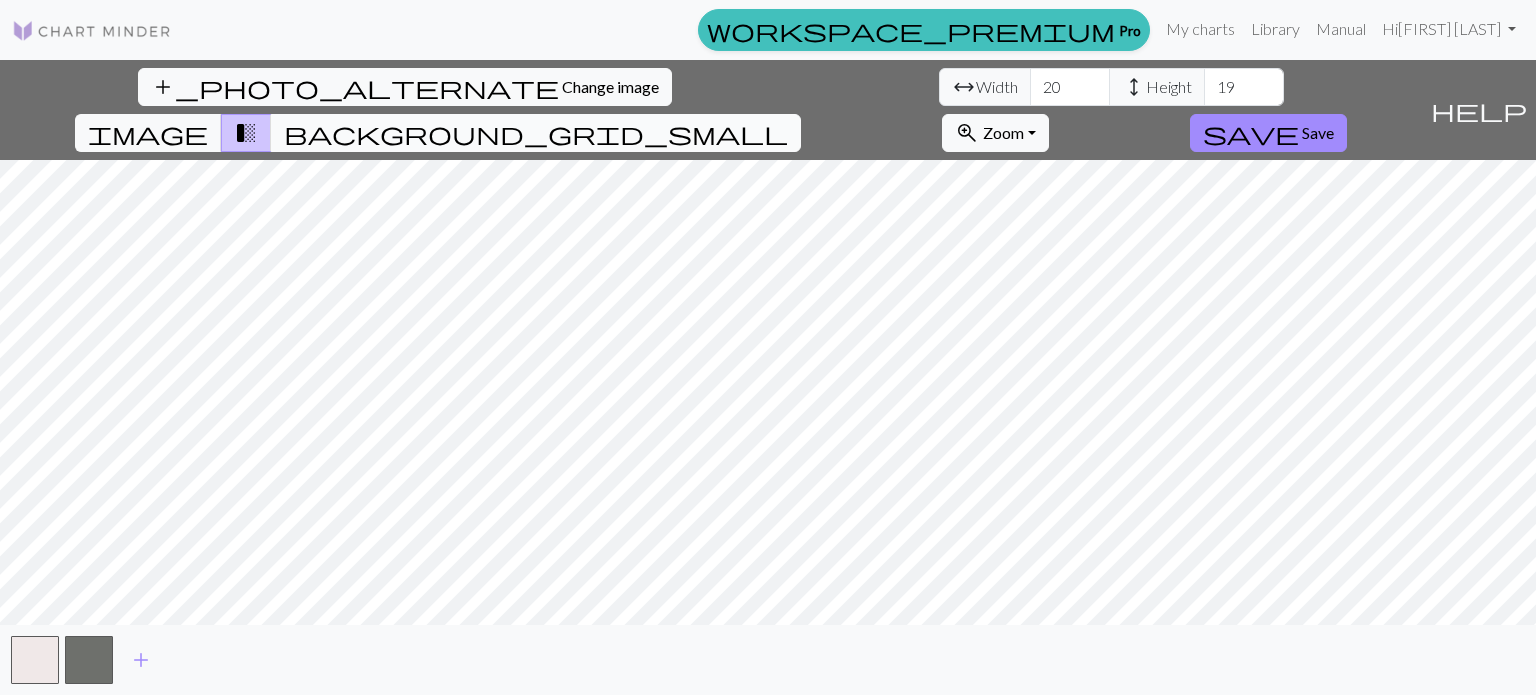click on "background_grid_small" at bounding box center (536, 133) 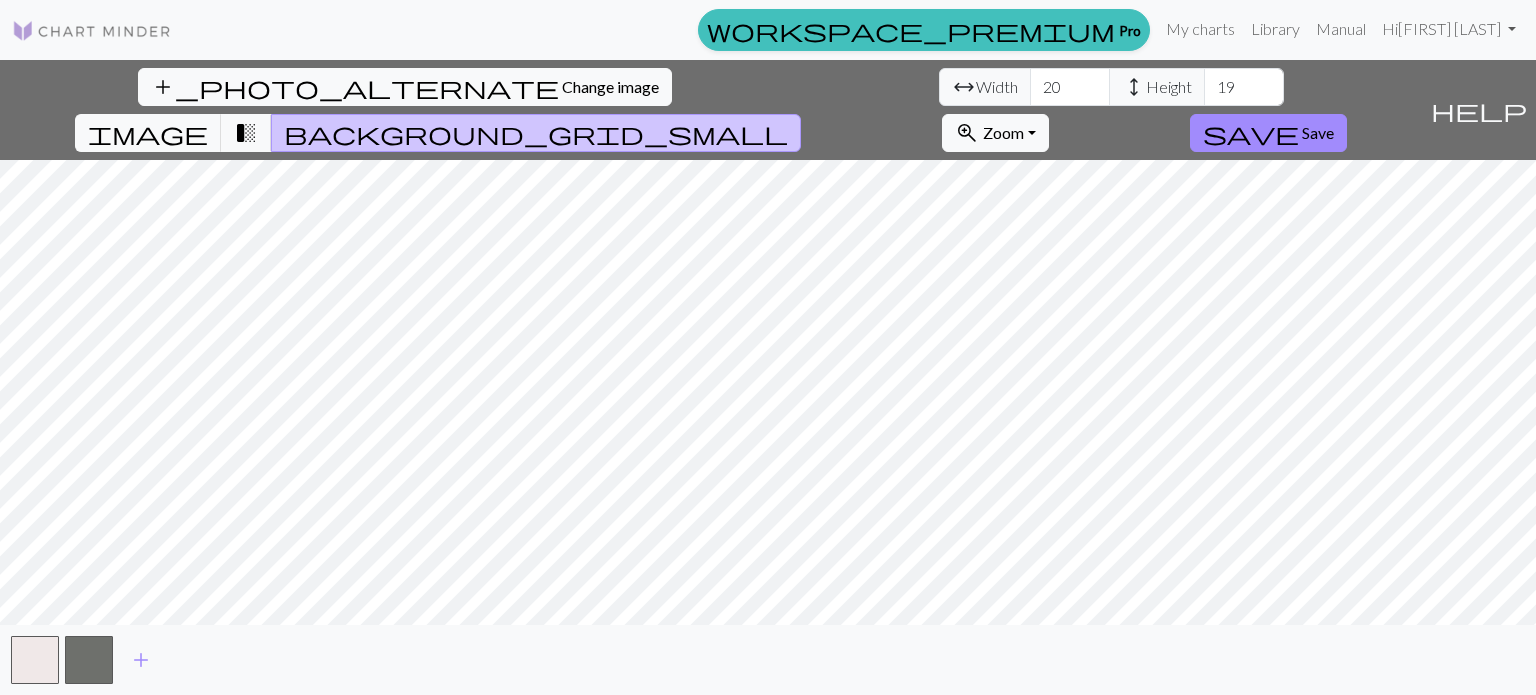click on "background_grid_small" at bounding box center (536, 133) 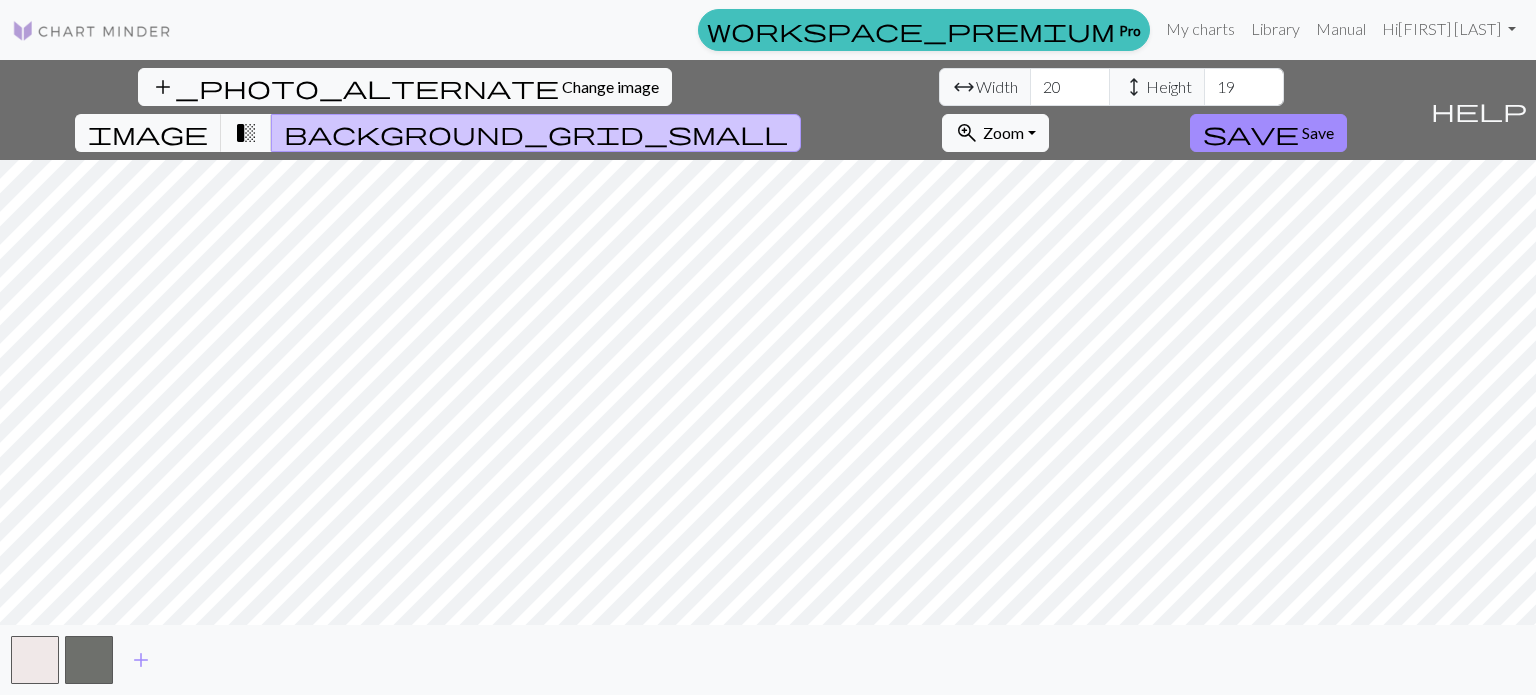 click on "transition_fade" at bounding box center (246, 133) 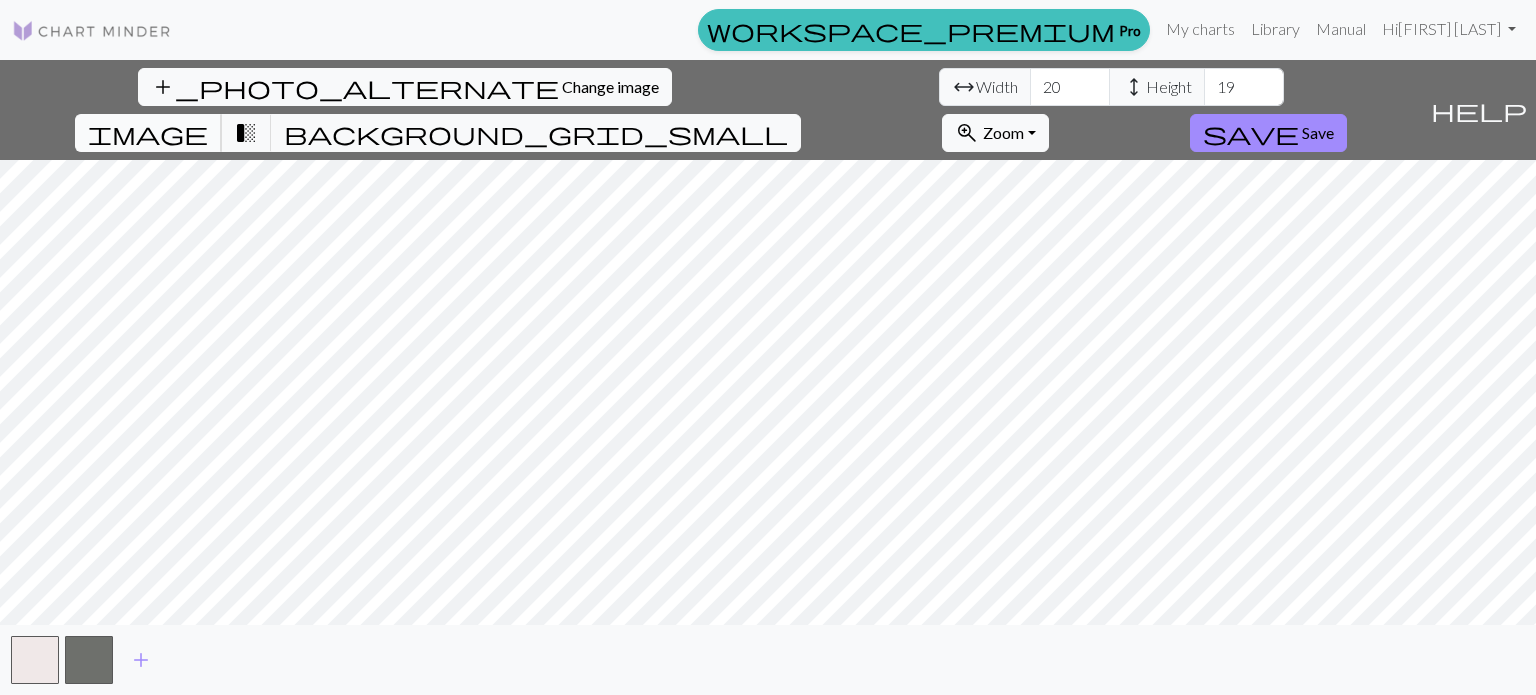 click on "image" at bounding box center [148, 133] 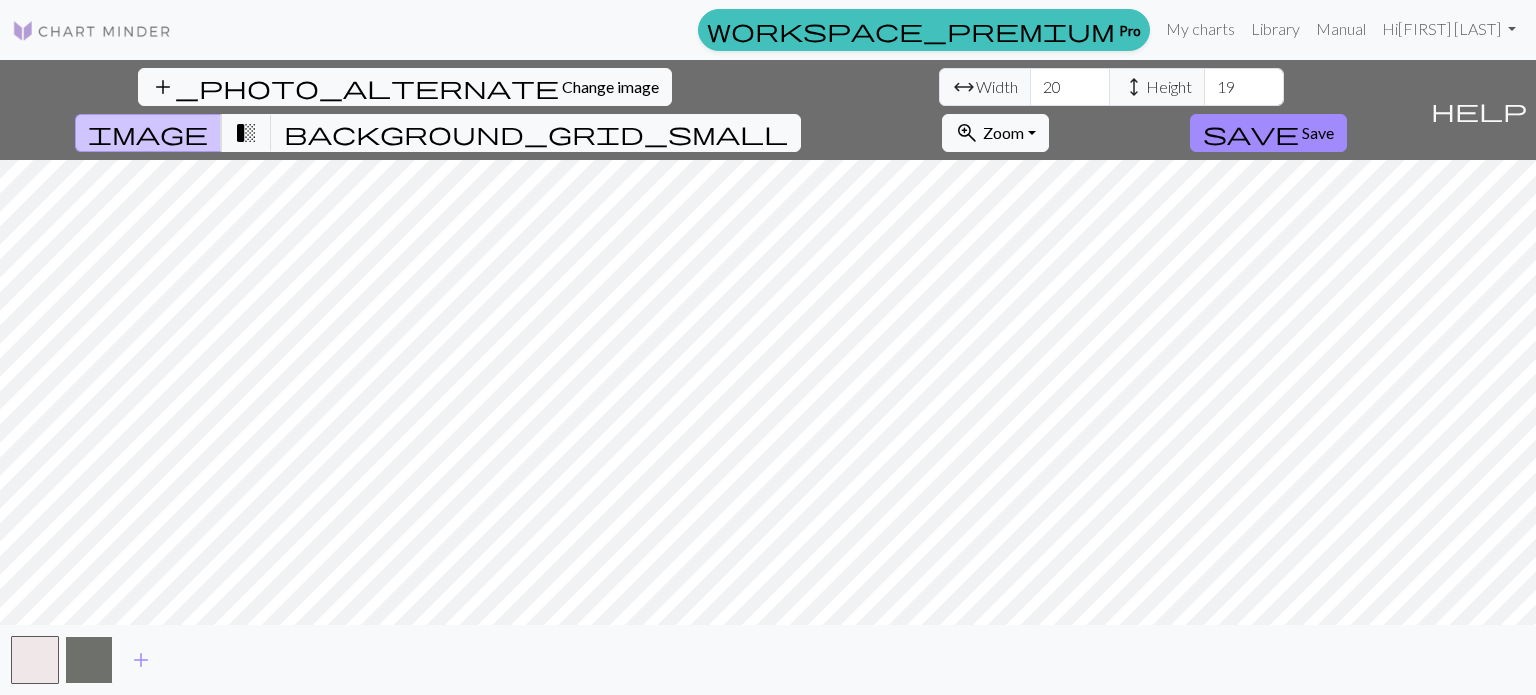 click at bounding box center (89, 660) 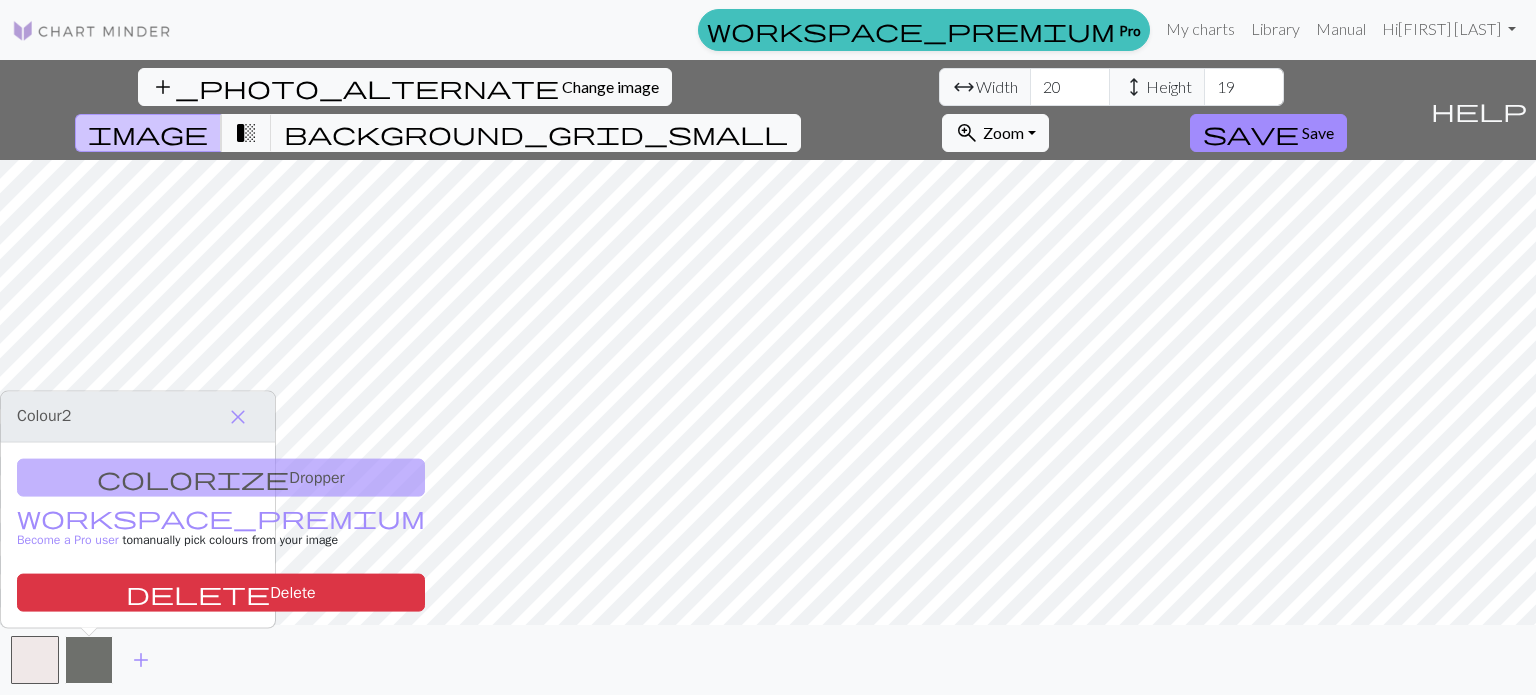 click at bounding box center [89, 660] 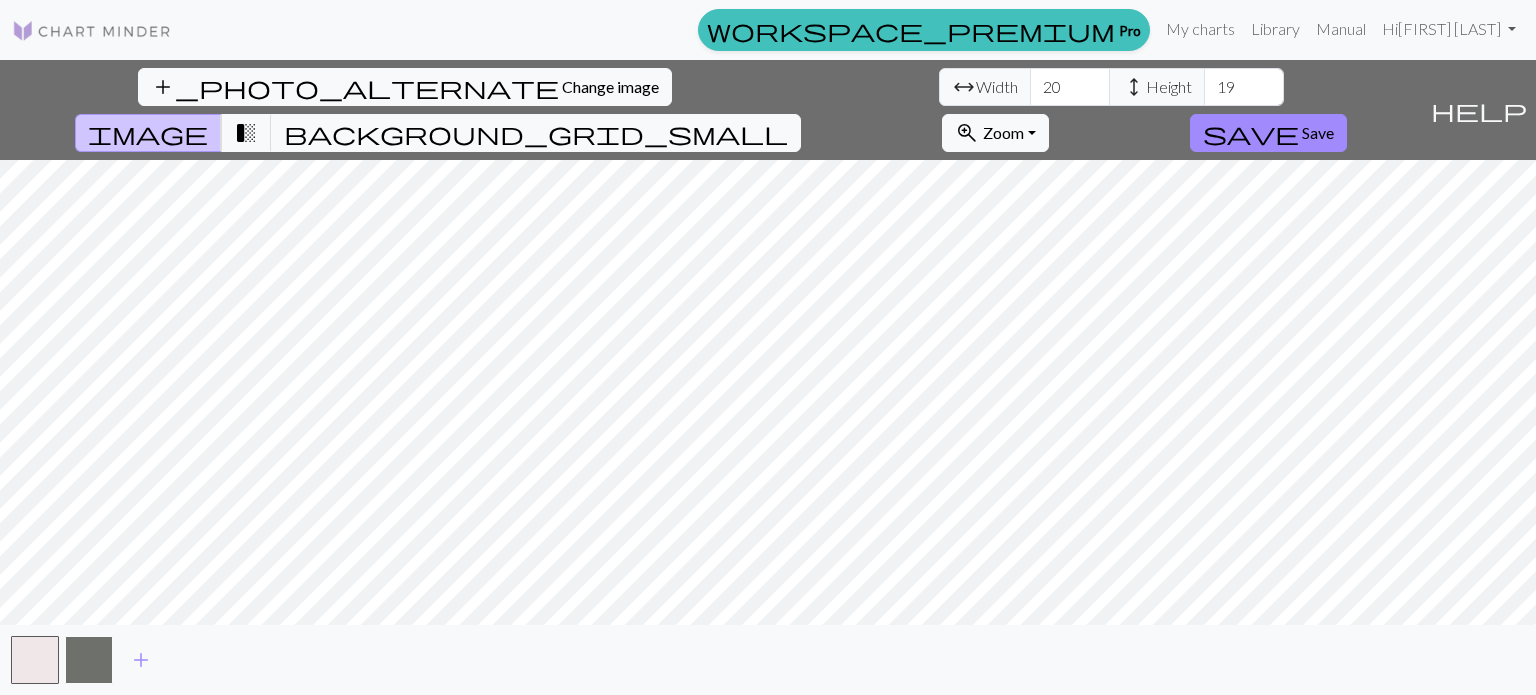 click at bounding box center (89, 660) 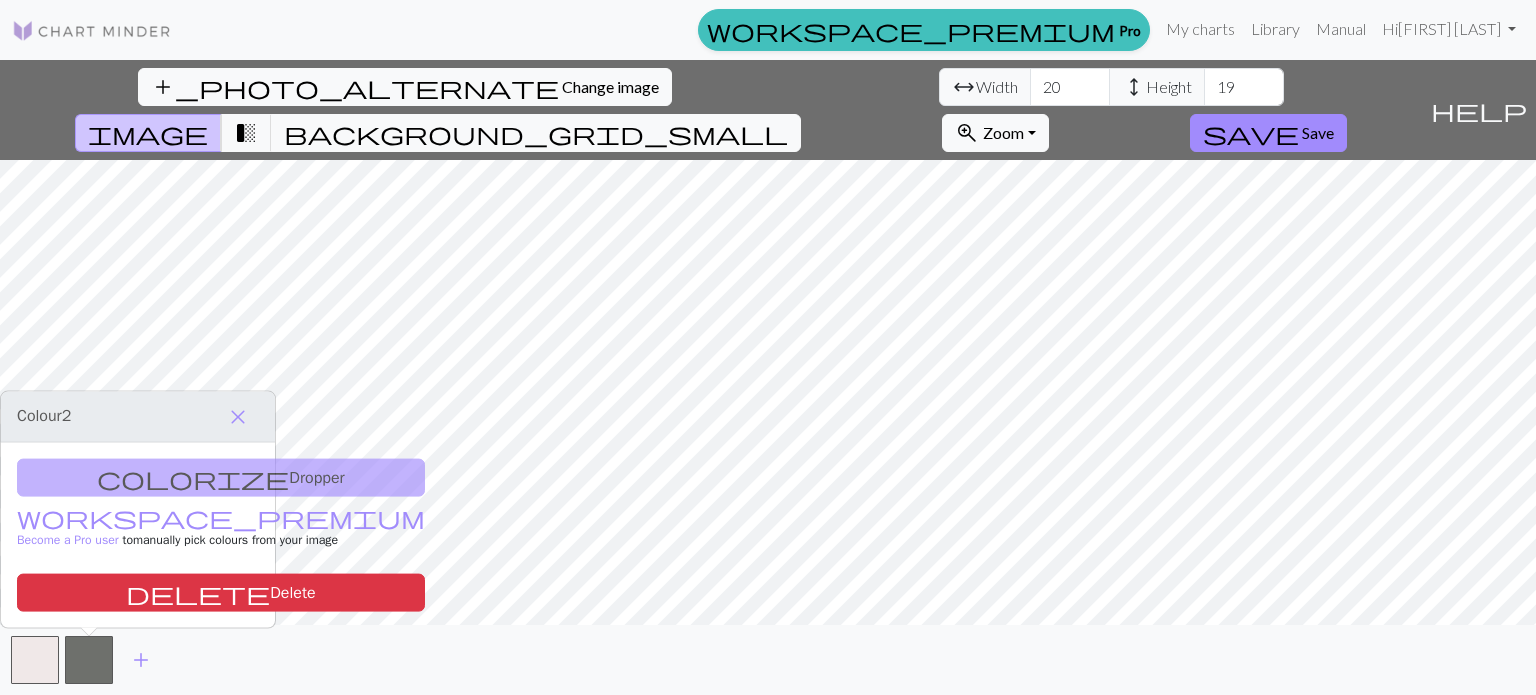 click on "colorize Dropper workspace_premium Become a Pro user   to  manually pick colours from your image delete Delete" at bounding box center [138, 535] 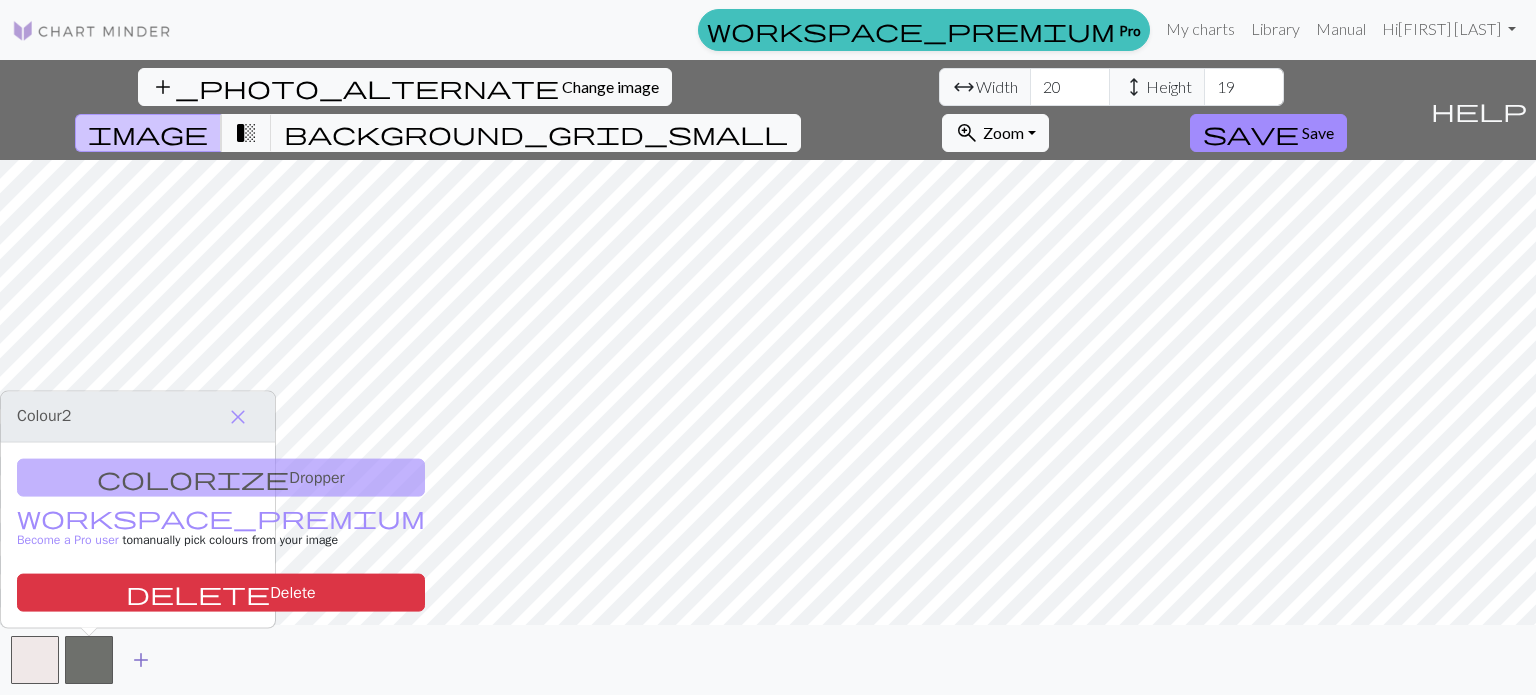 click on "add" at bounding box center (141, 660) 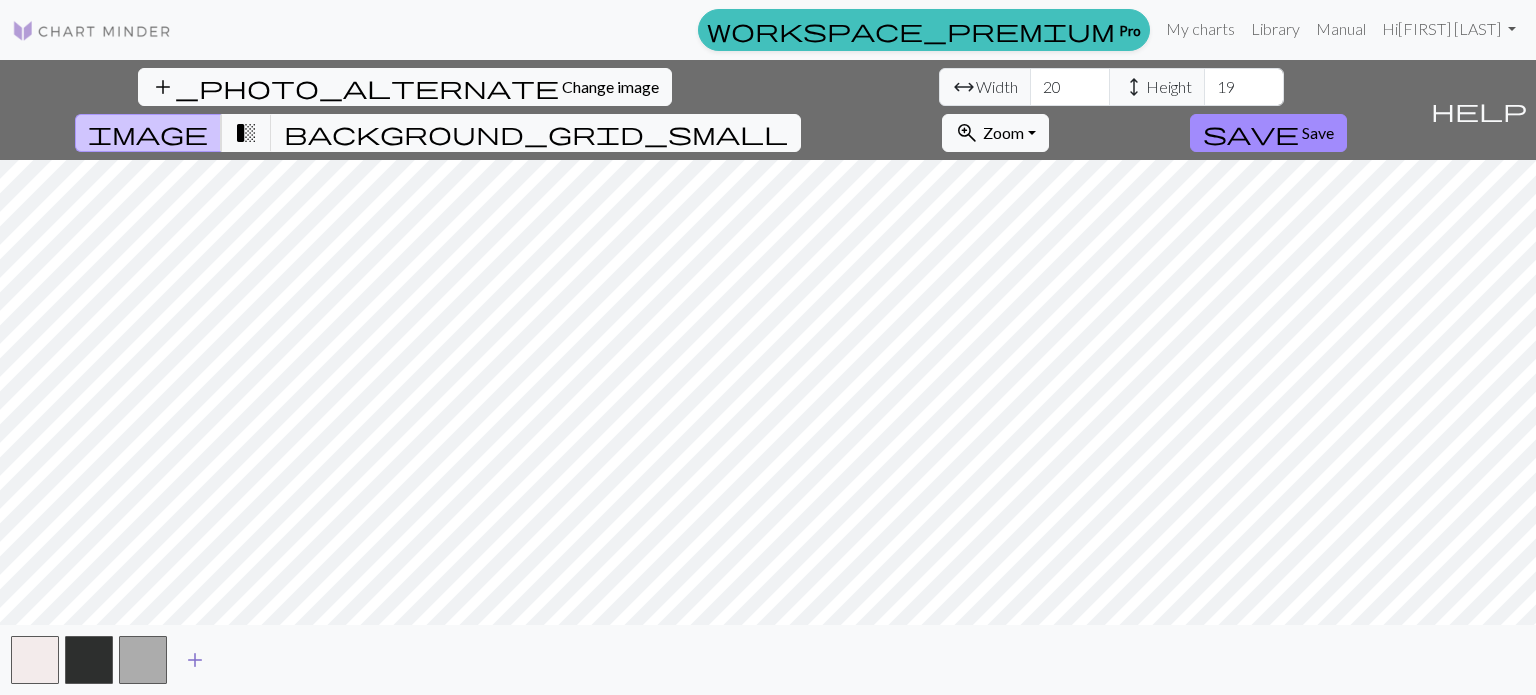 click on "add" at bounding box center [195, 660] 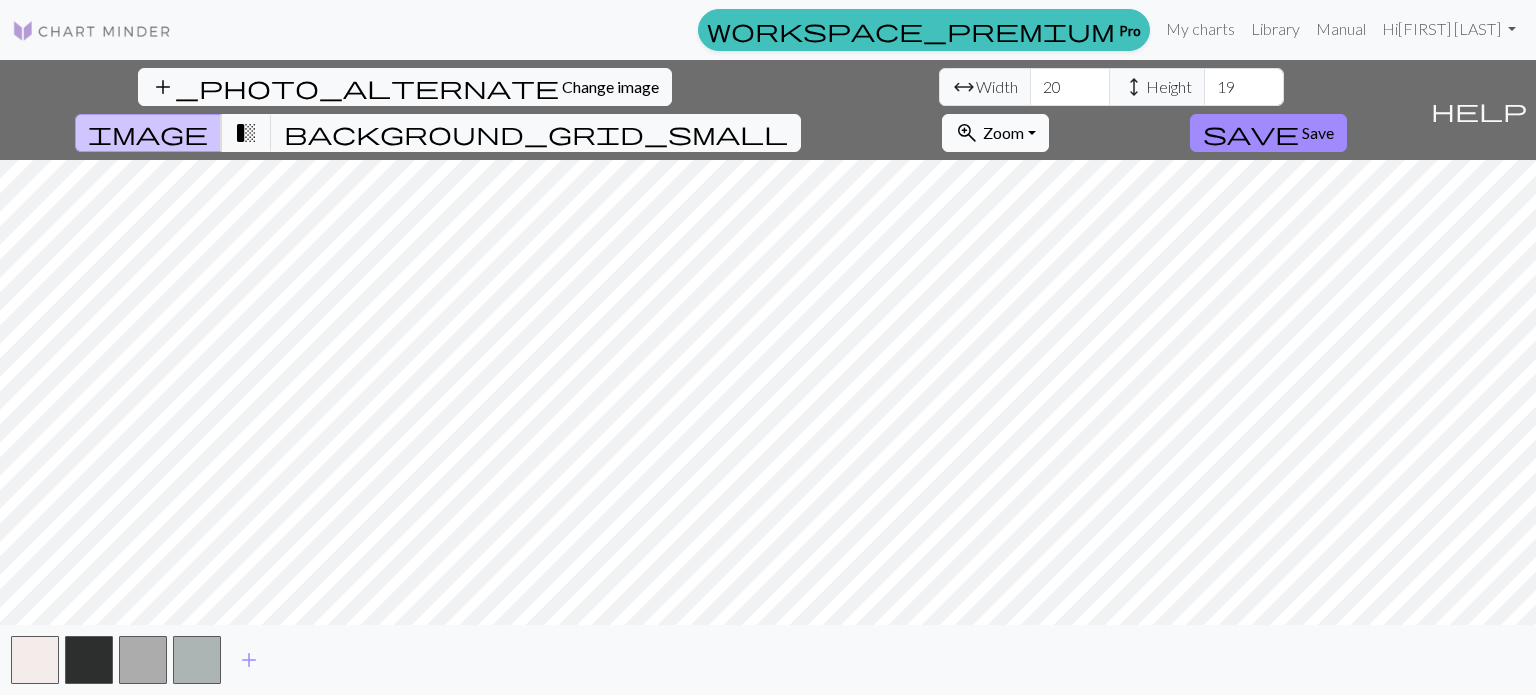 click on "Zoom" at bounding box center [1003, 132] 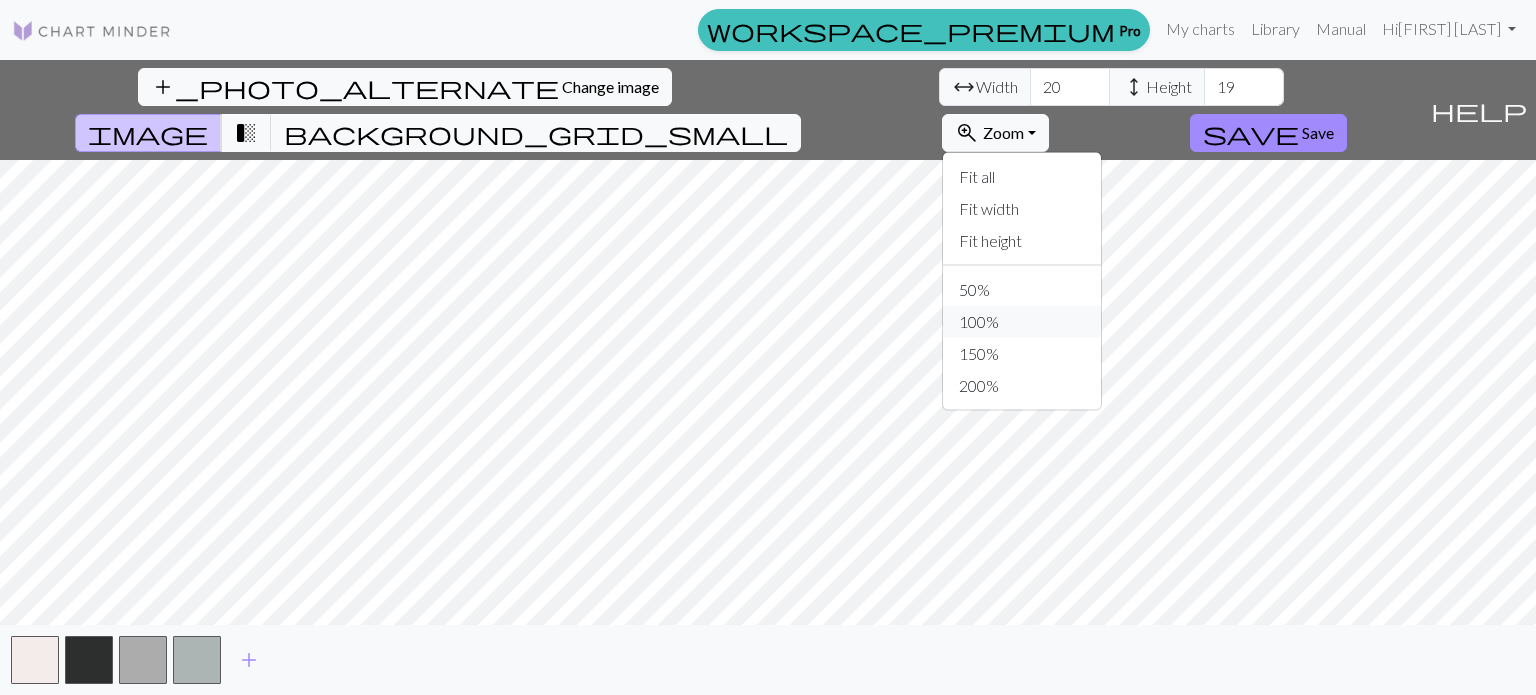 click on "100%" at bounding box center [1022, 322] 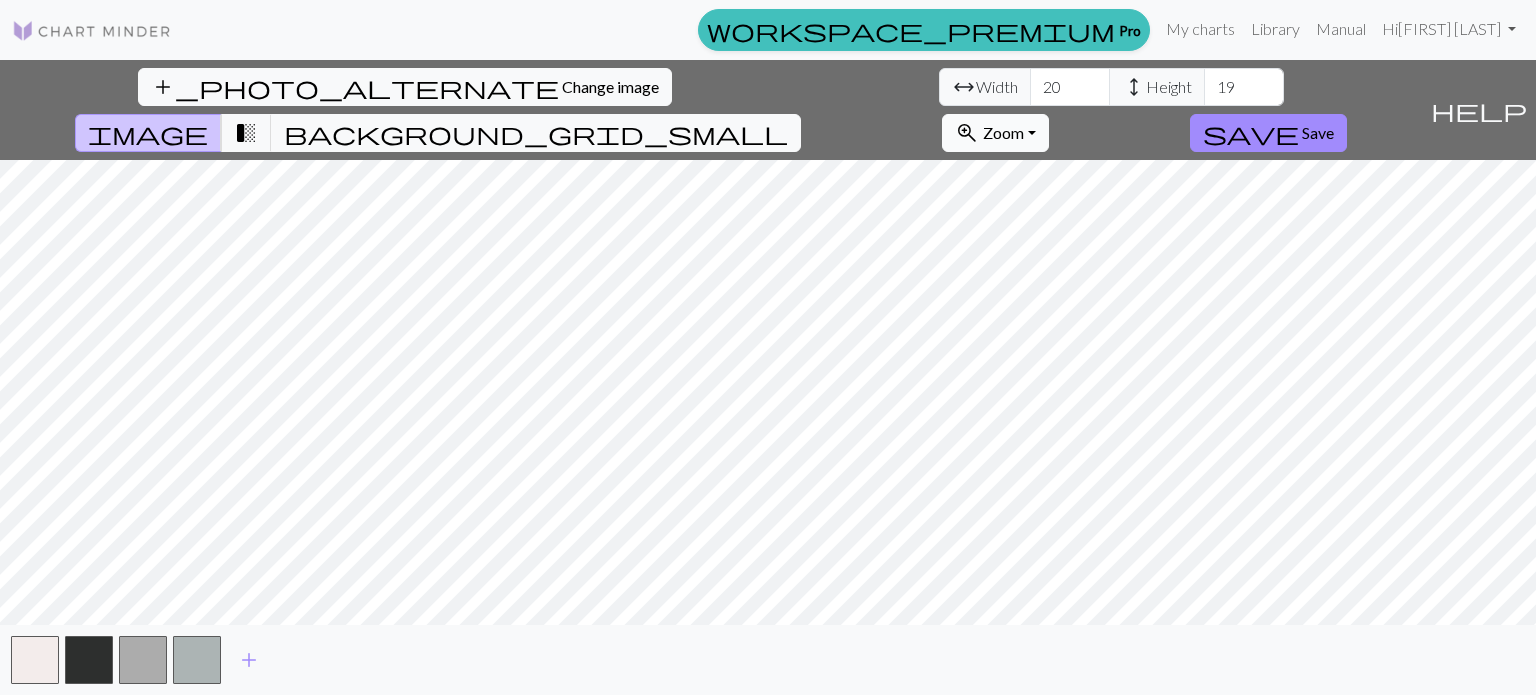 click on "zoom_in Zoom Zoom" at bounding box center [995, 133] 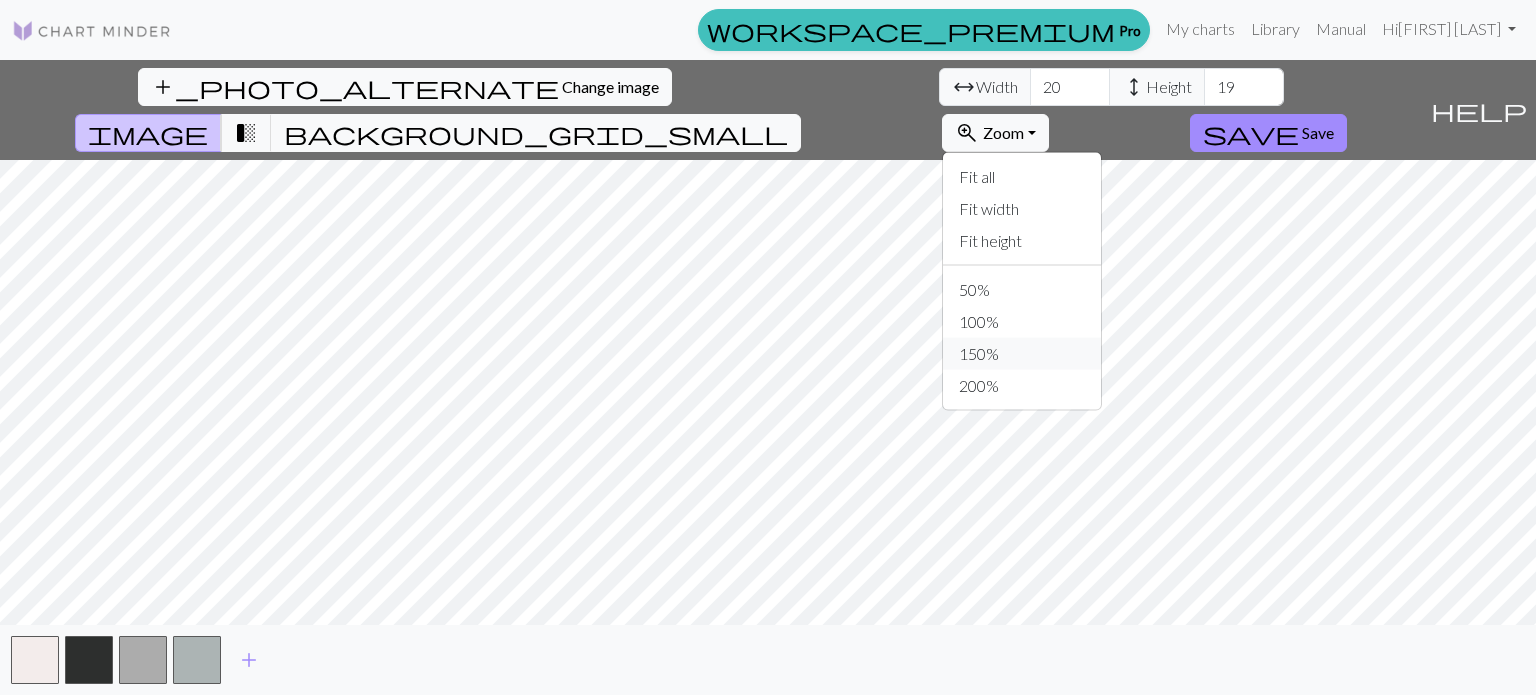 click on "150%" at bounding box center (1022, 354) 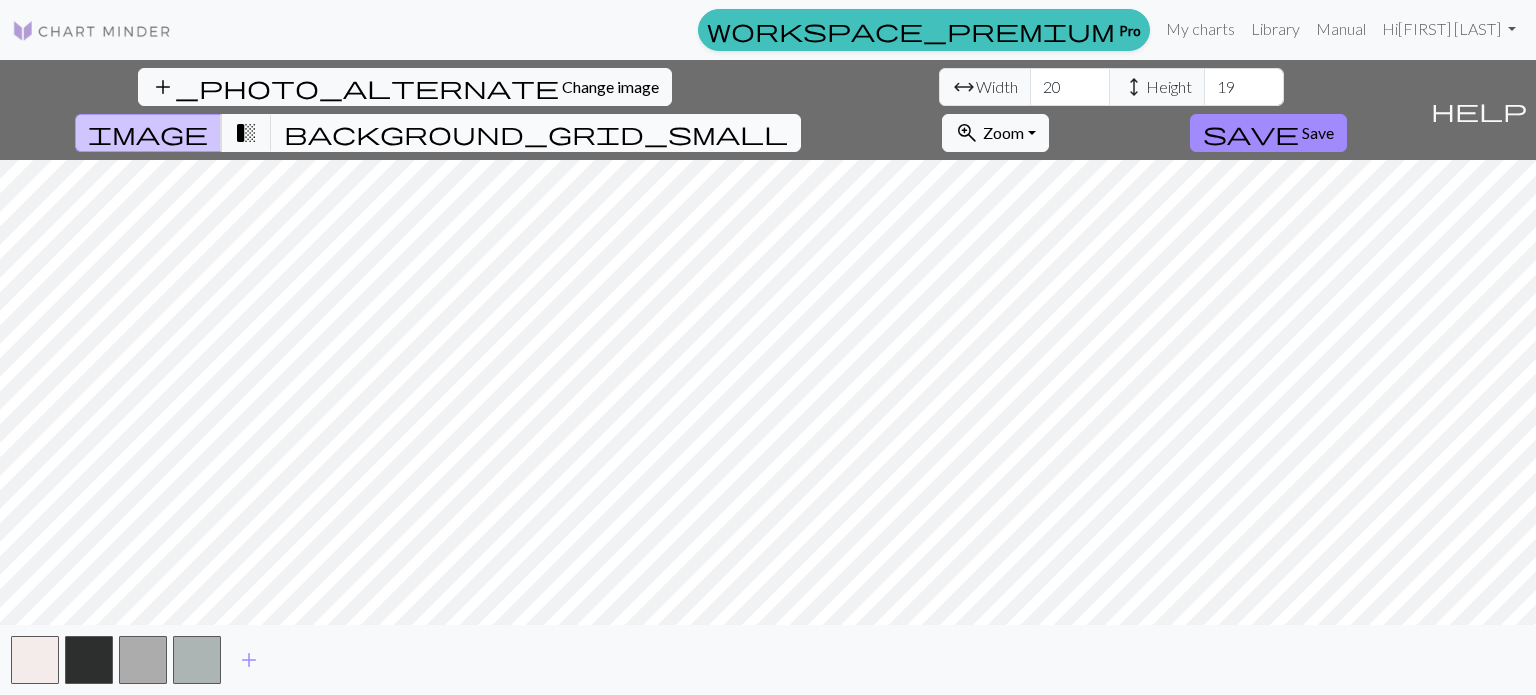 click on "background_grid_small" at bounding box center (536, 133) 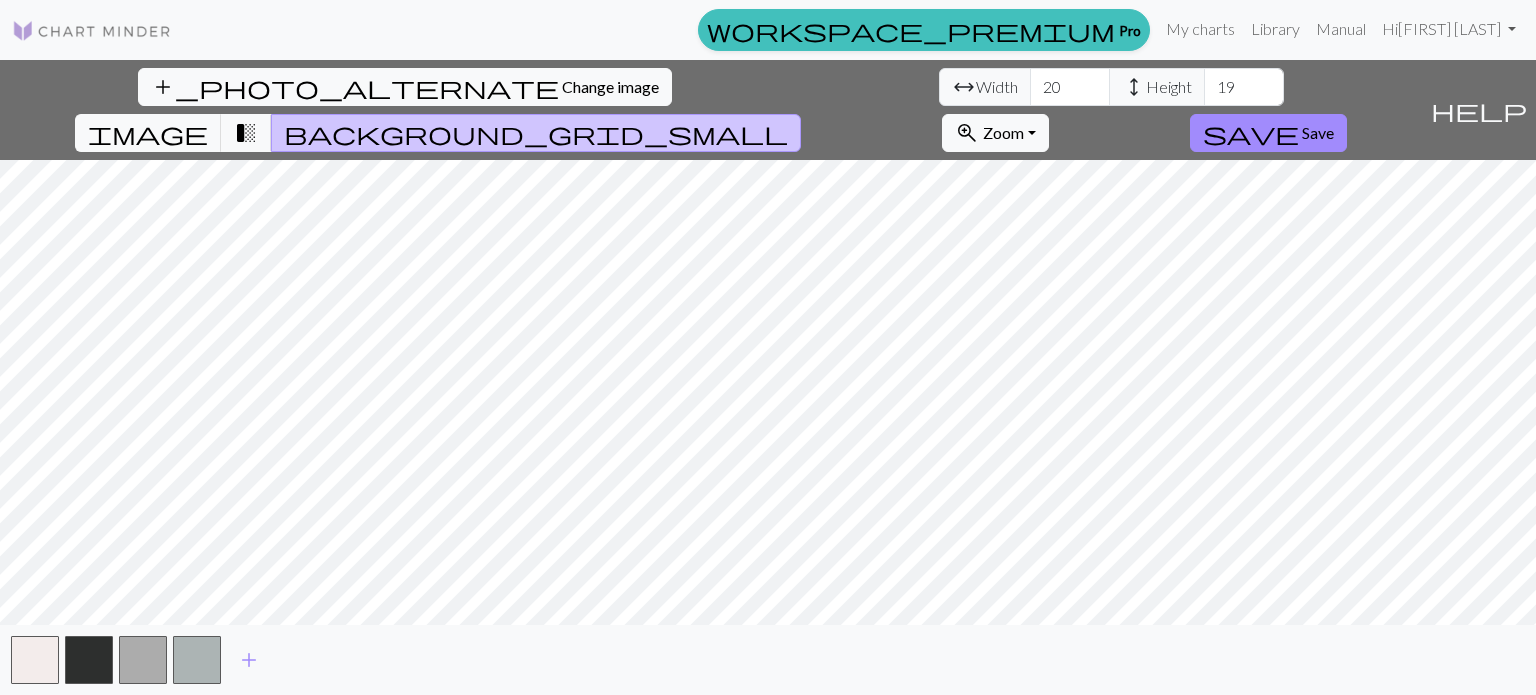 click on "background_grid_small" at bounding box center [536, 133] 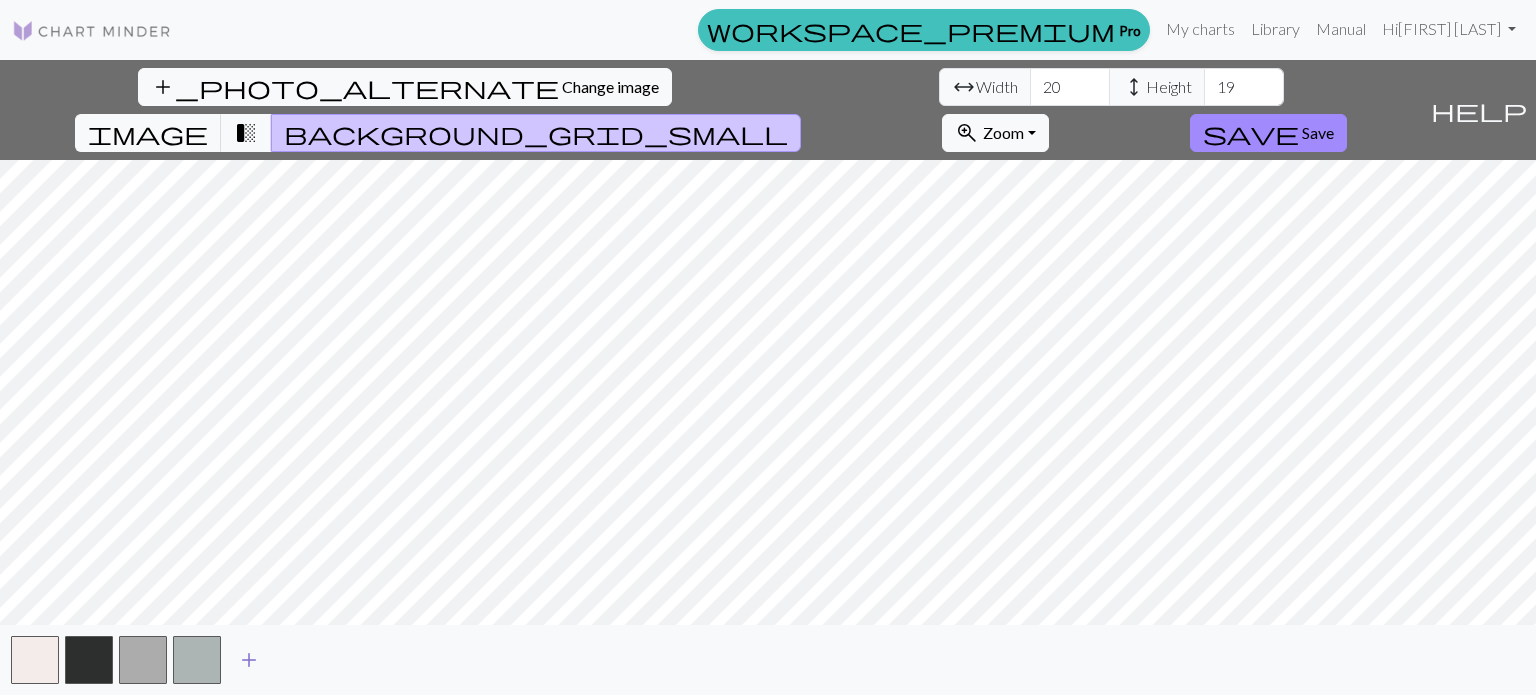 click on "add" at bounding box center [249, 660] 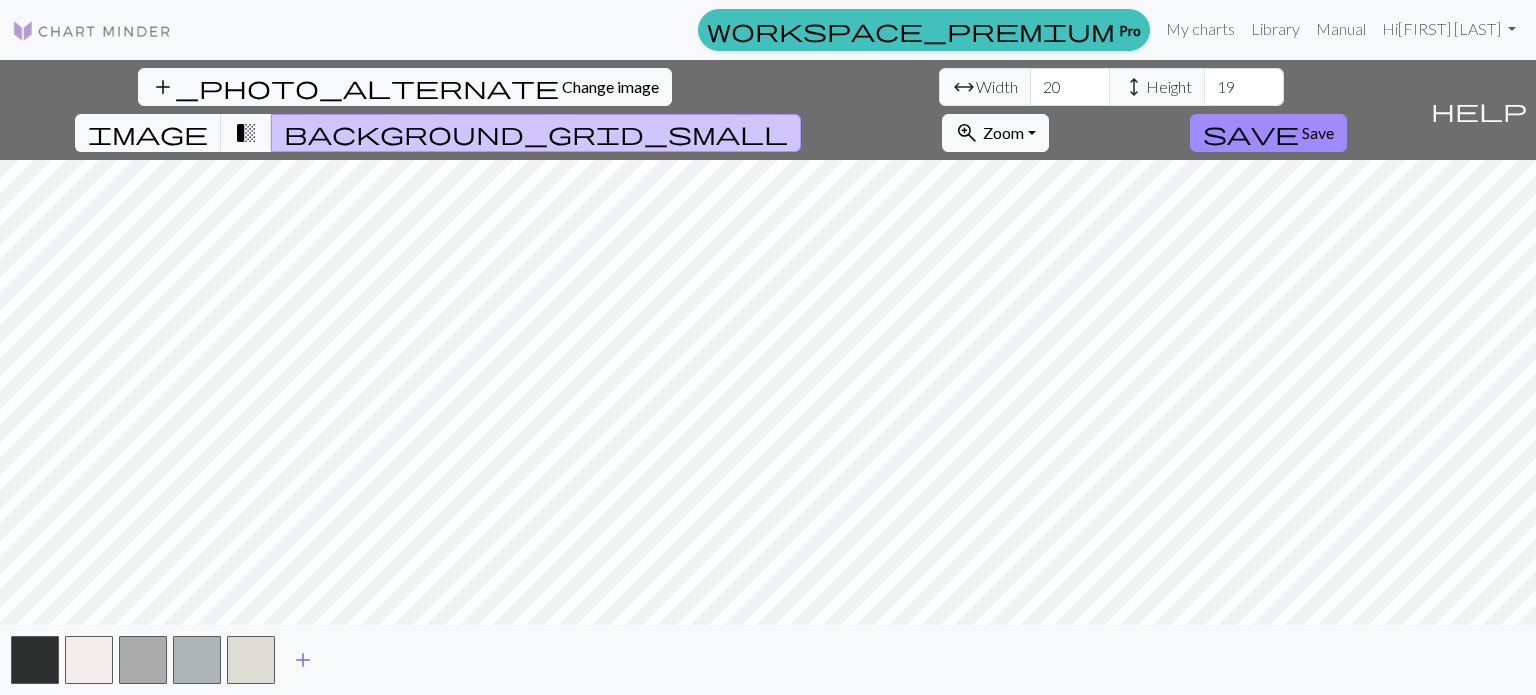 click at bounding box center (251, 660) 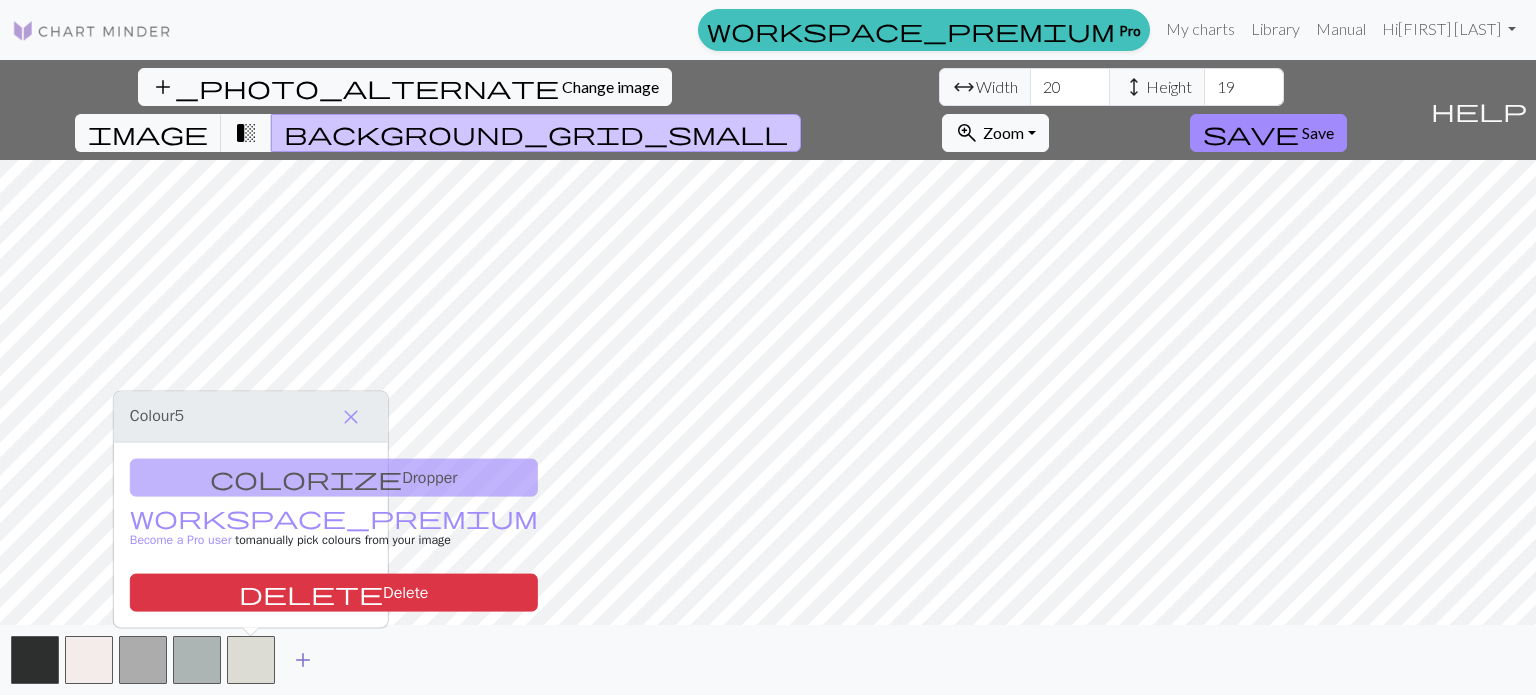 click at bounding box center [251, 660] 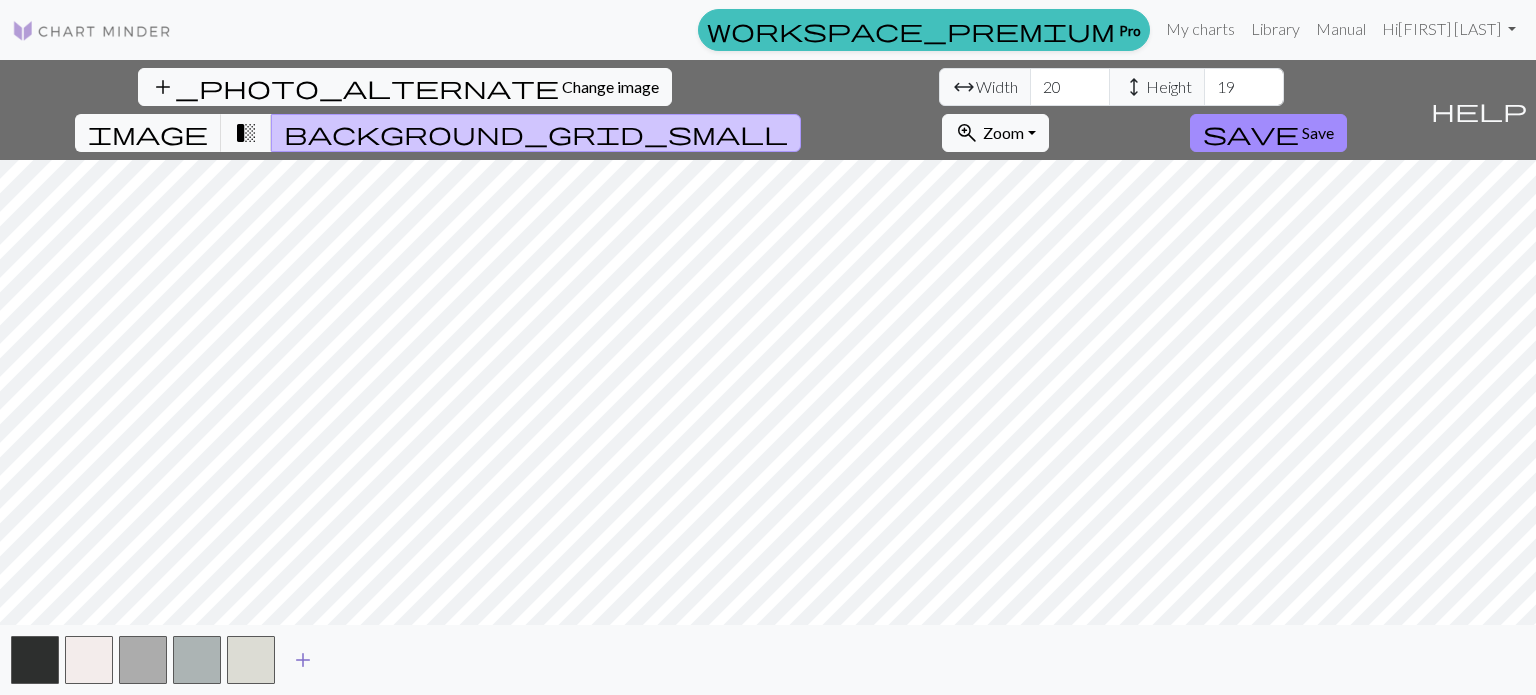 click on "add" at bounding box center (303, 660) 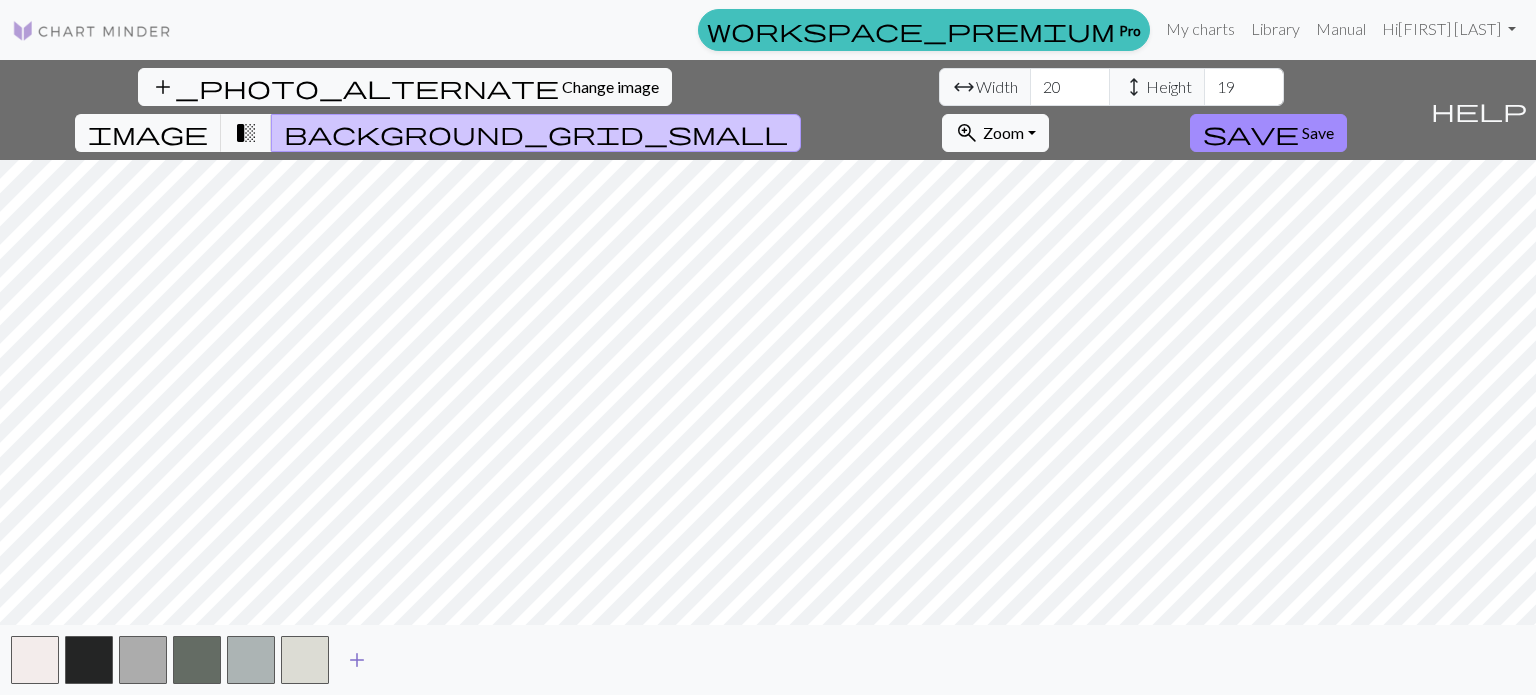 click on "add" at bounding box center (357, 660) 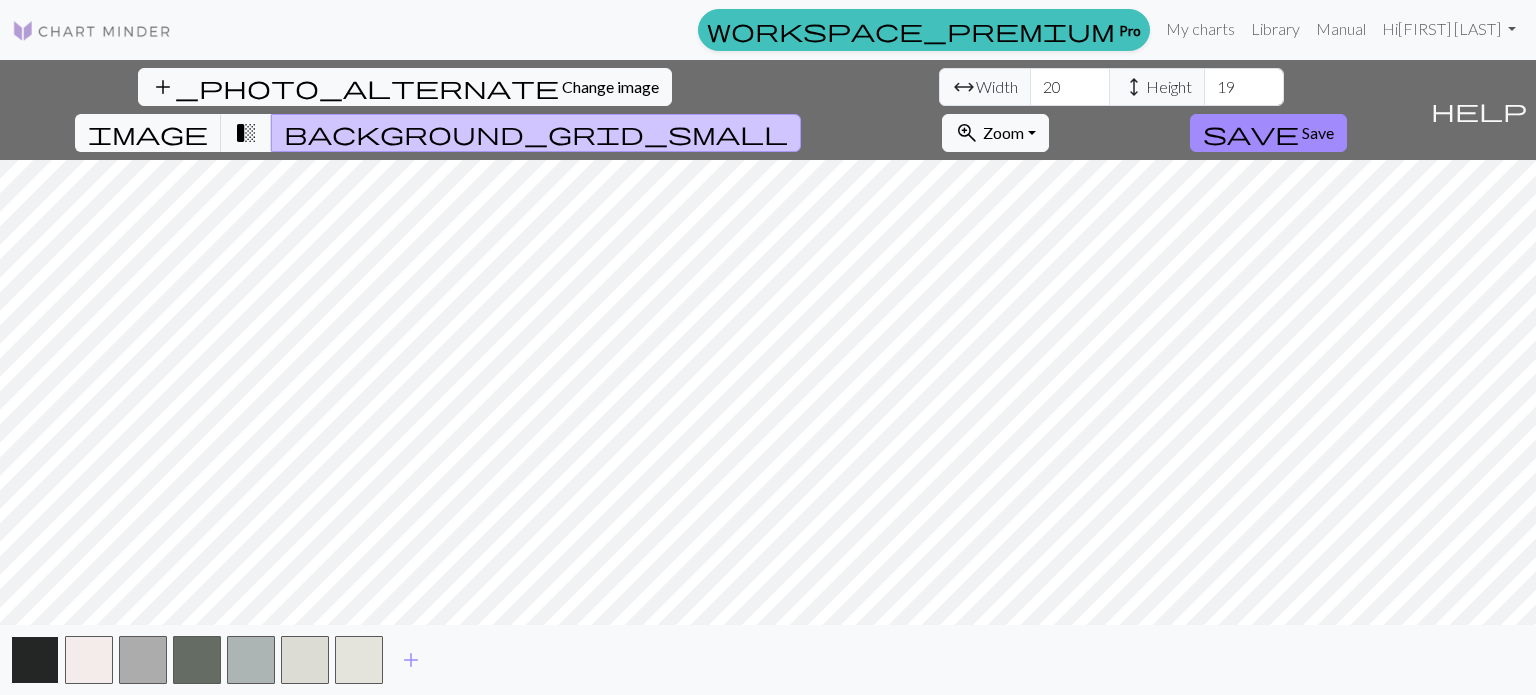 click at bounding box center [35, 660] 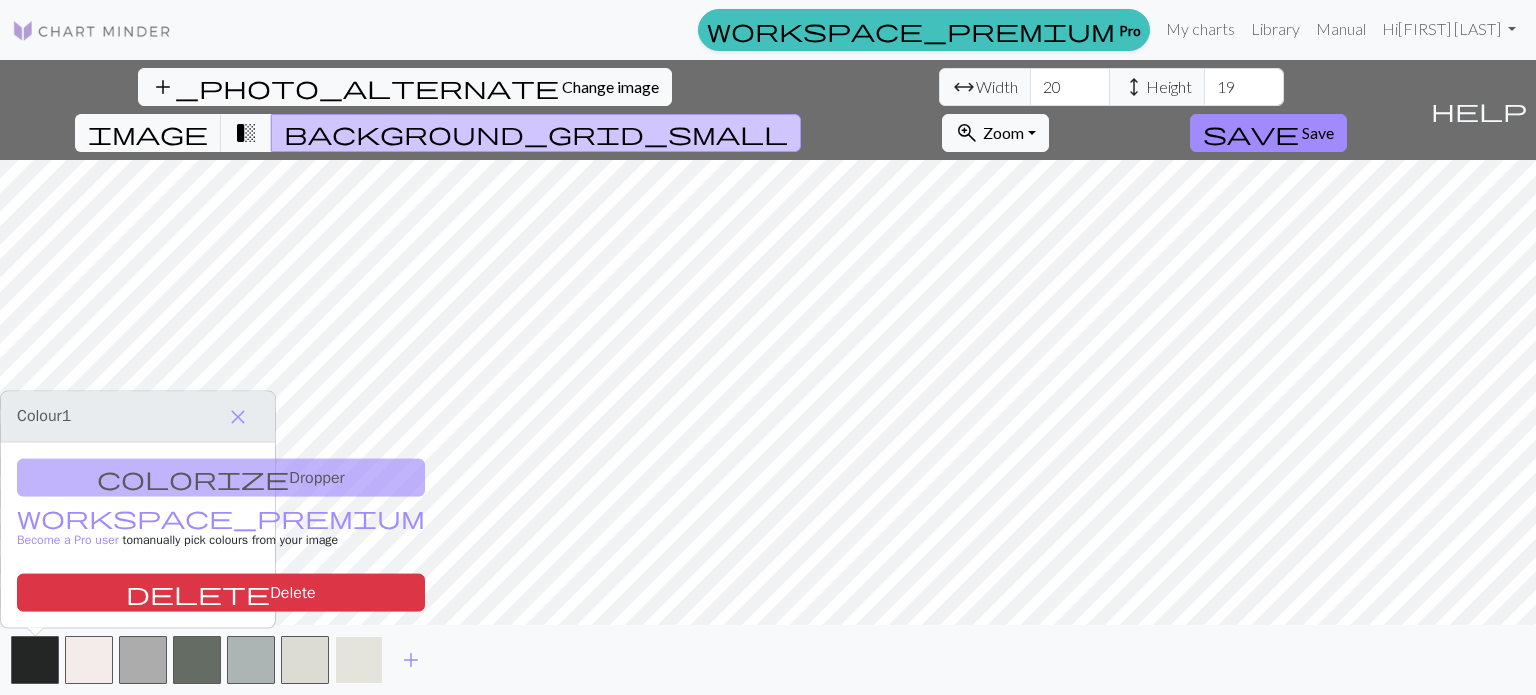 click at bounding box center [359, 660] 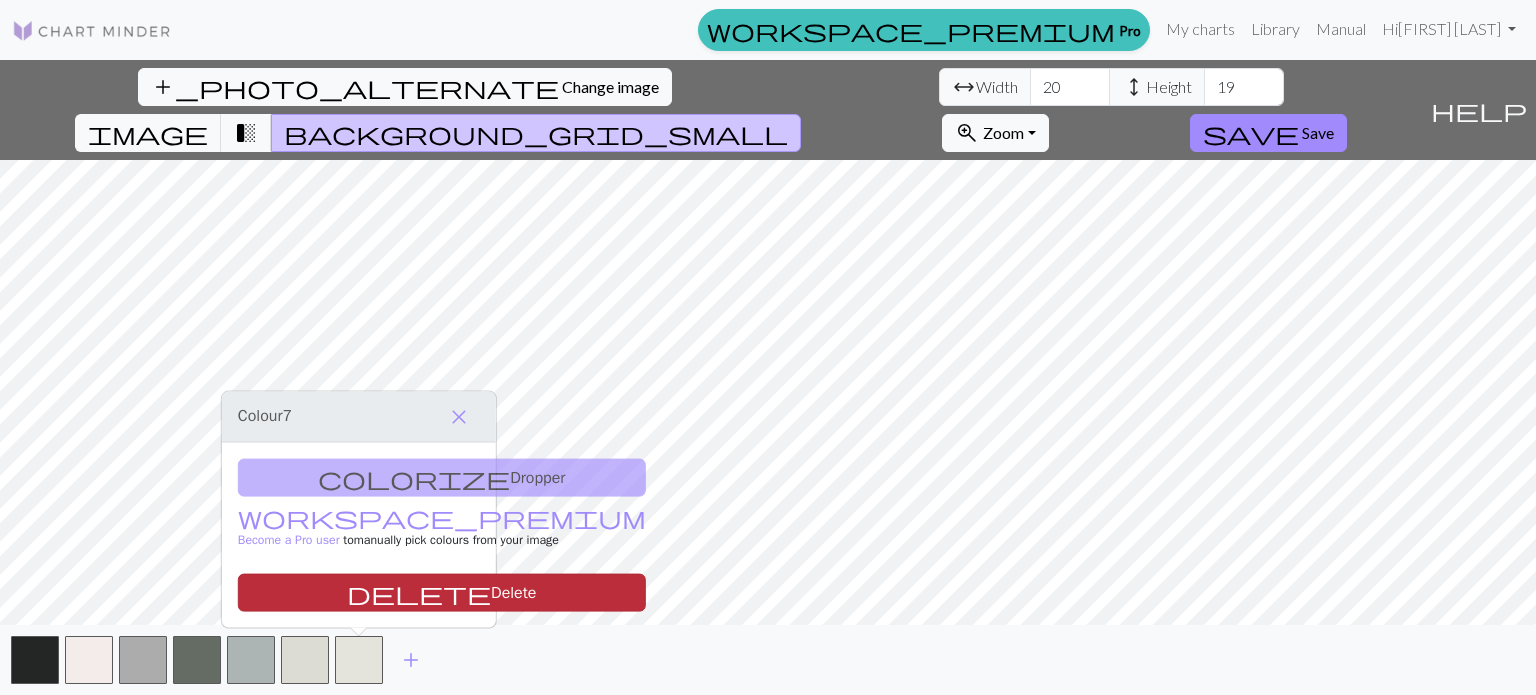 click on "delete Delete" at bounding box center (442, 593) 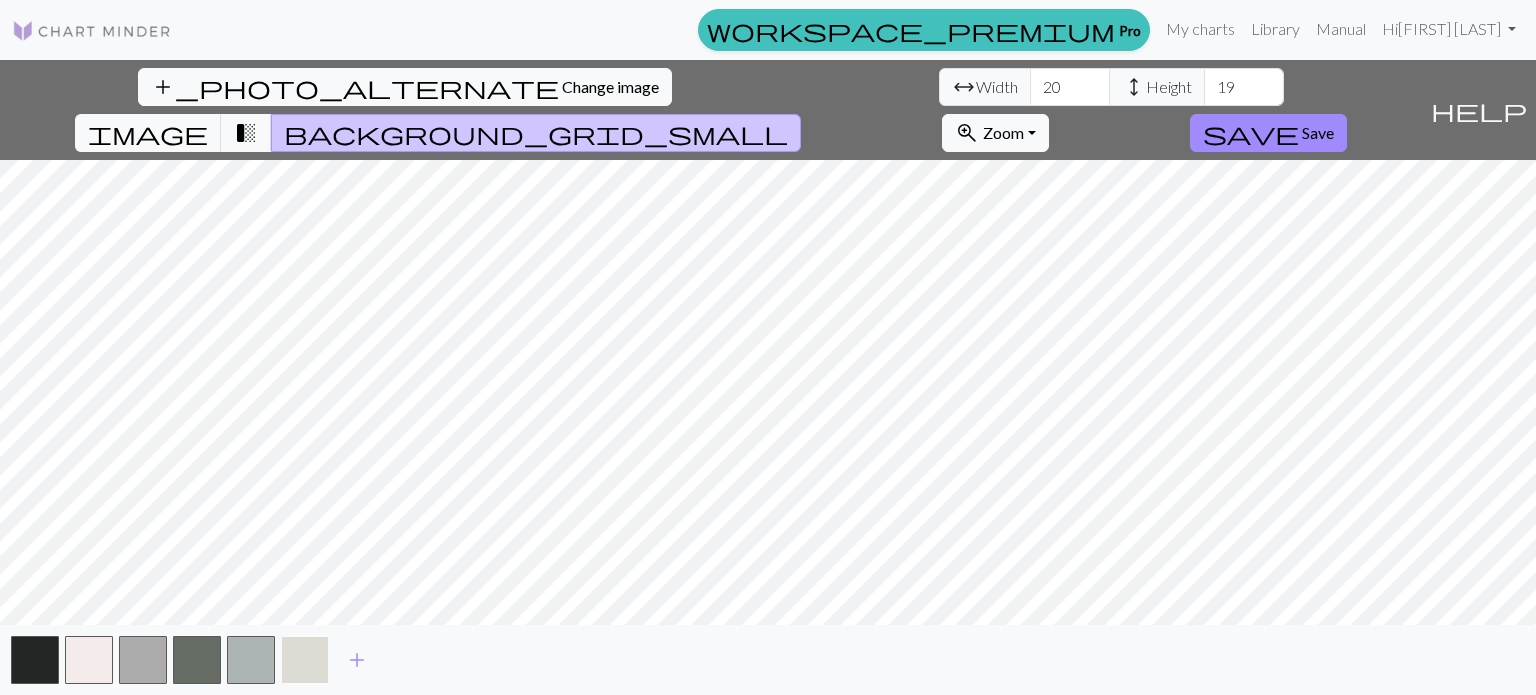 click at bounding box center [305, 660] 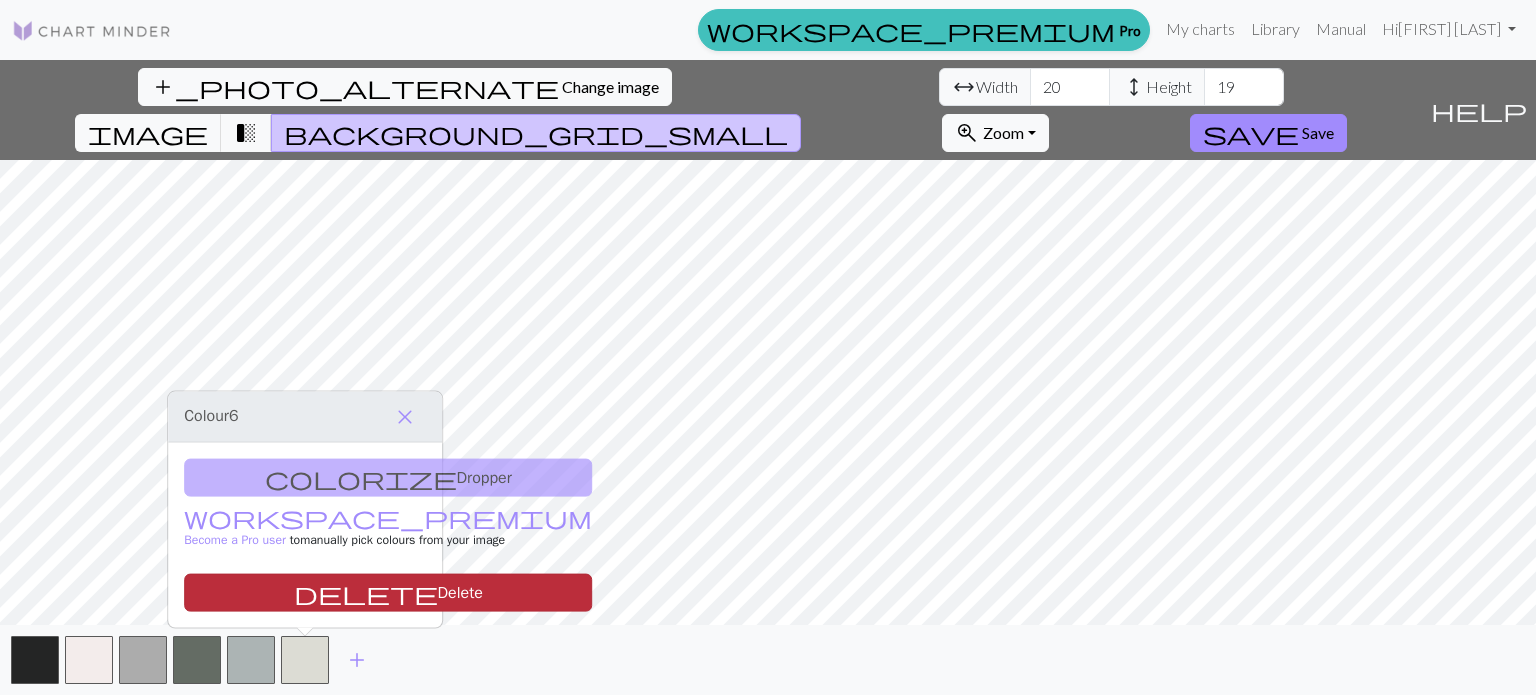 click on "delete Delete" at bounding box center [388, 593] 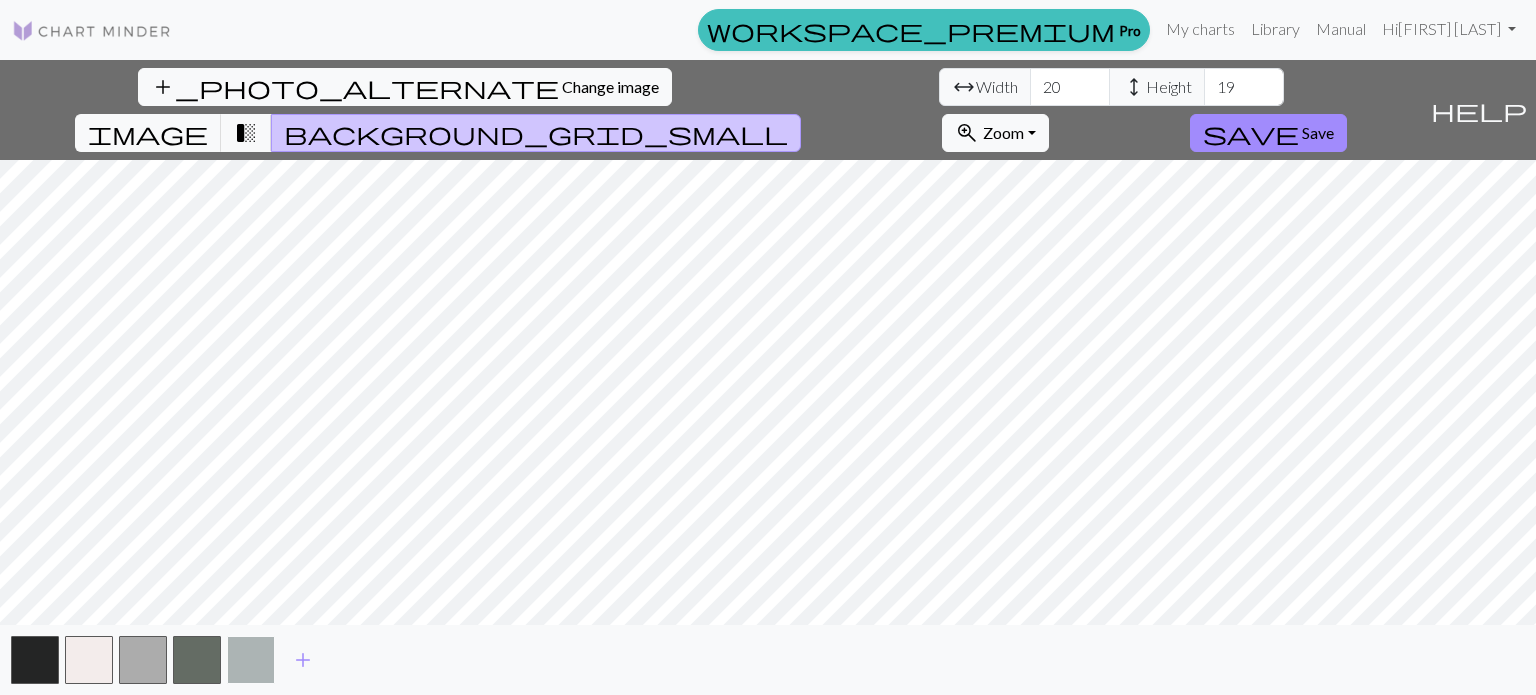click at bounding box center [251, 660] 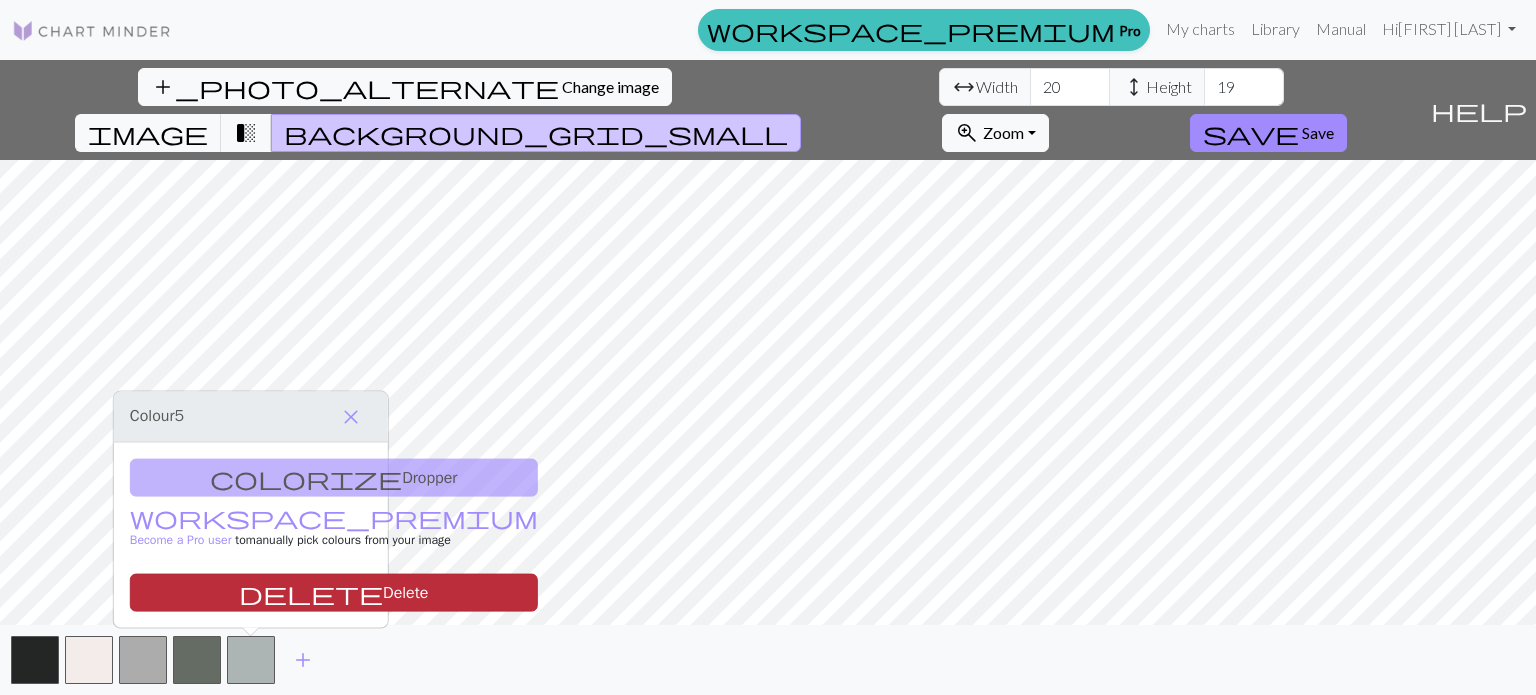click on "delete Delete" at bounding box center (334, 593) 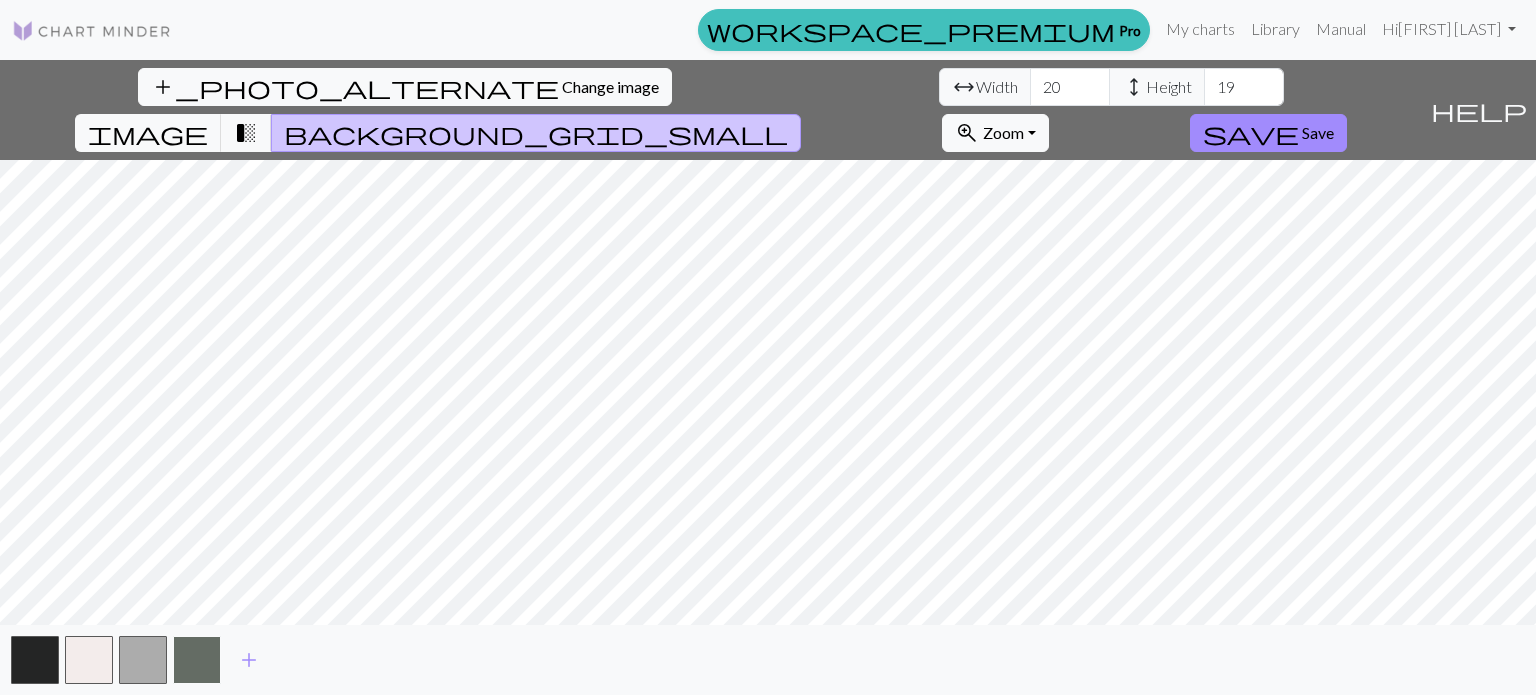 click at bounding box center (197, 660) 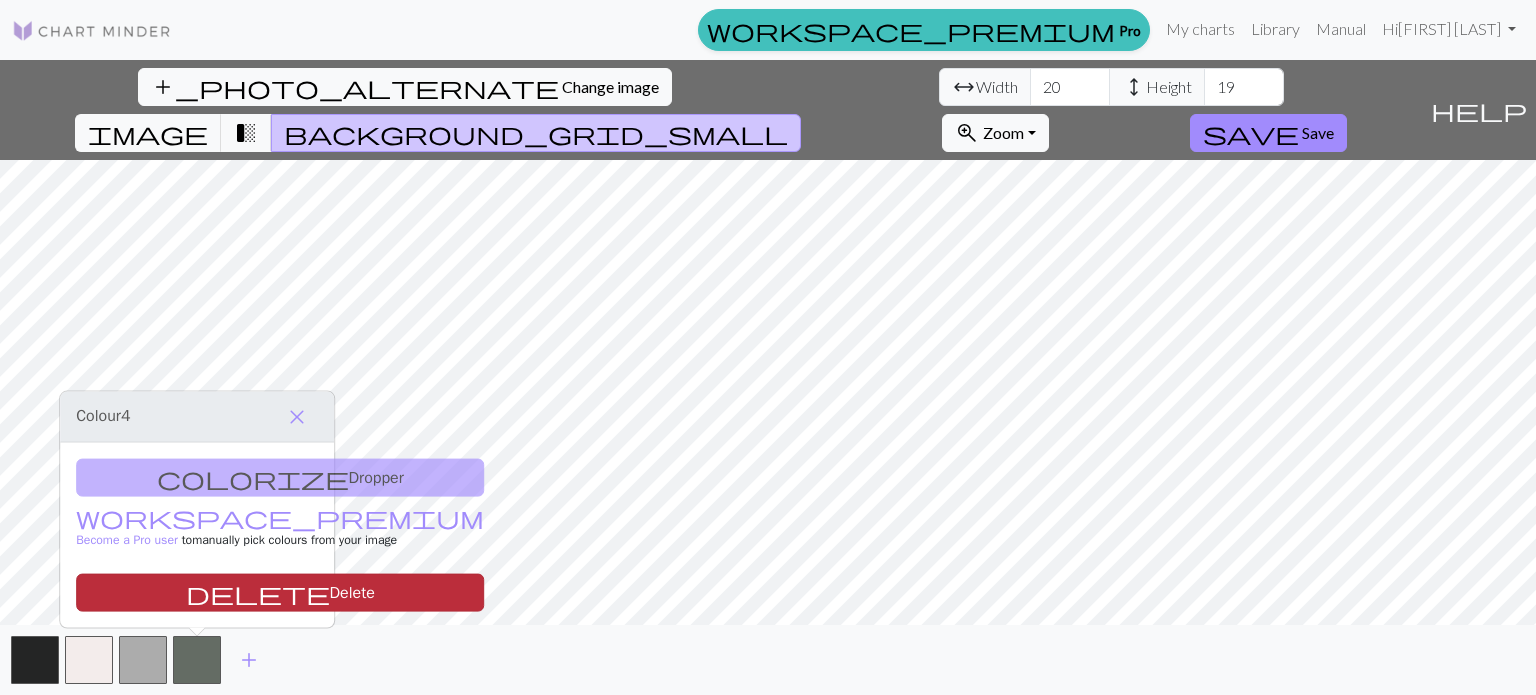 click on "delete Delete" at bounding box center [280, 593] 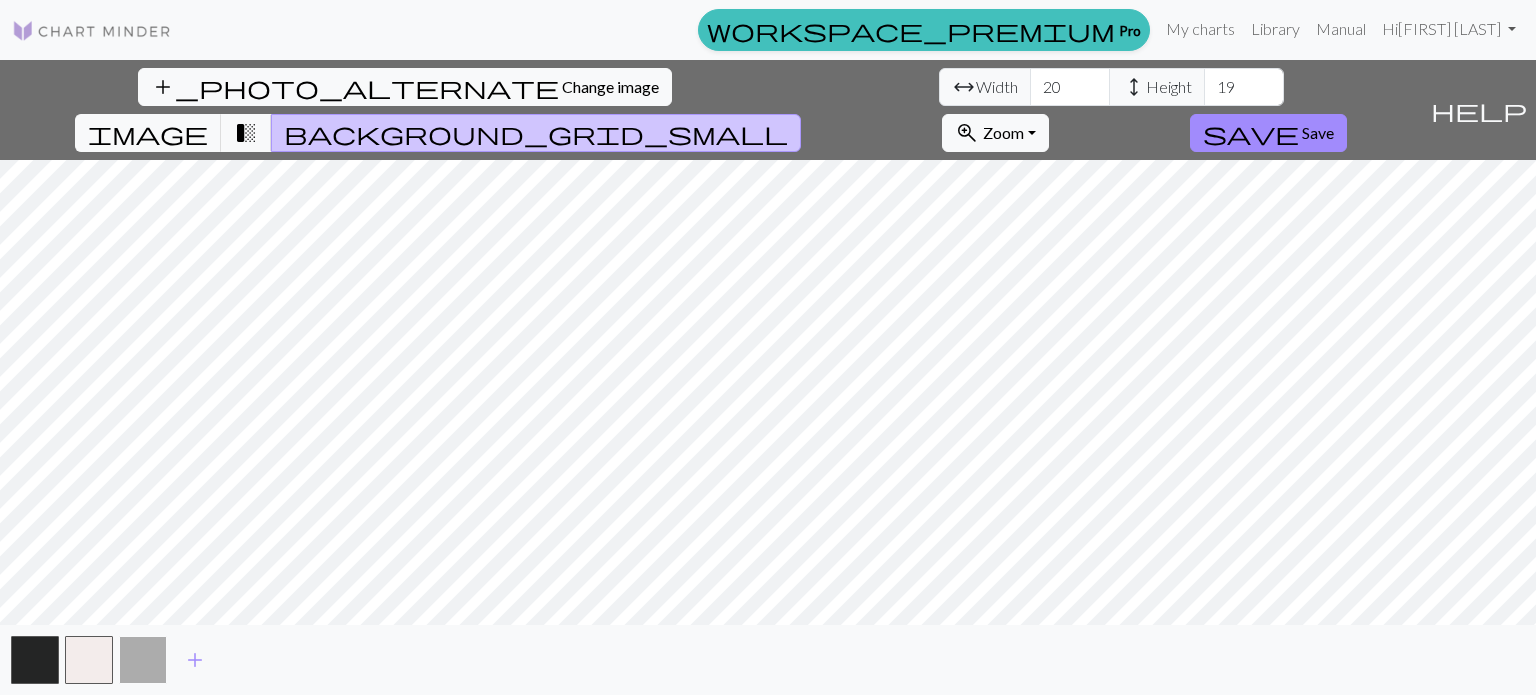 click at bounding box center (143, 660) 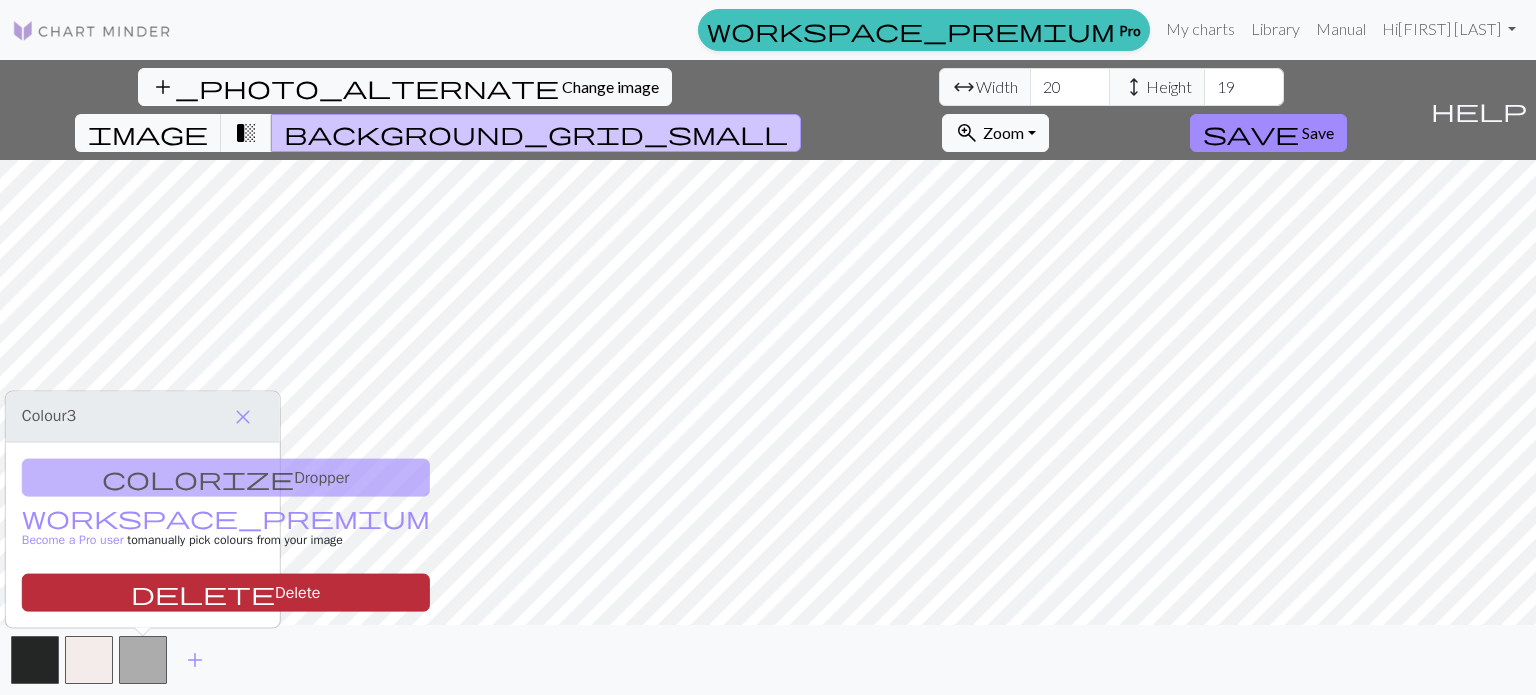 click on "delete Delete" at bounding box center [226, 593] 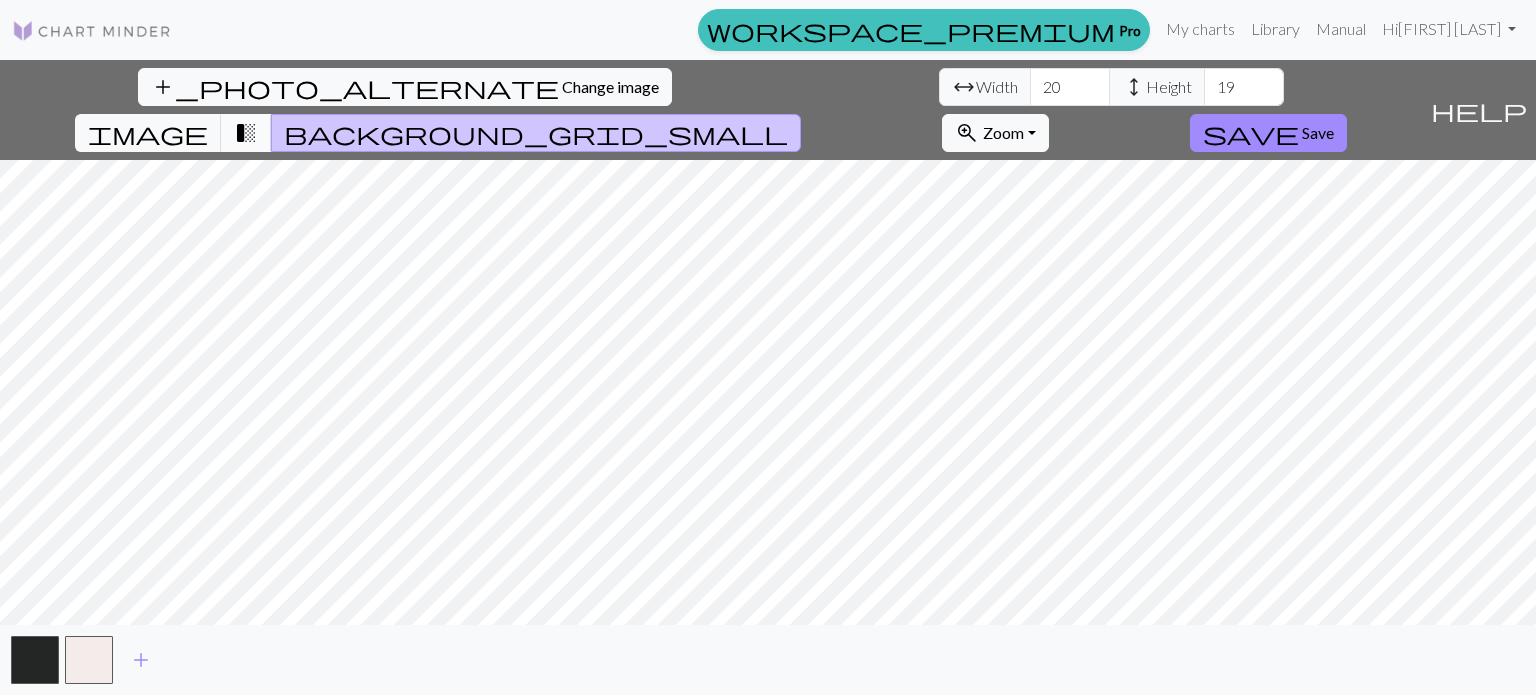 click on "transition_fade" at bounding box center [246, 133] 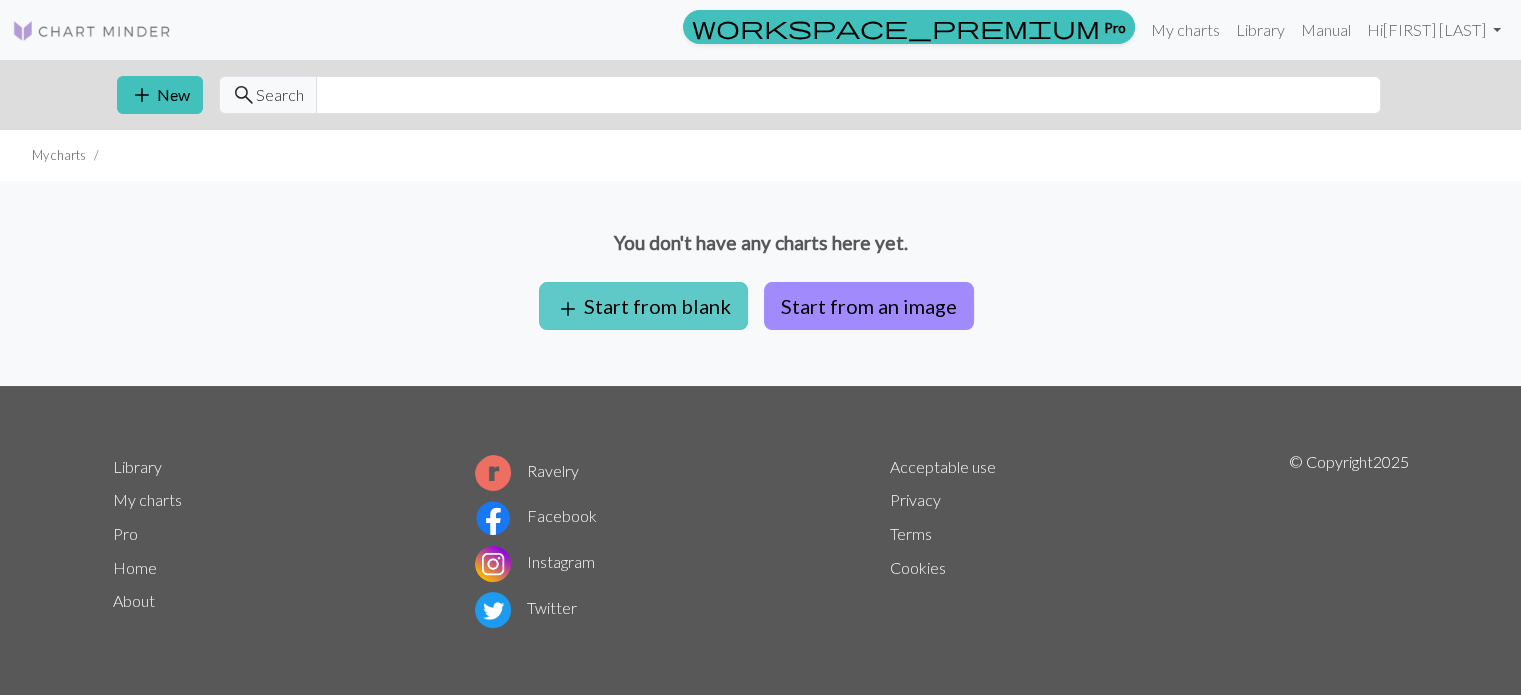 click on "add   Start from blank" at bounding box center (643, 306) 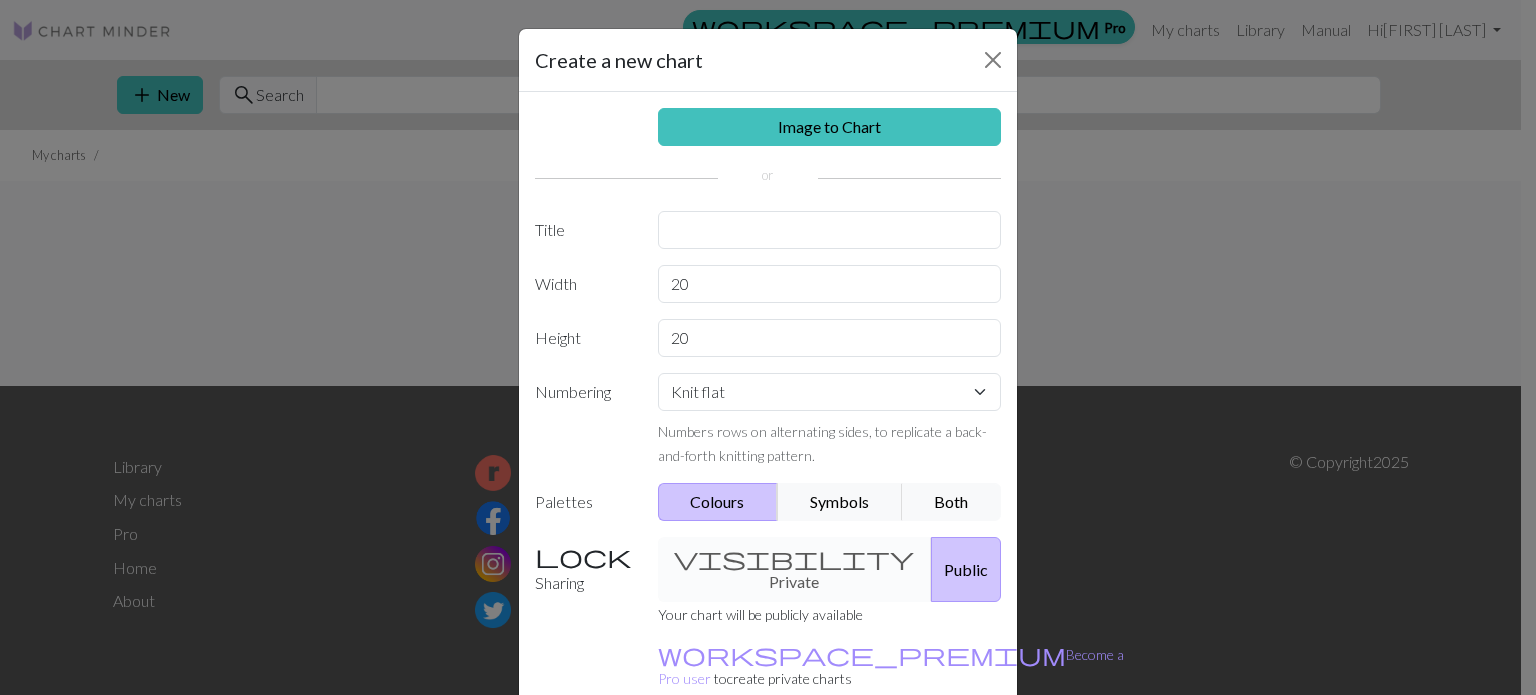 click on "Public" at bounding box center [966, 569] 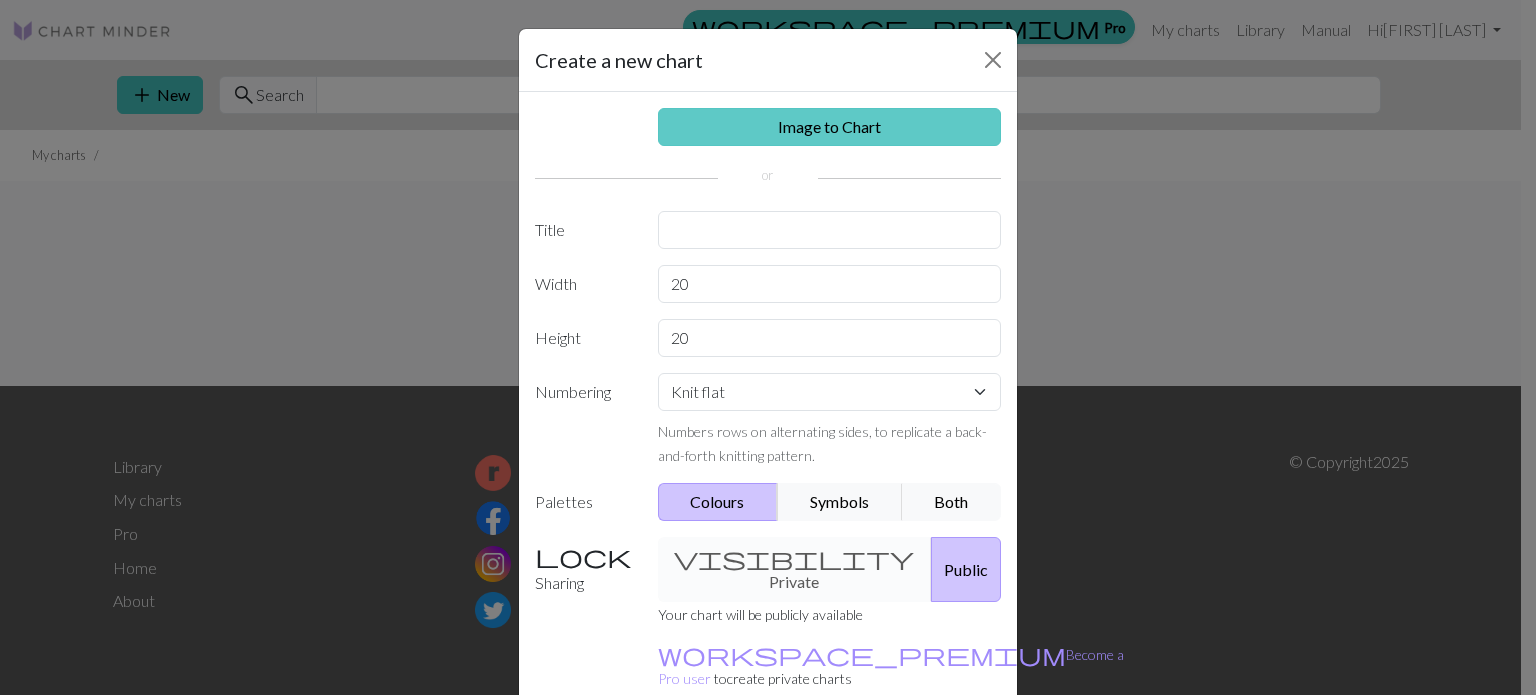 click on "Image to Chart" at bounding box center [830, 127] 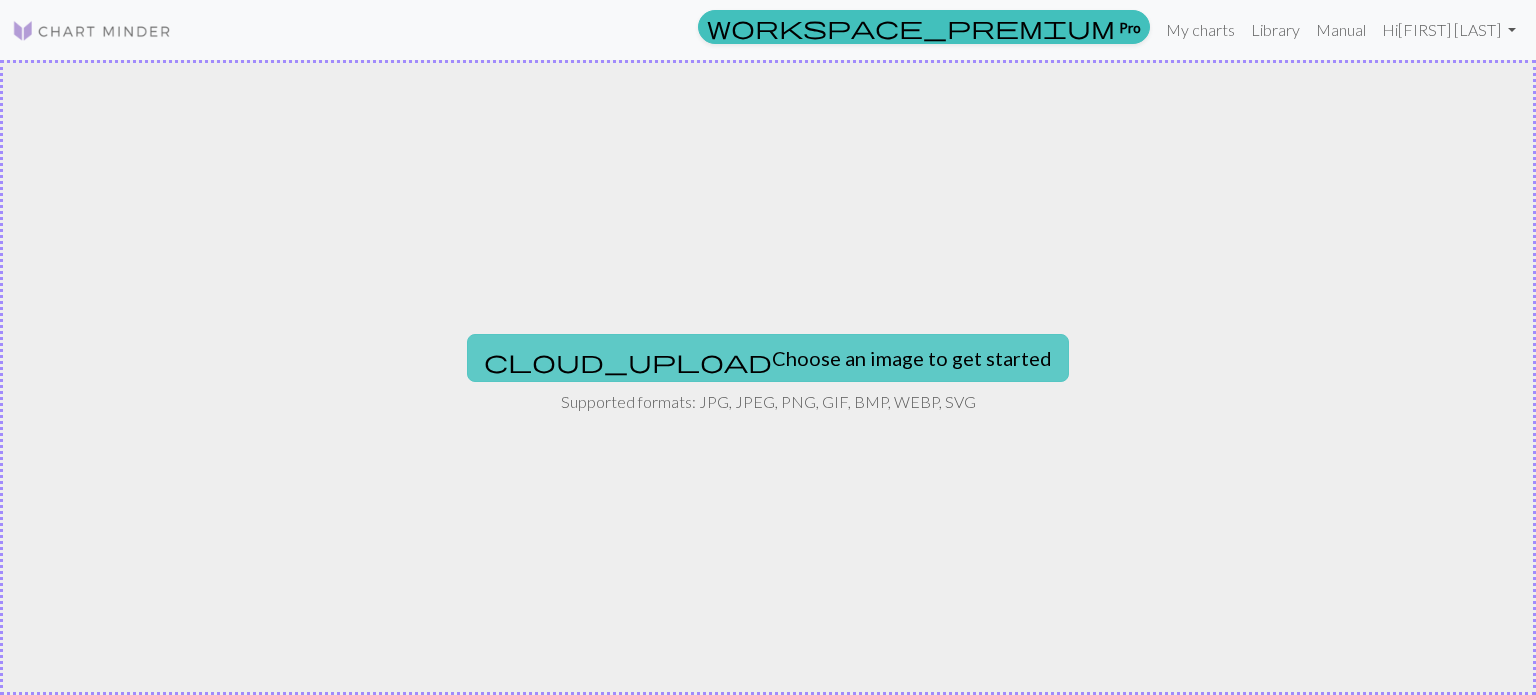 click on "cloud_upload  Choose an image to get started" at bounding box center (768, 358) 